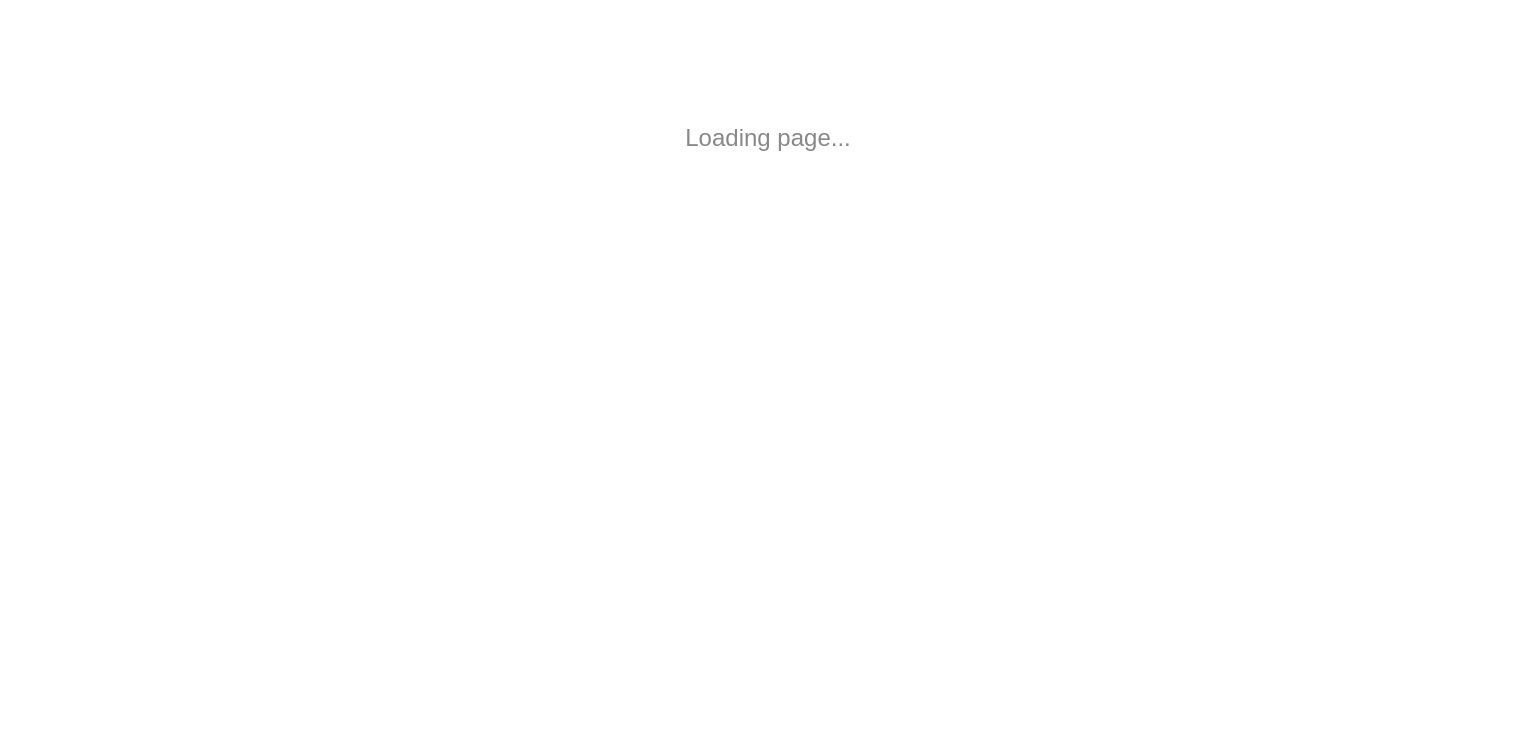 scroll, scrollTop: 0, scrollLeft: 0, axis: both 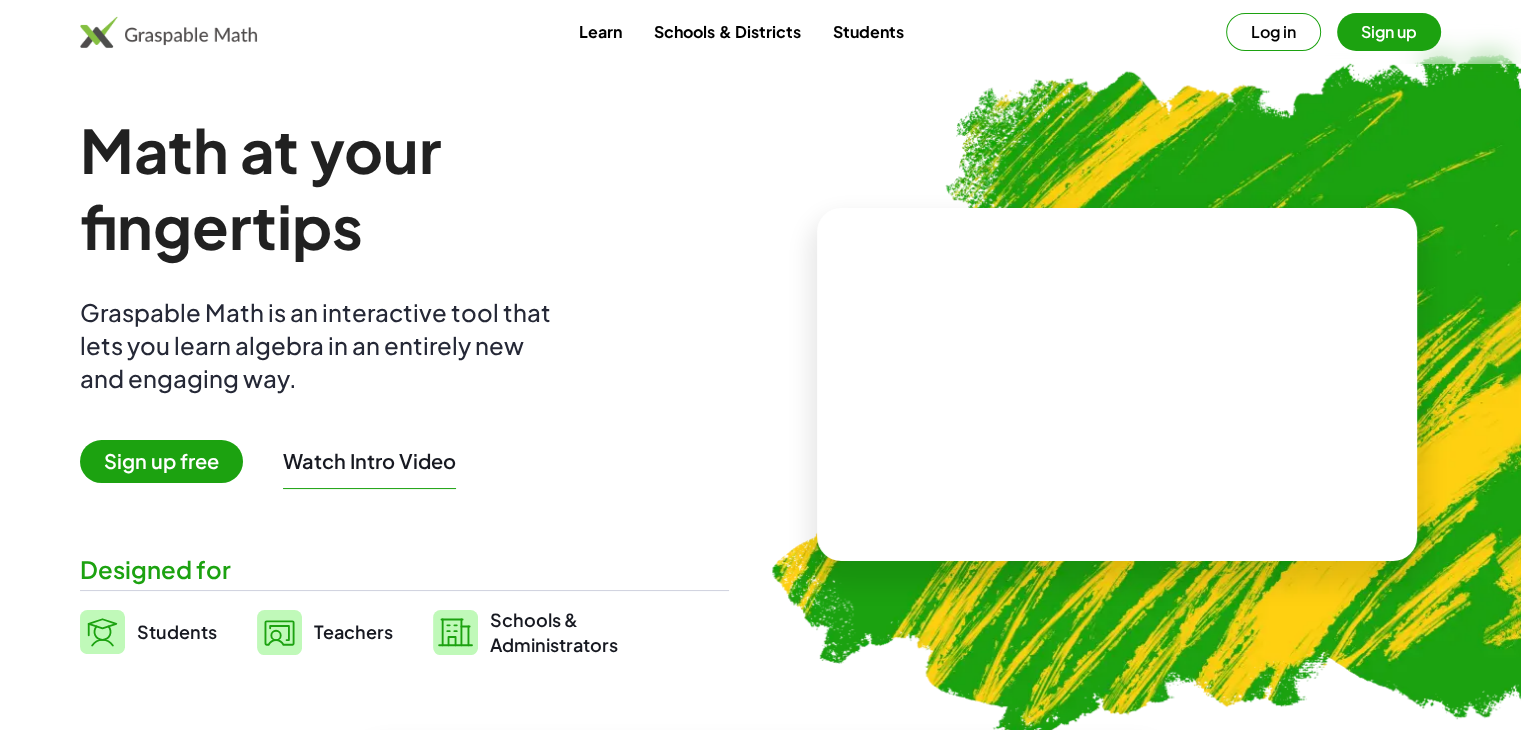 click on "Sign up free" at bounding box center [161, 461] 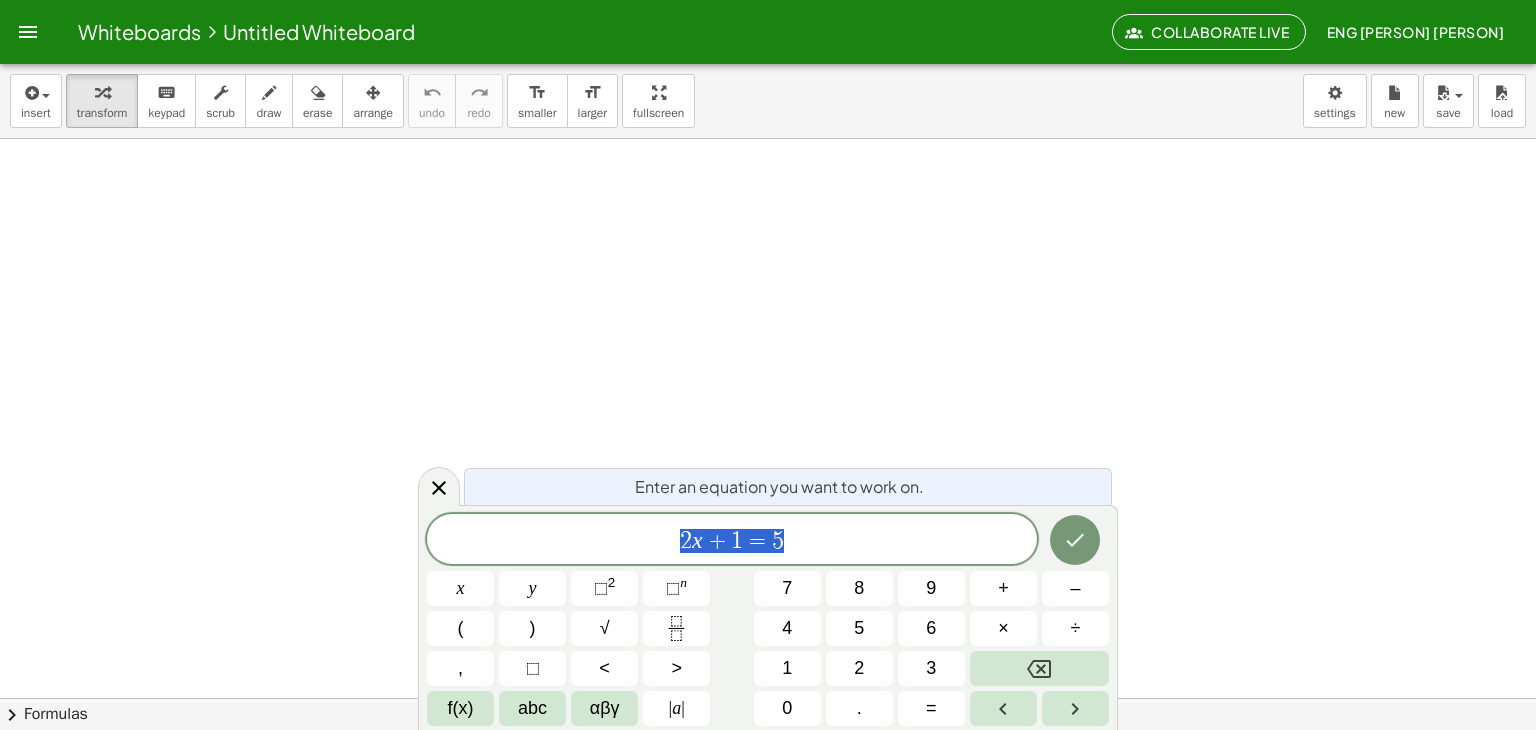 scroll, scrollTop: 232, scrollLeft: 0, axis: vertical 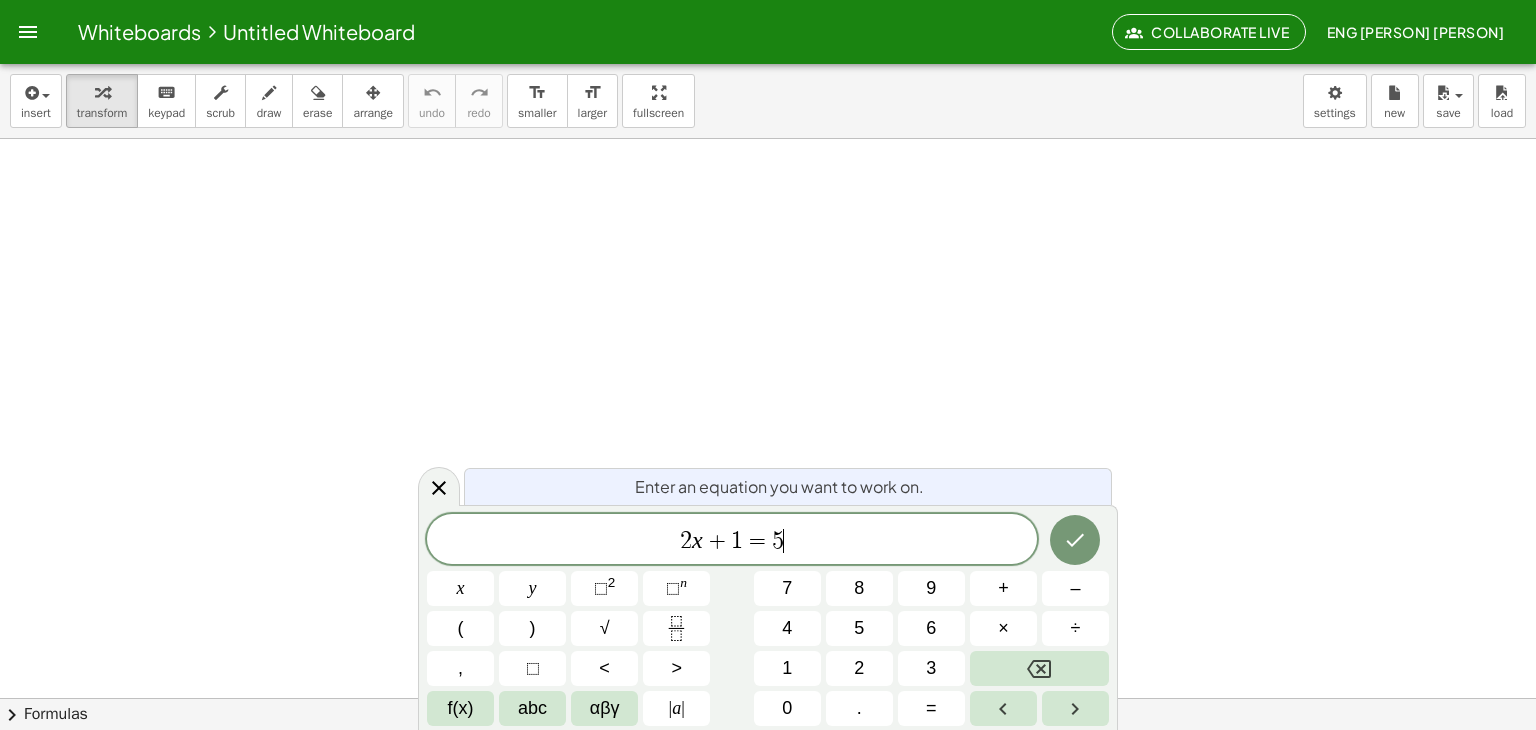 click on "2 x + 1 = 5 ​" at bounding box center (732, 541) 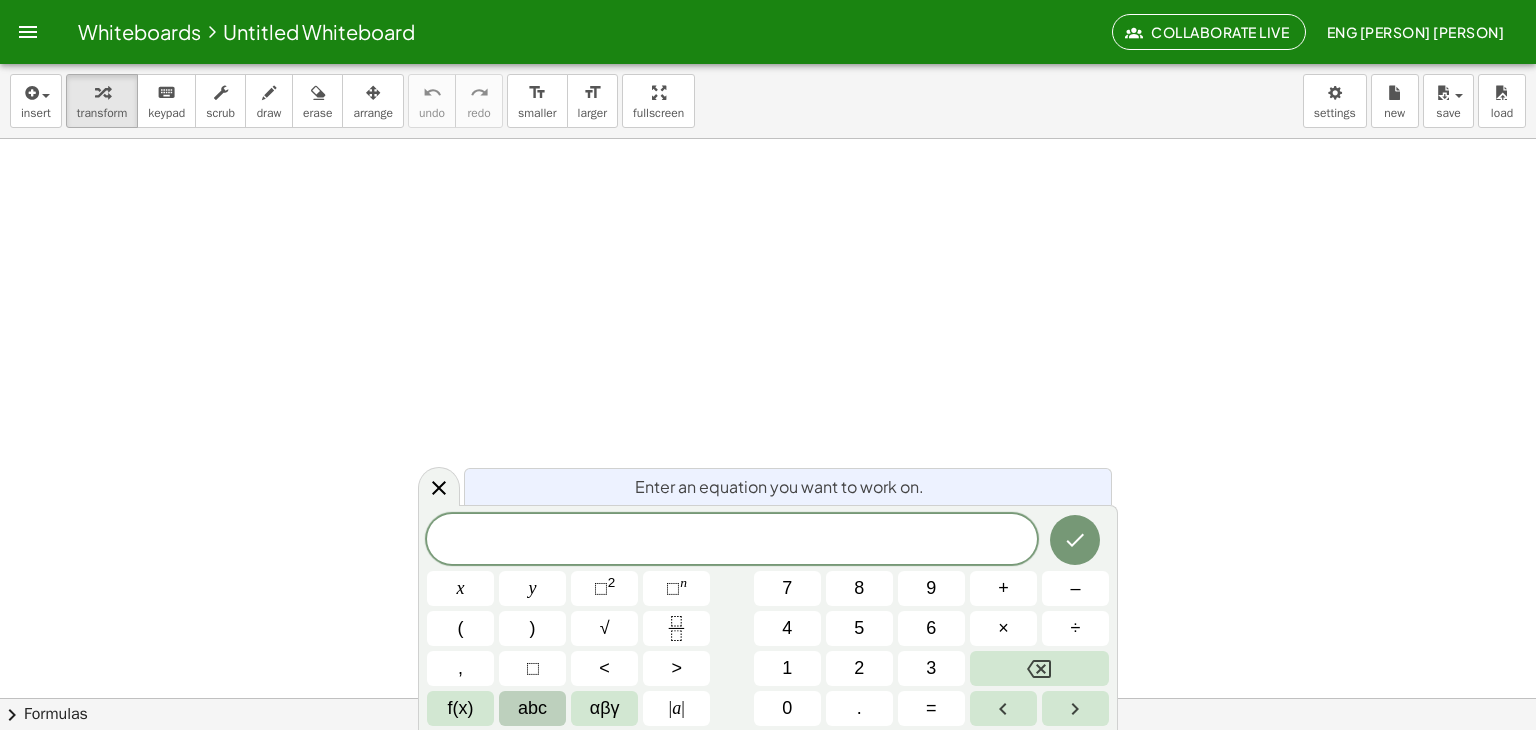 click on "abc" at bounding box center (532, 708) 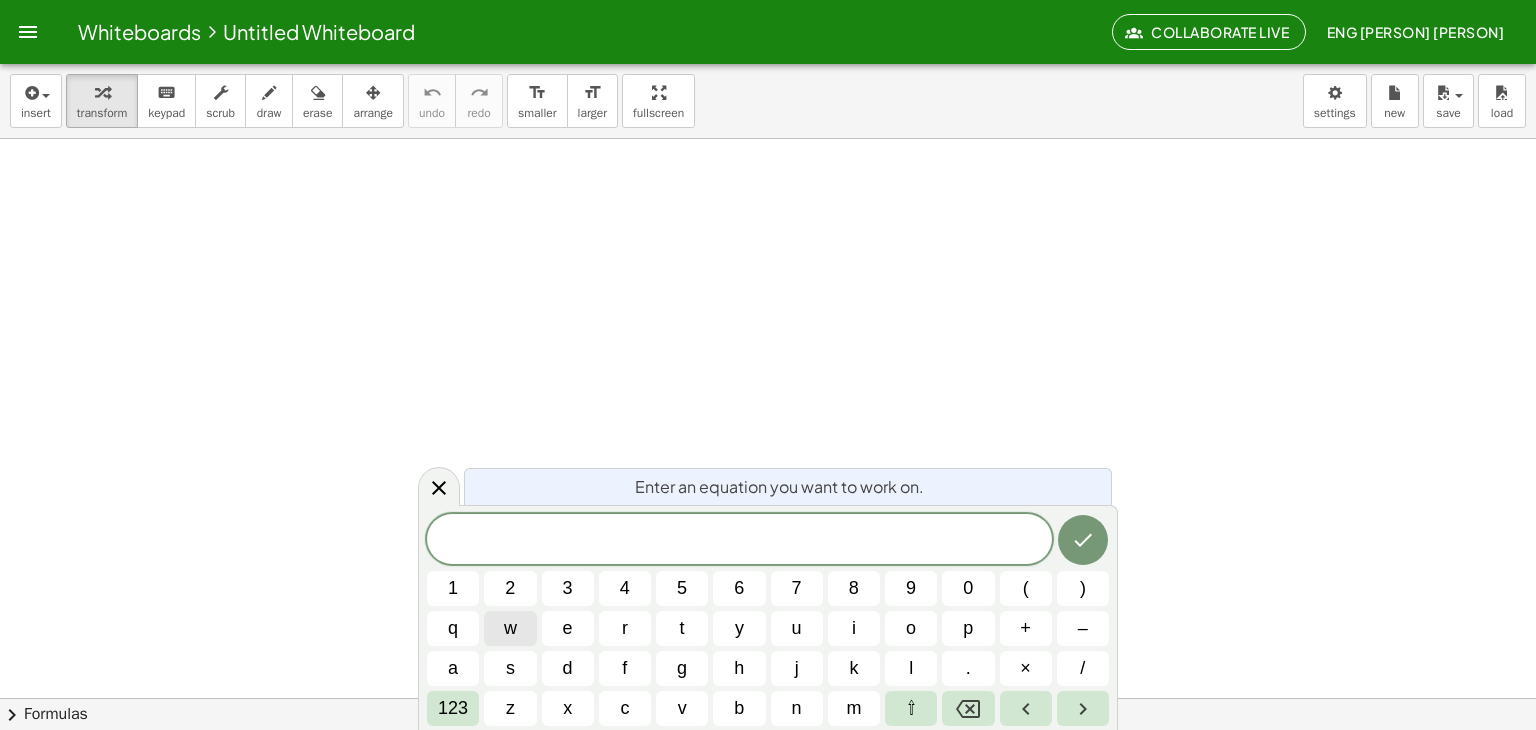 click on "w" at bounding box center (510, 628) 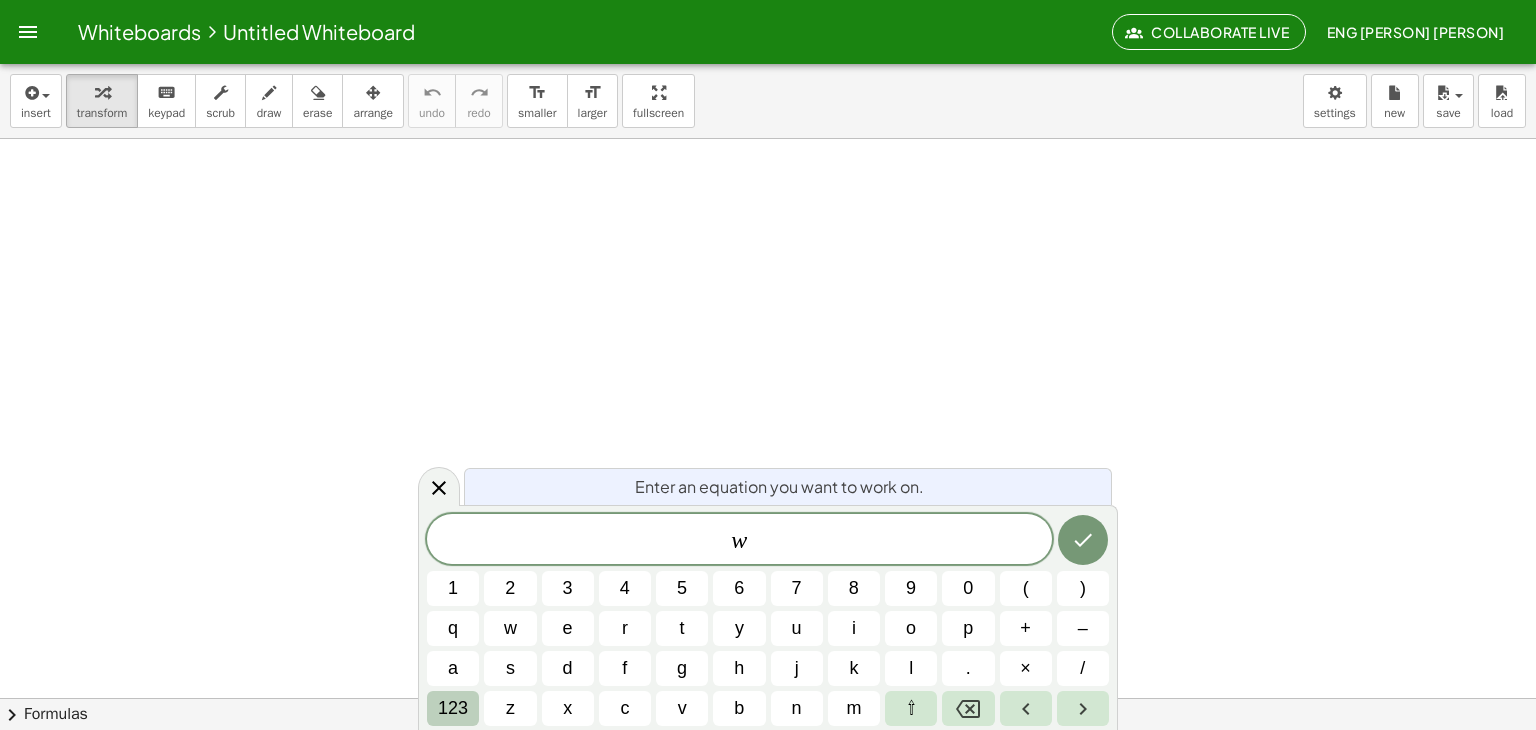 click on "123" at bounding box center (453, 708) 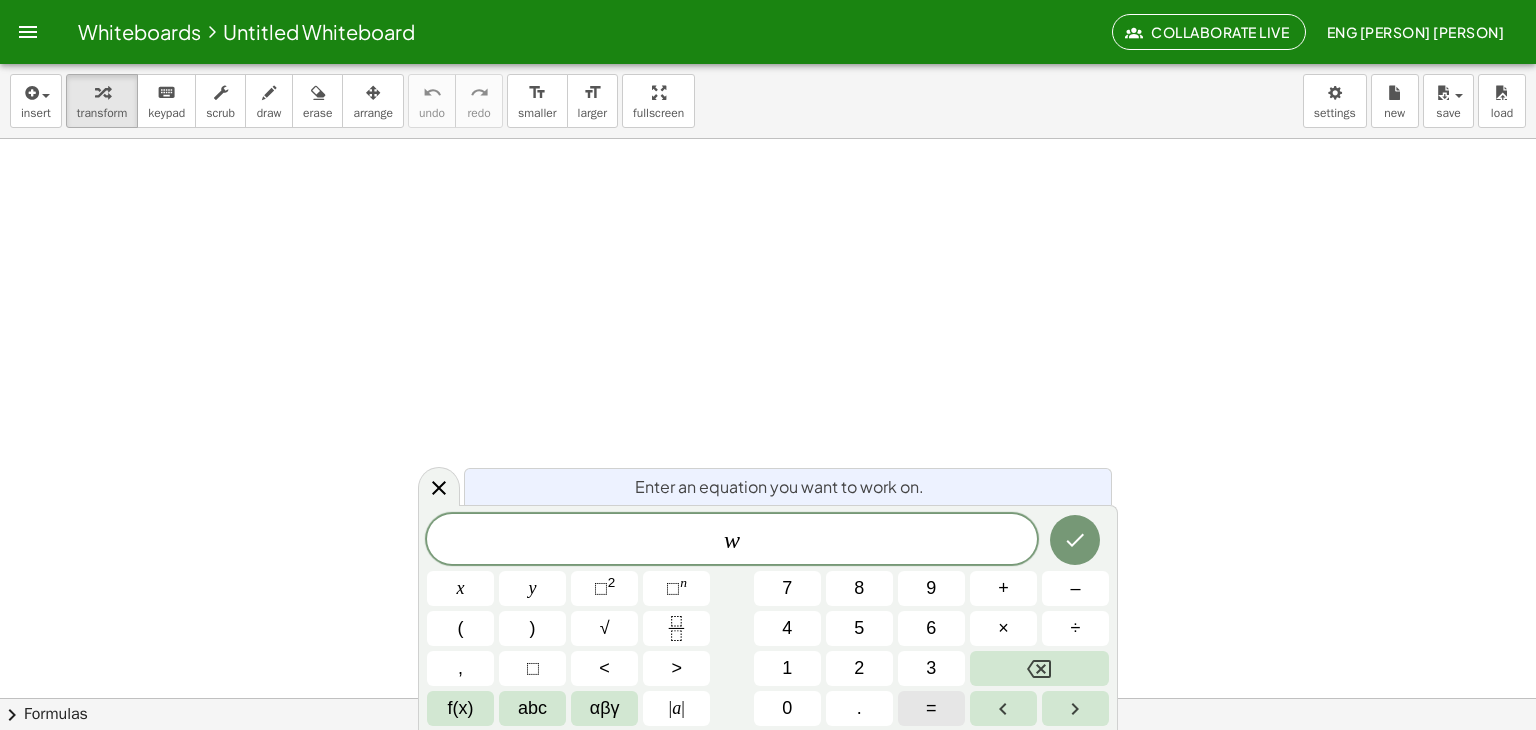 click on "=" at bounding box center [931, 708] 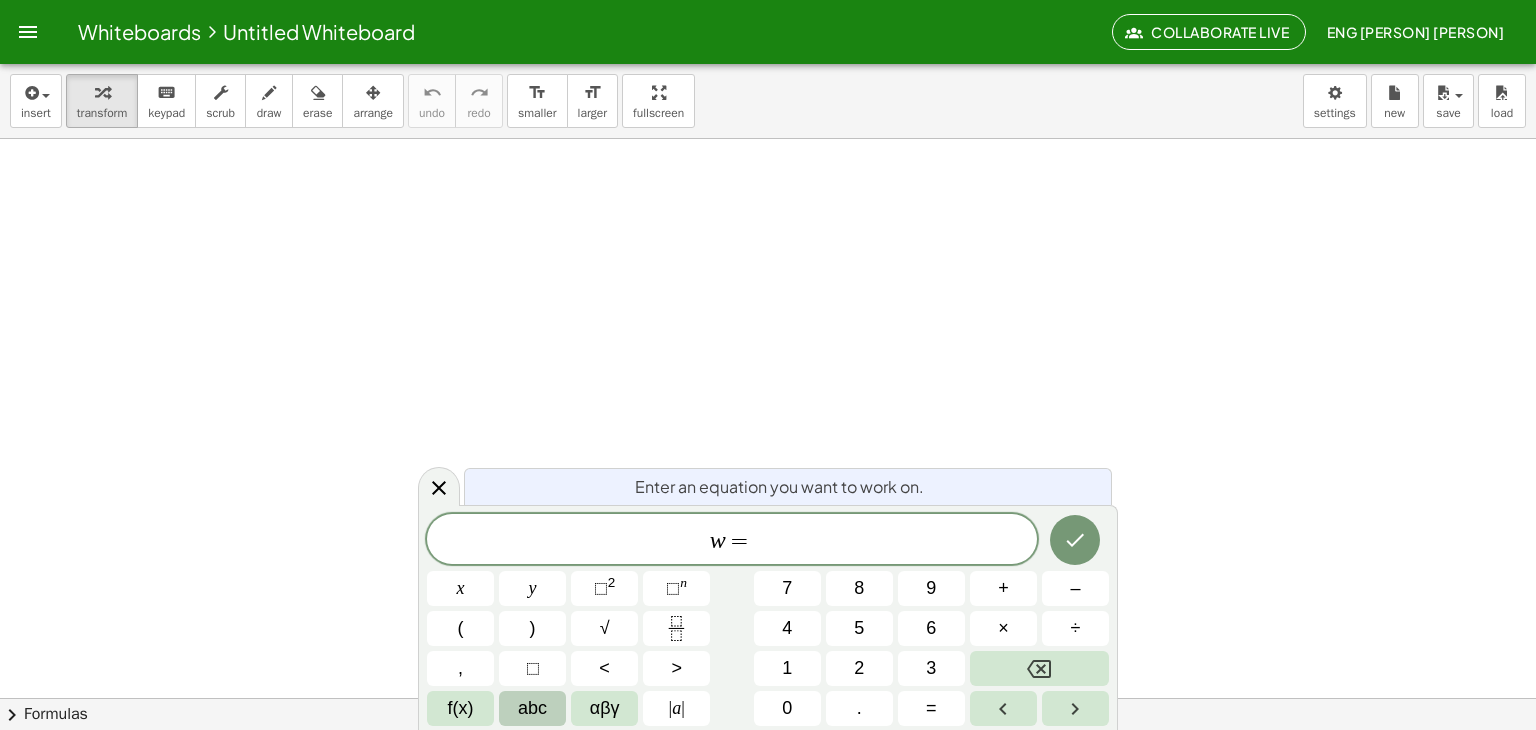 click on "abc" at bounding box center [532, 708] 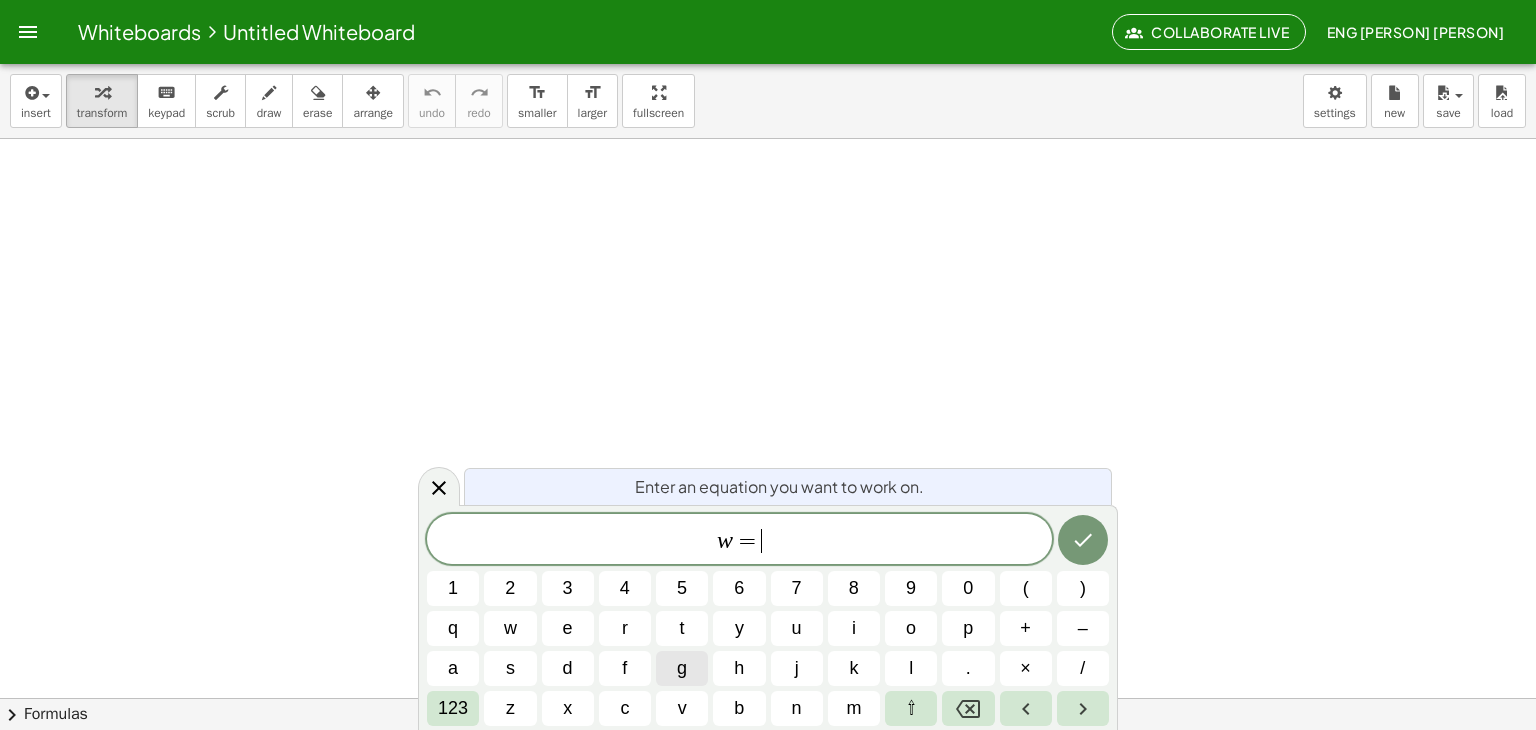 click on "g" at bounding box center [682, 668] 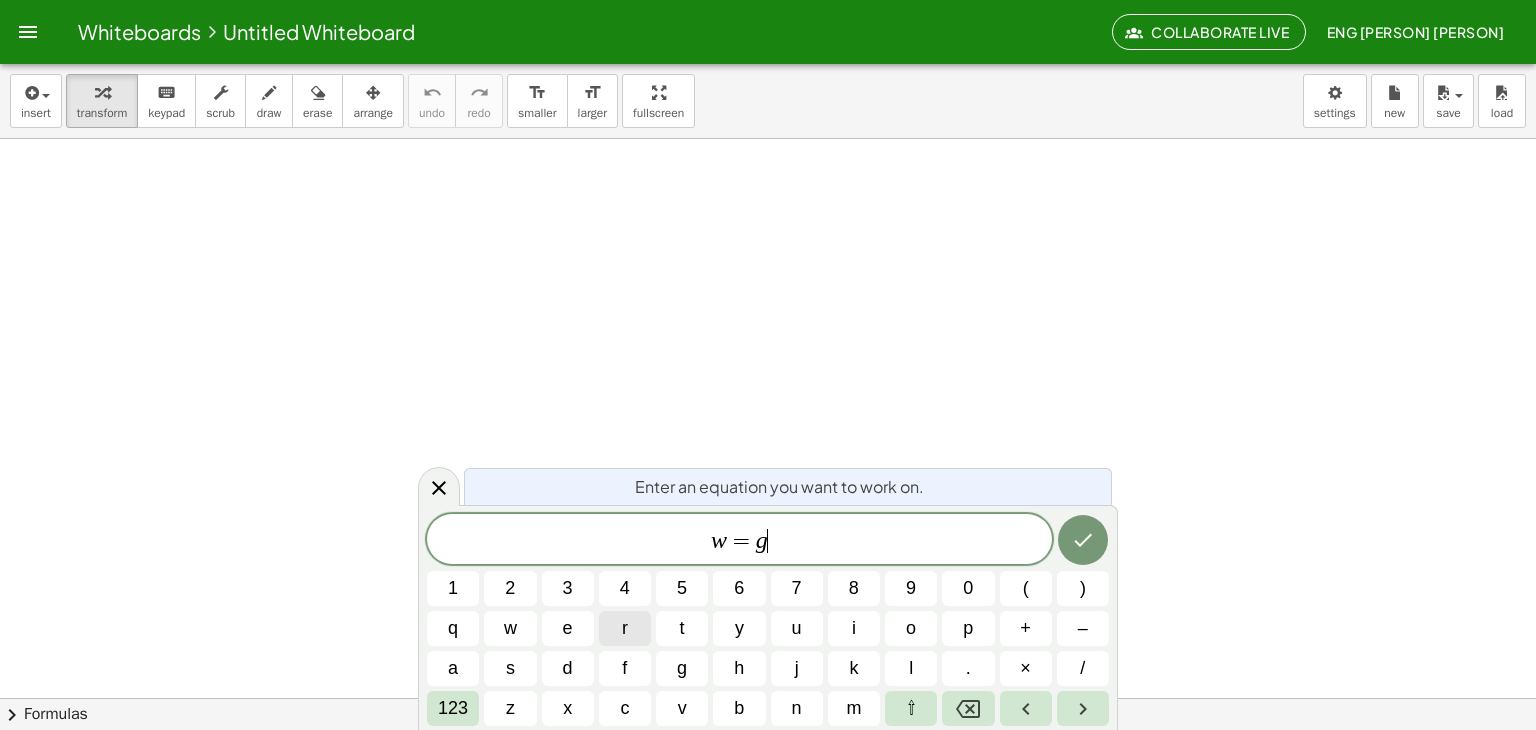 click on "r" at bounding box center [625, 628] 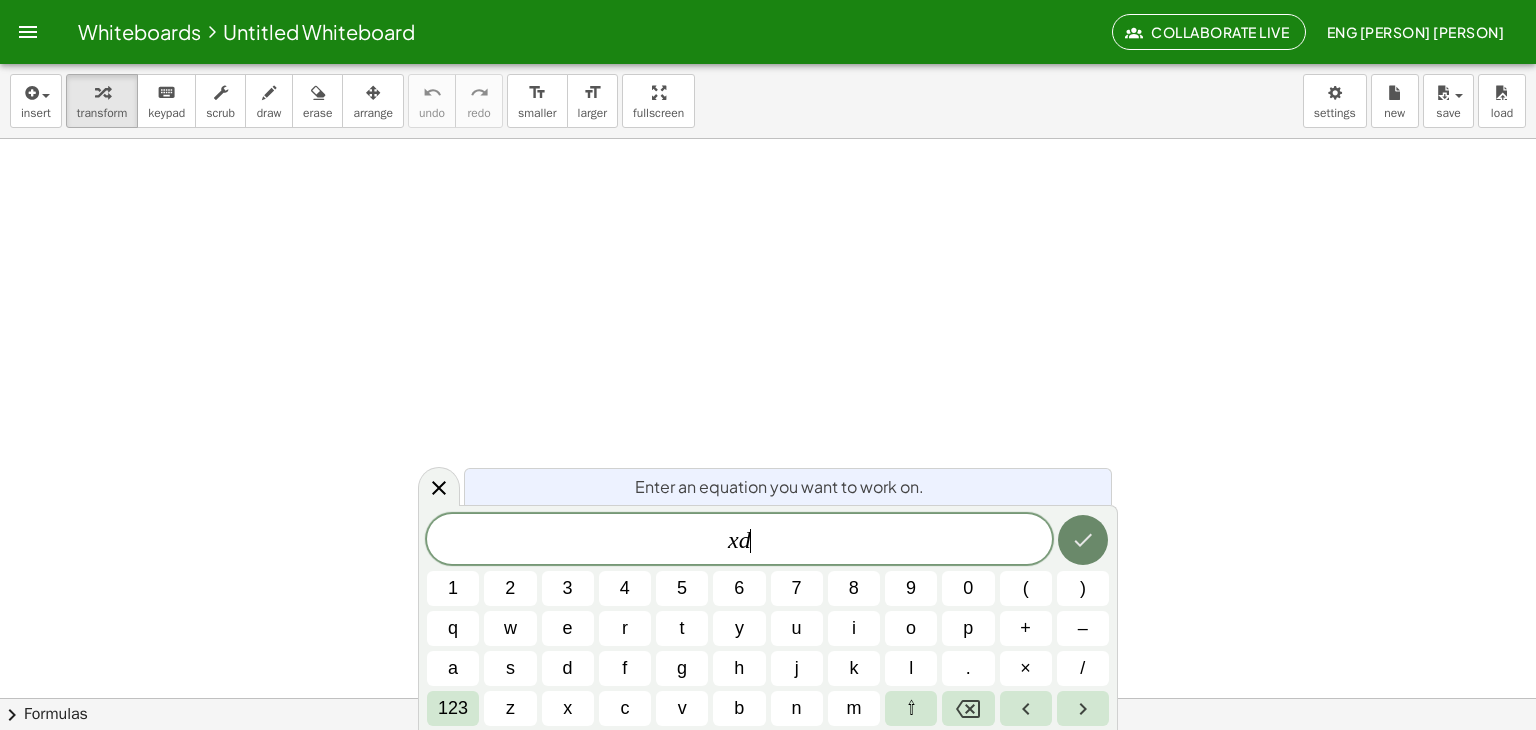 click 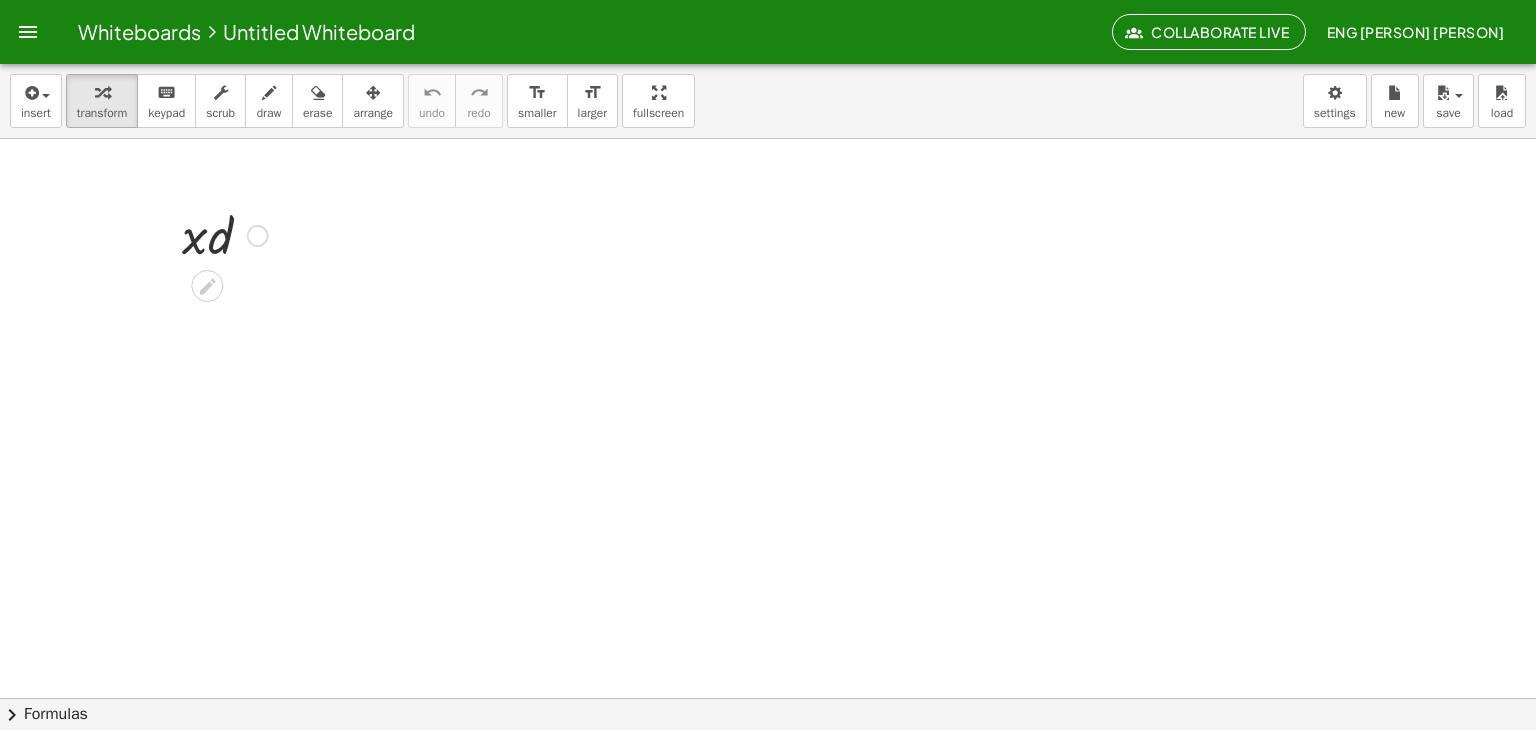 click at bounding box center (225, 234) 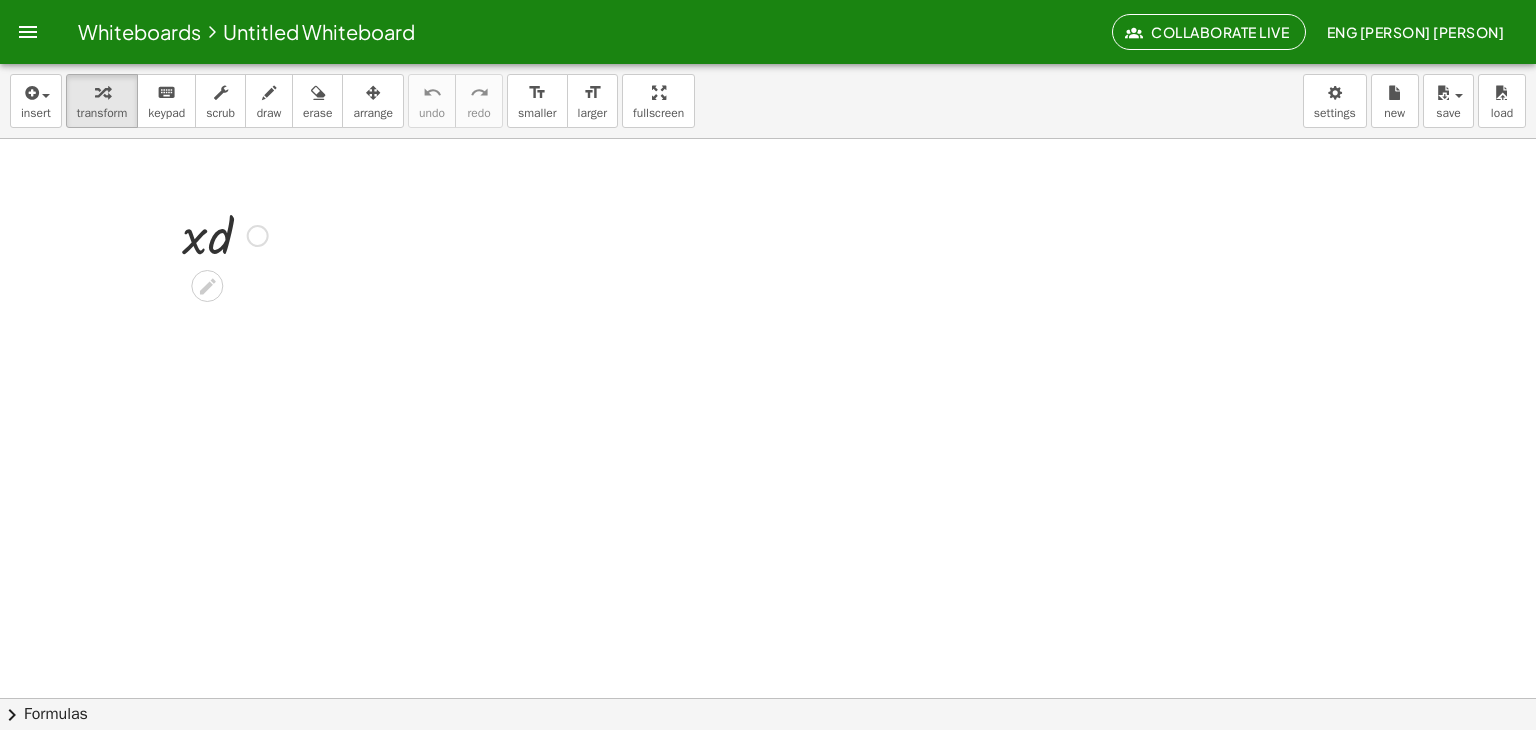 click at bounding box center (225, 234) 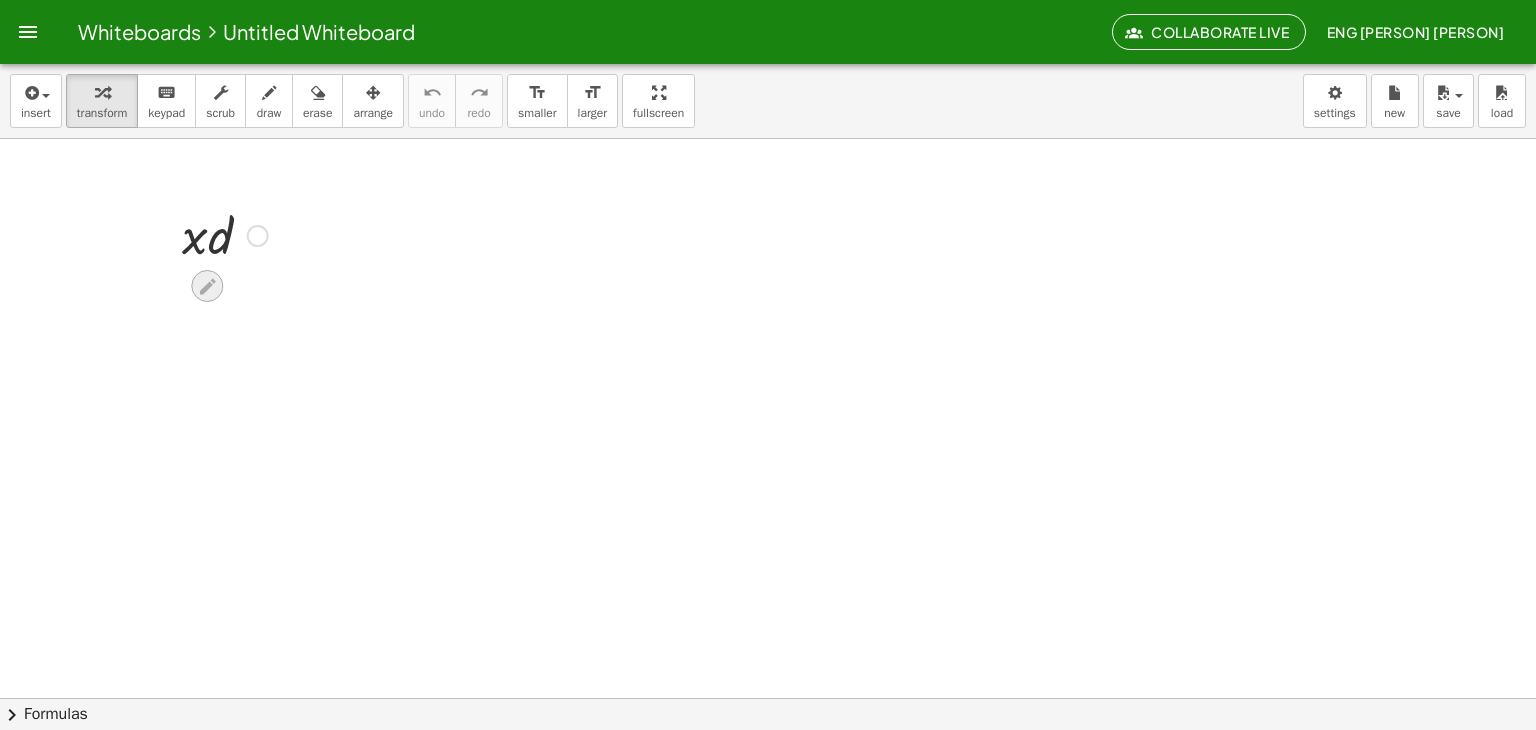 click 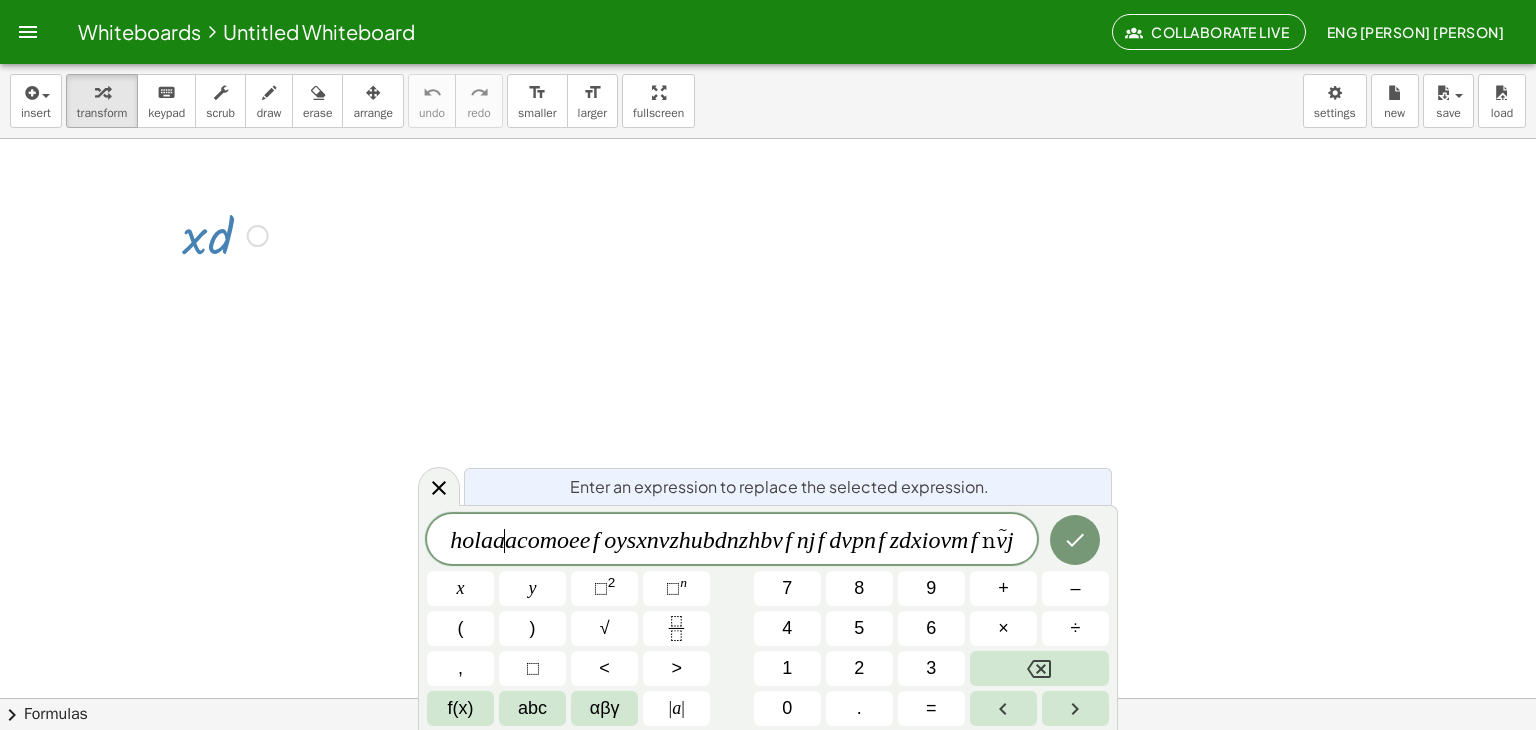 drag, startPoint x: 515, startPoint y: 498, endPoint x: 504, endPoint y: 557, distance: 60.016663 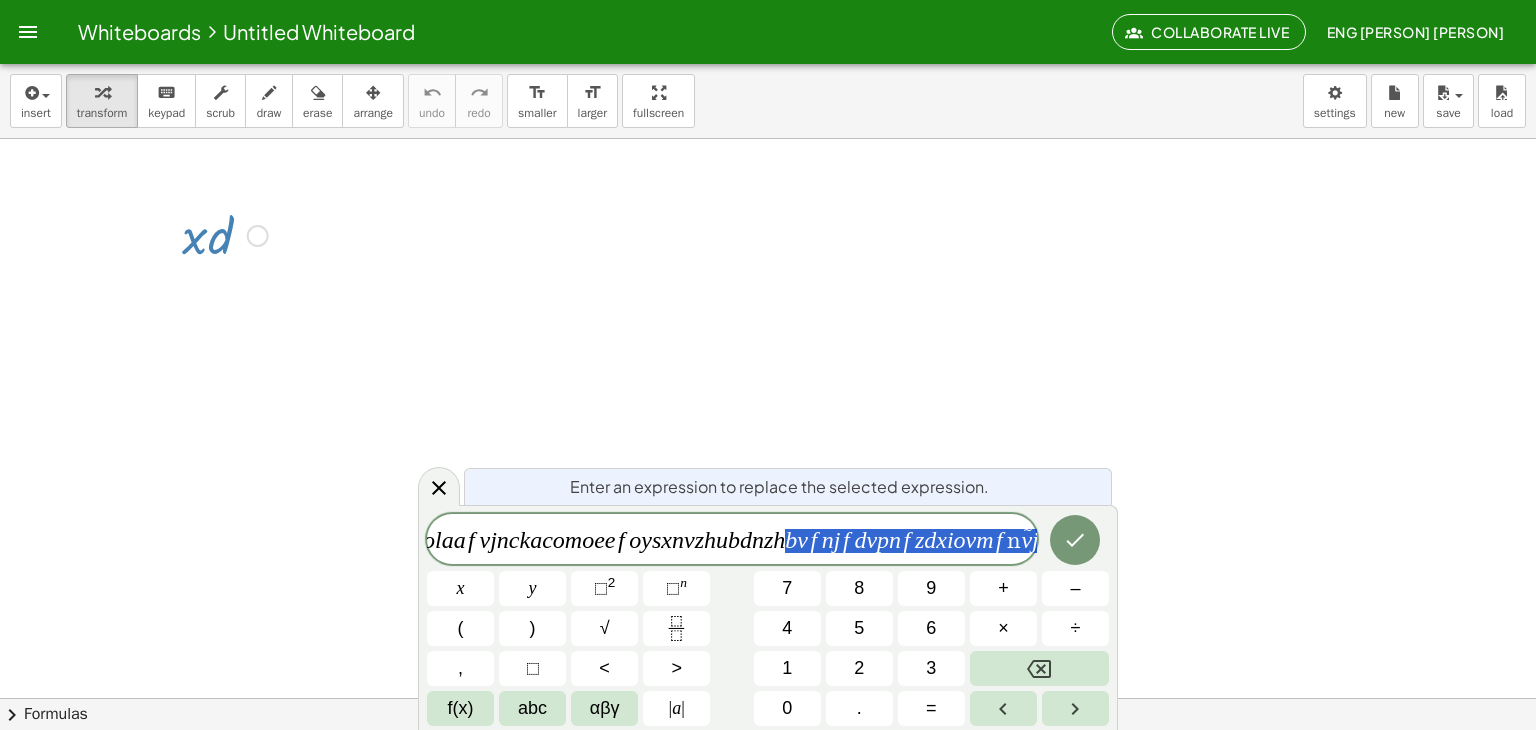 scroll, scrollTop: 0, scrollLeft: 21, axis: horizontal 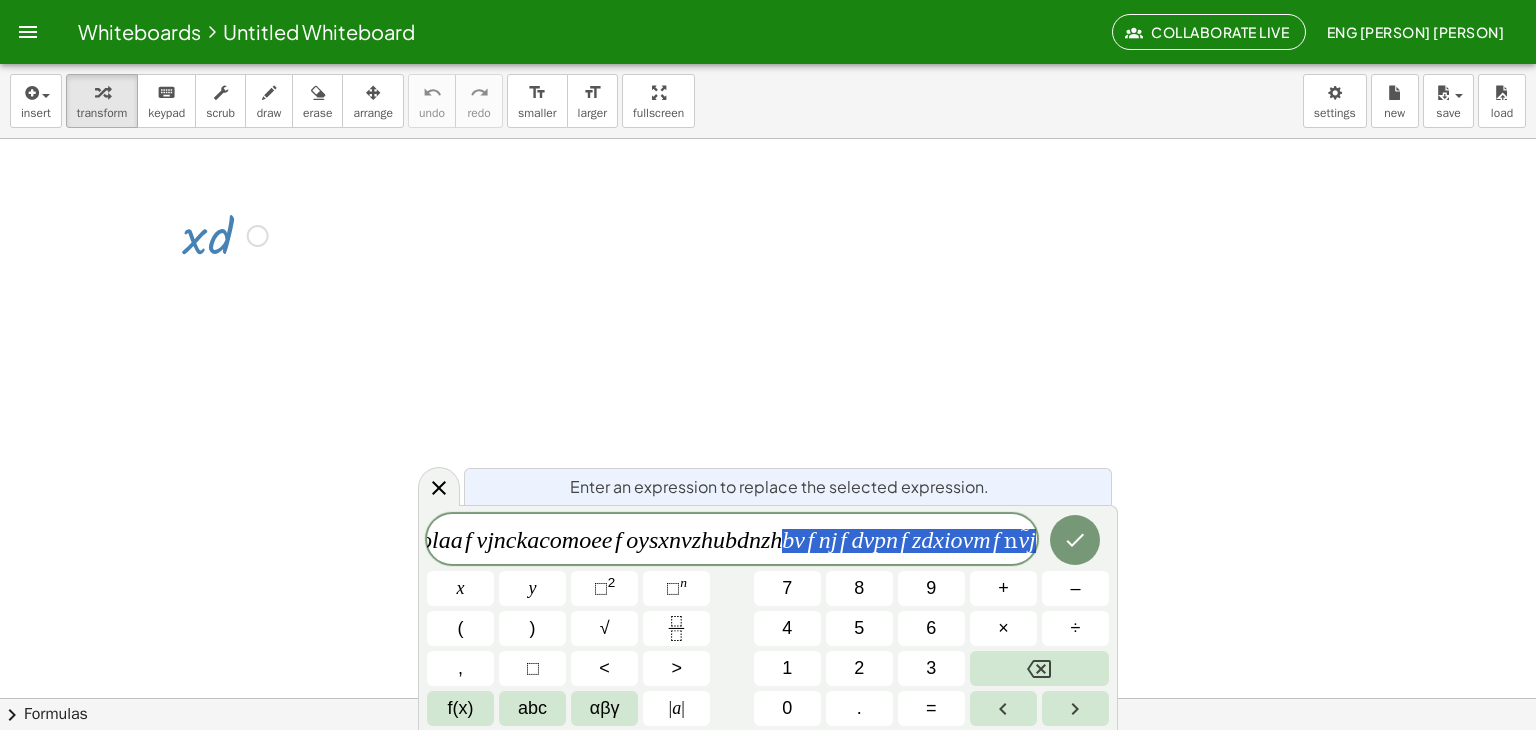drag, startPoint x: 809, startPoint y: 543, endPoint x: 1084, endPoint y: 567, distance: 276.0453 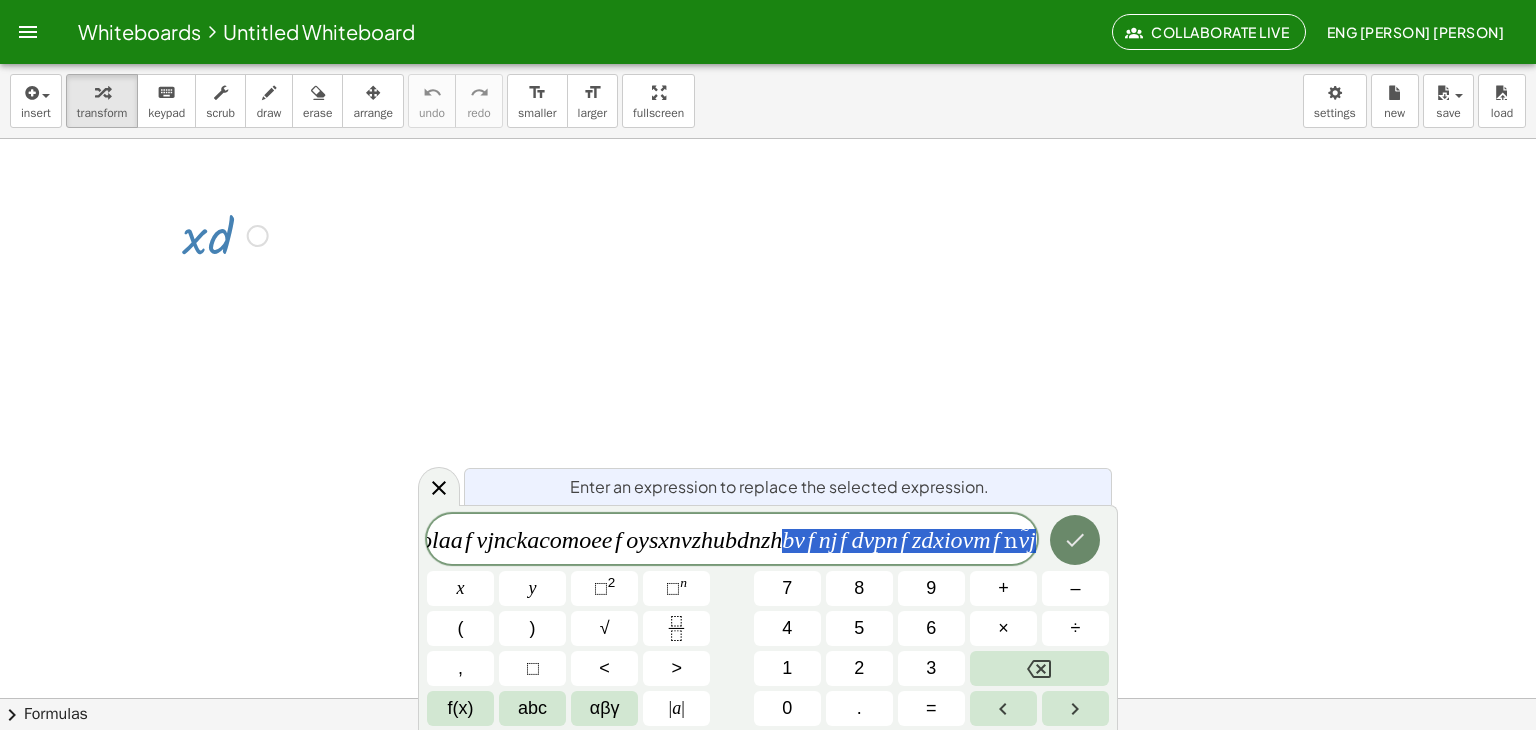 click 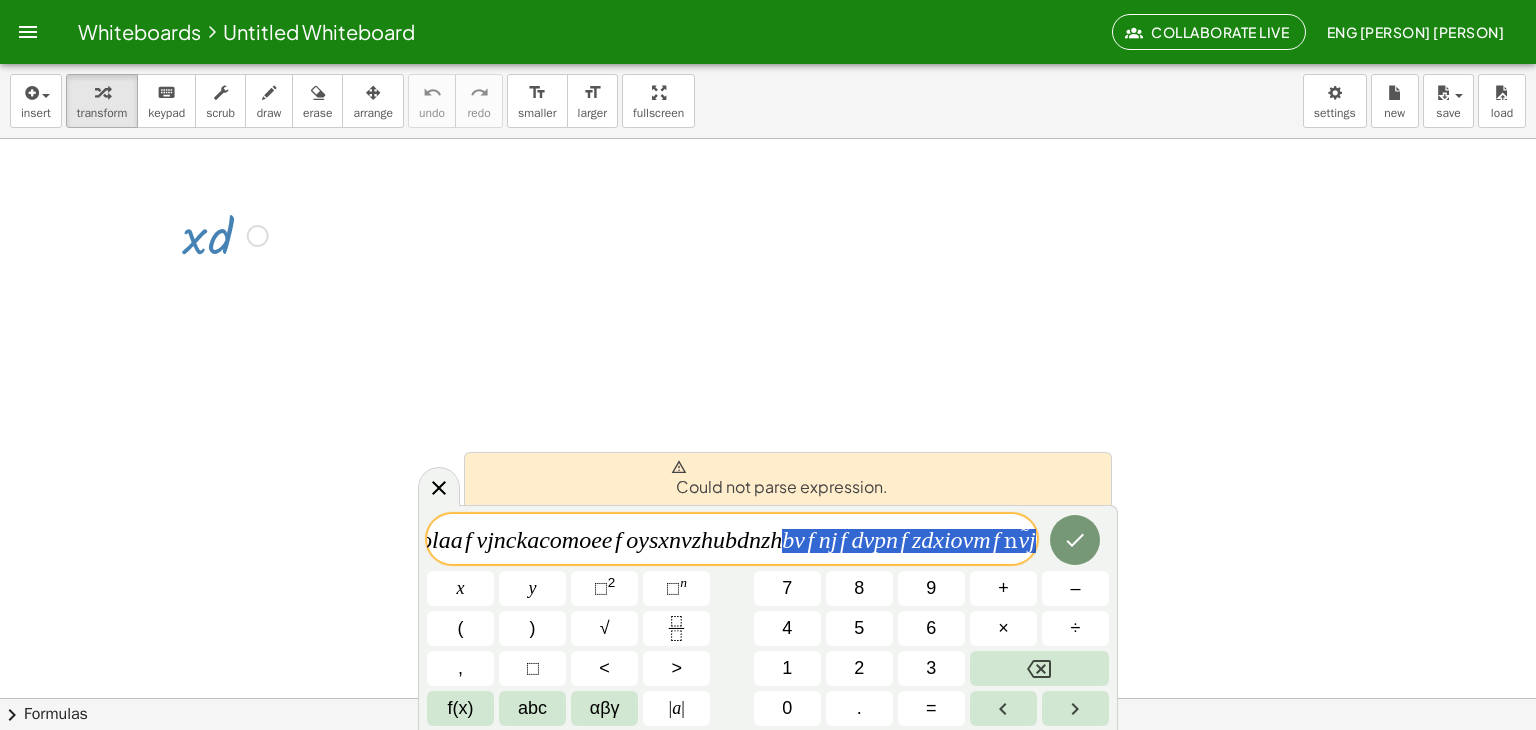 scroll, scrollTop: 0, scrollLeft: 0, axis: both 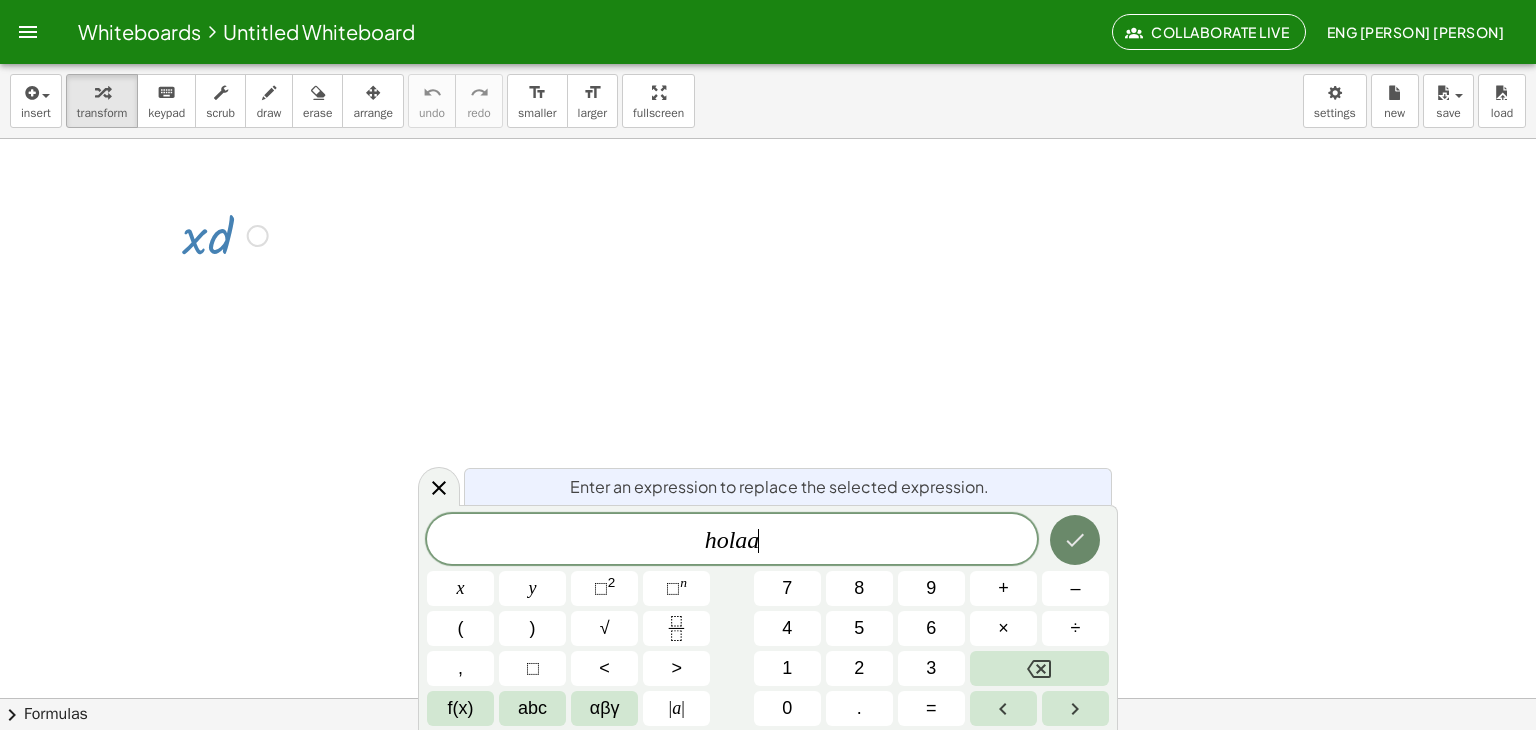 click 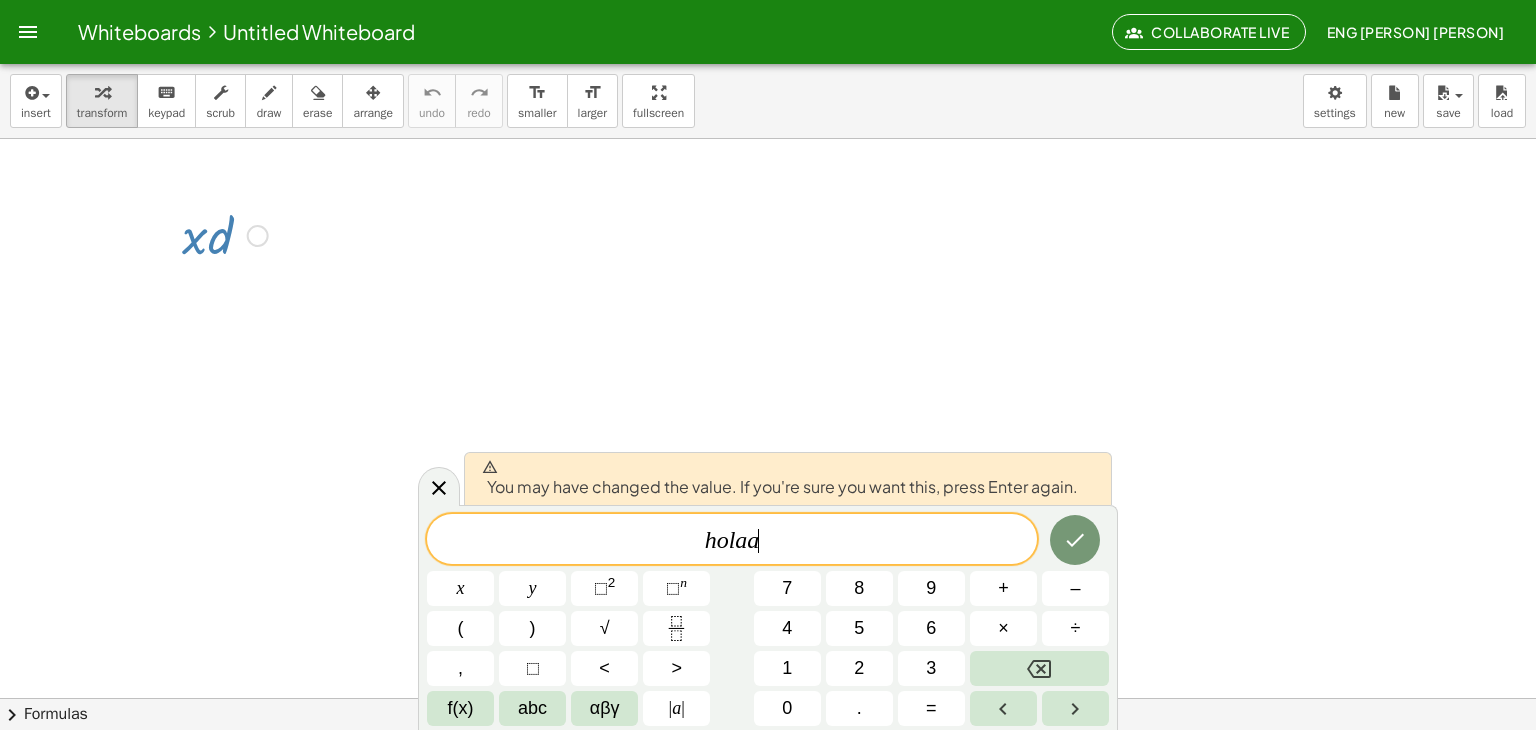 click on "h o l a a ​" at bounding box center (732, 541) 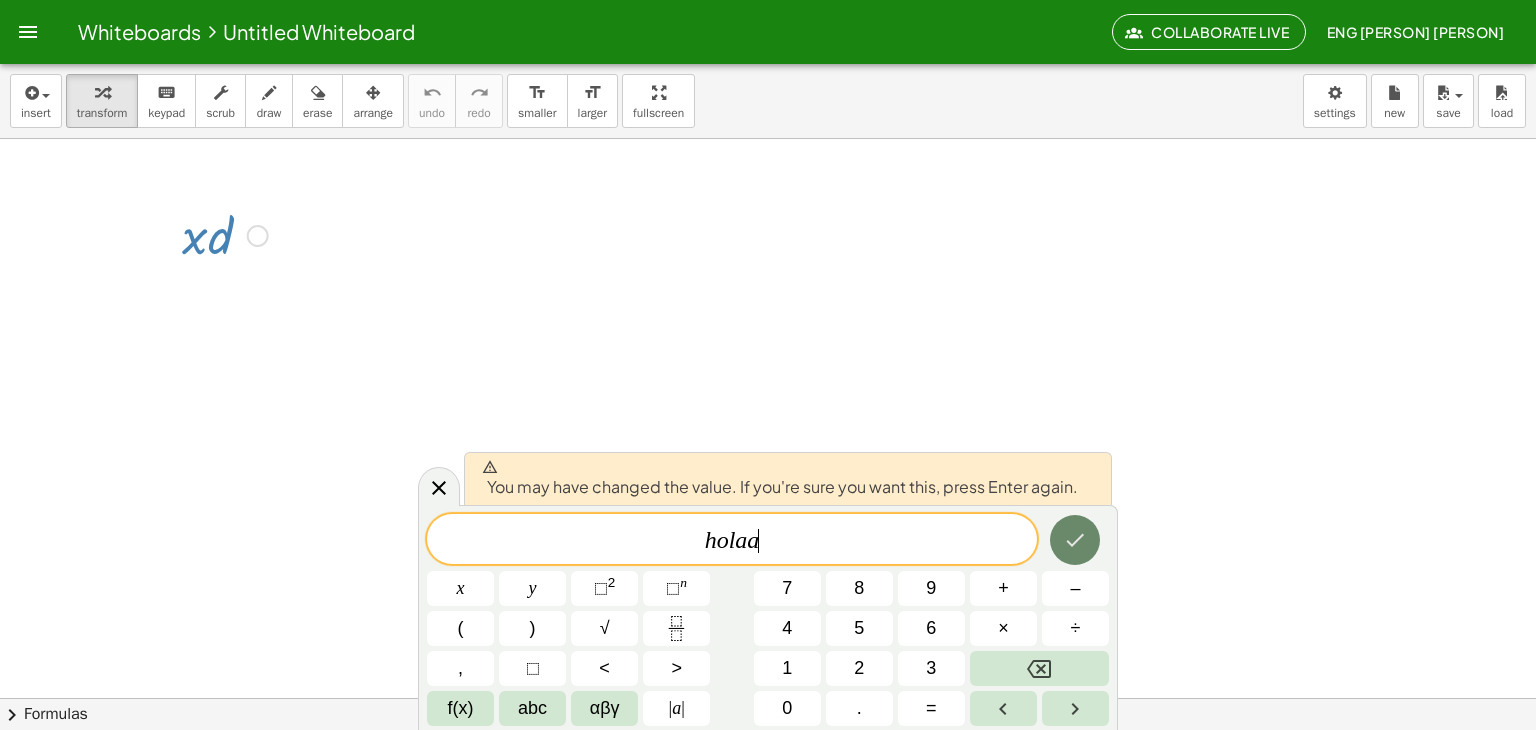 click at bounding box center [1075, 540] 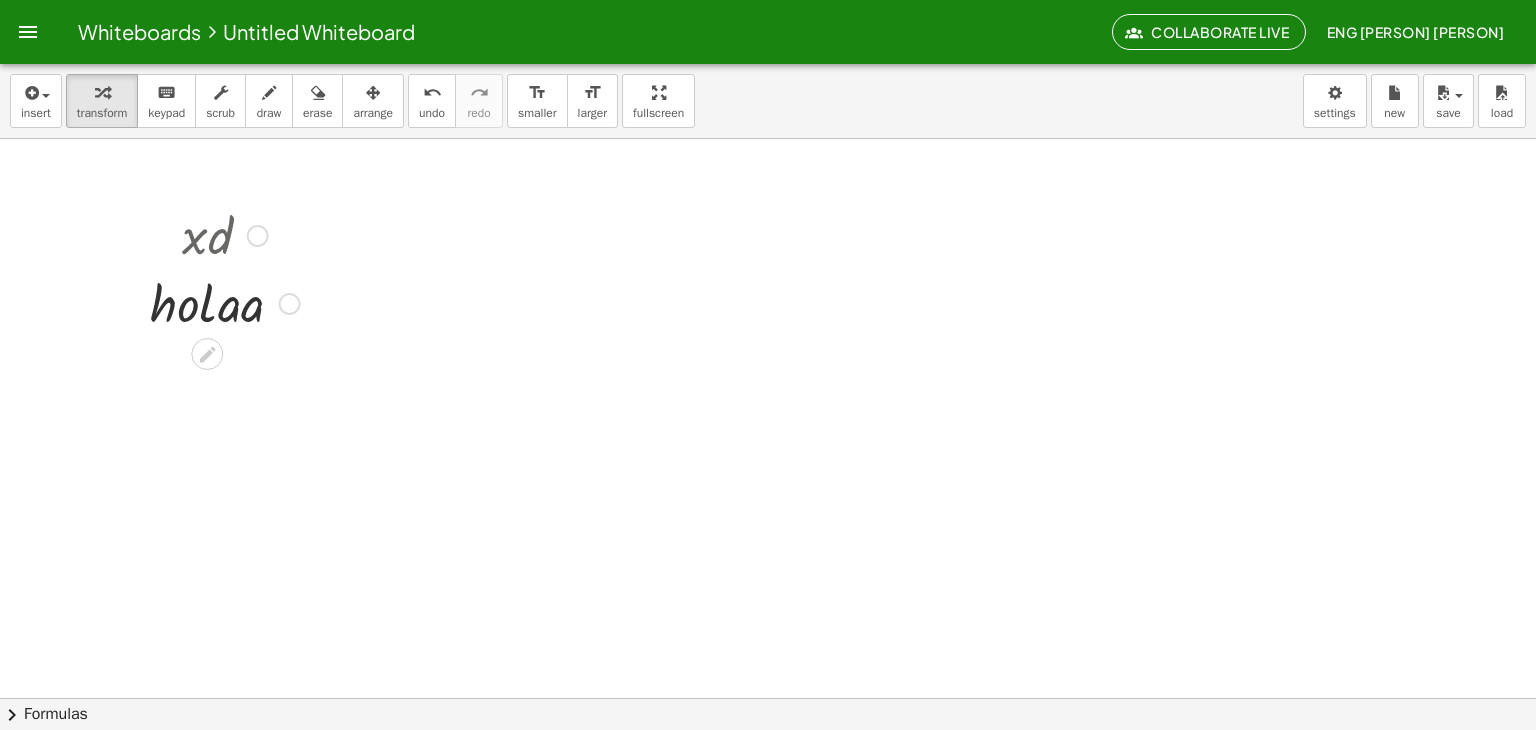 click at bounding box center [225, 302] 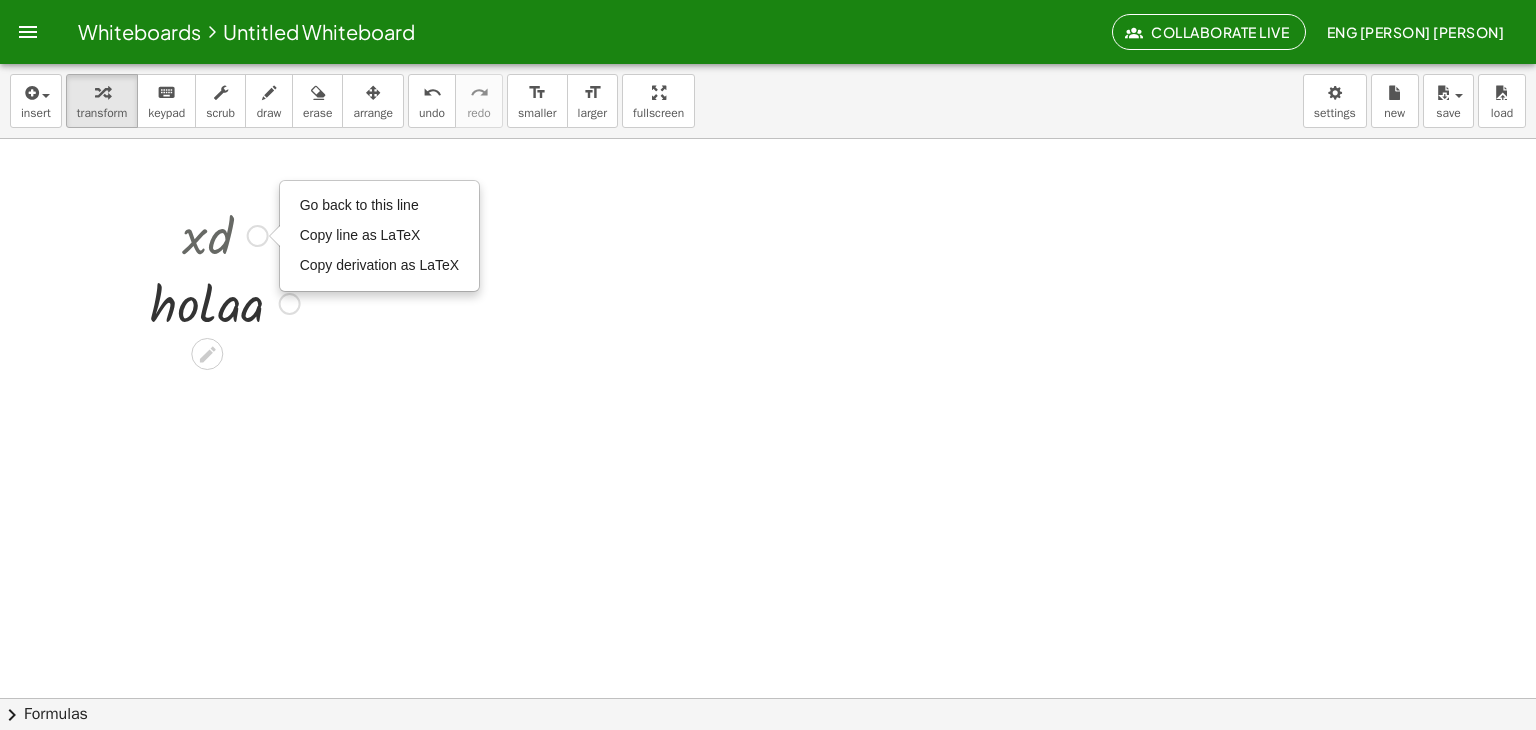 click at bounding box center [215, 351] 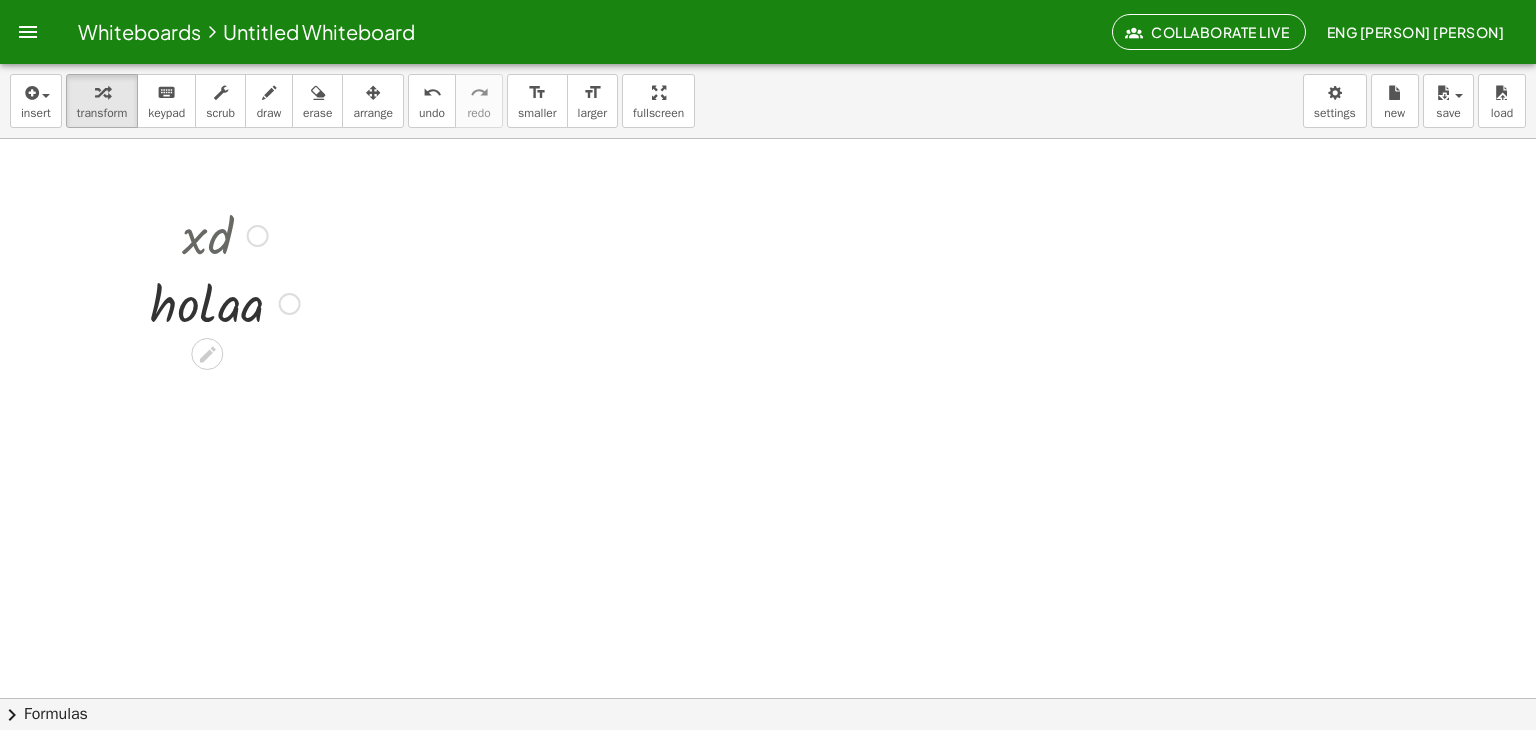 click at bounding box center (225, 234) 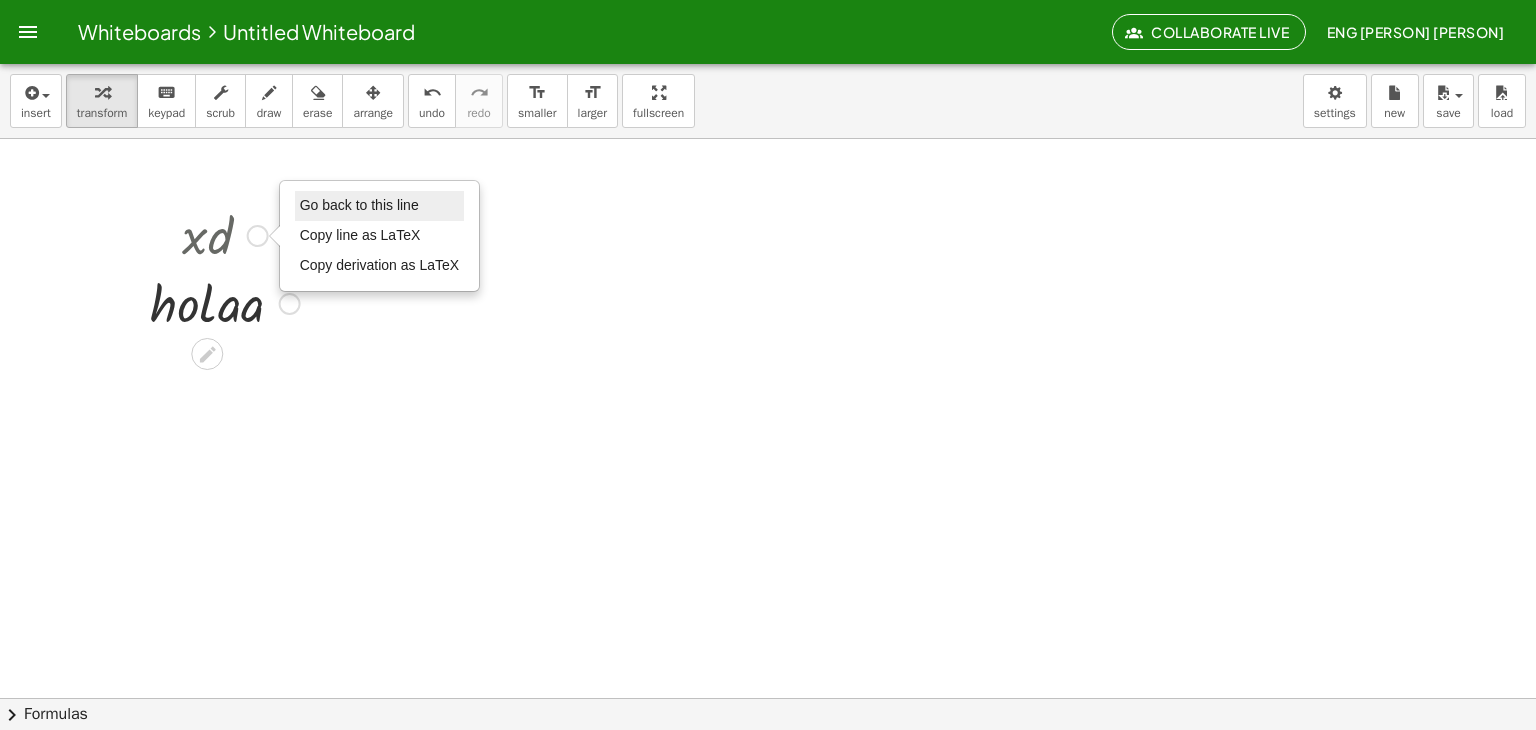 click on "Go back to this line" at bounding box center [359, 205] 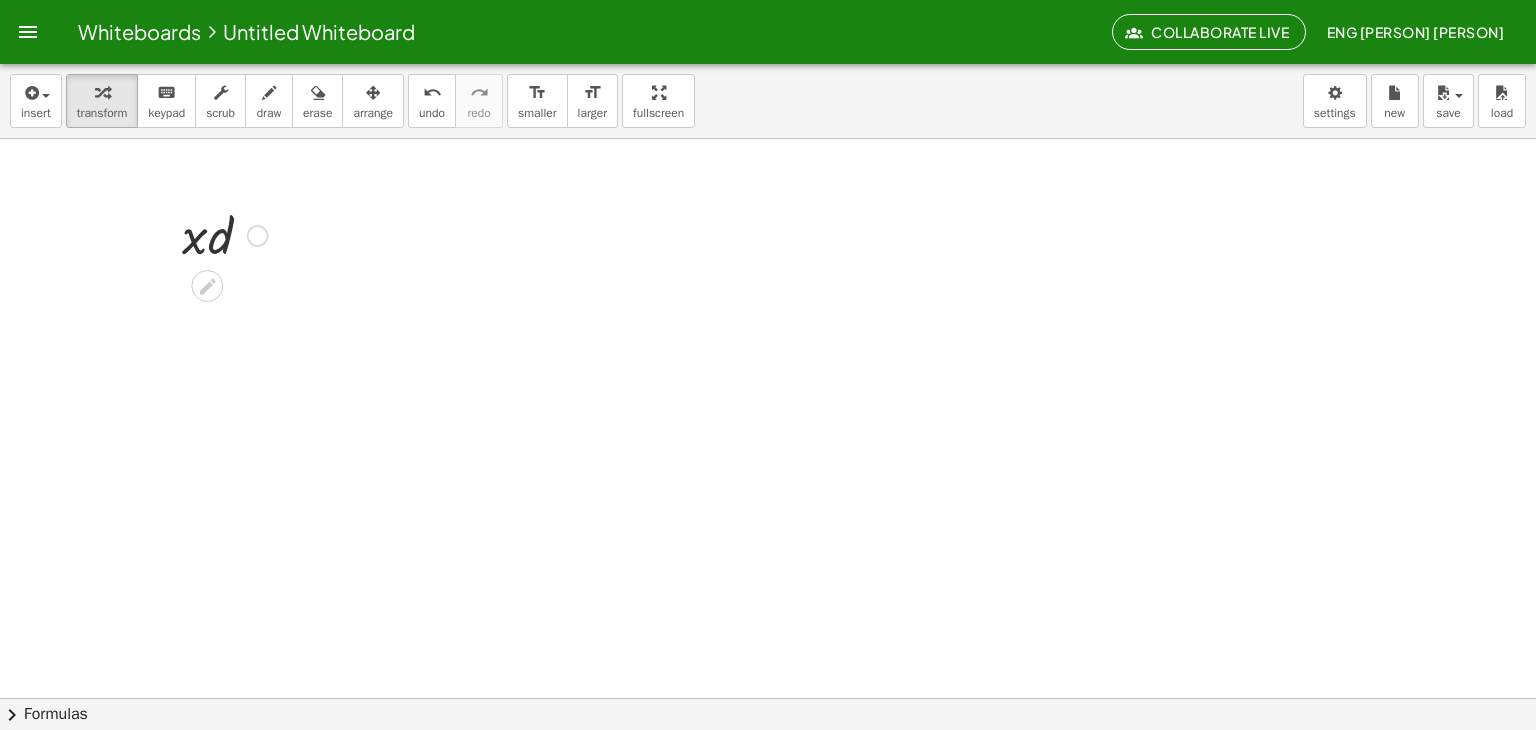 click on "Go back to this line Copy line as LaTeX Copy derivation as LaTeX" at bounding box center [258, 236] 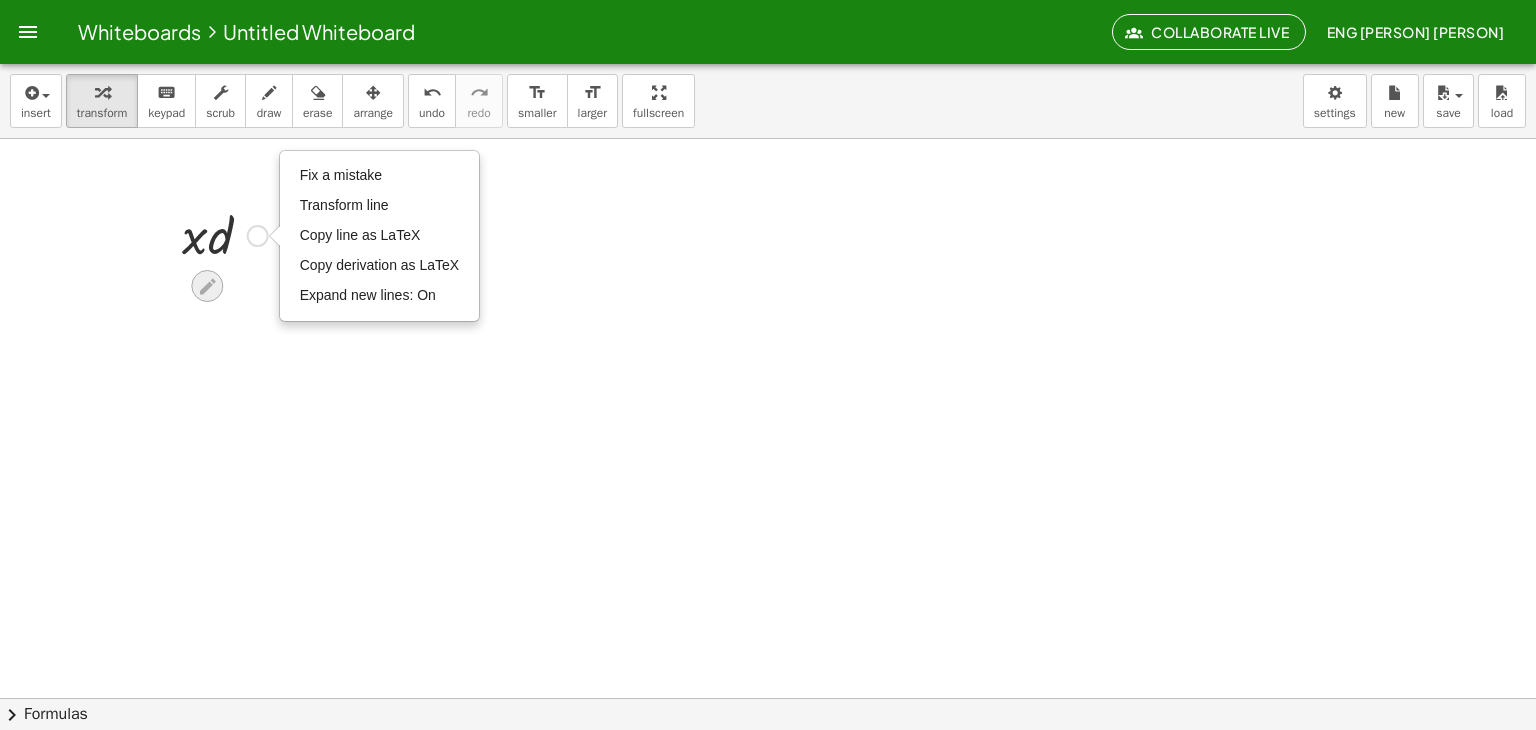 click 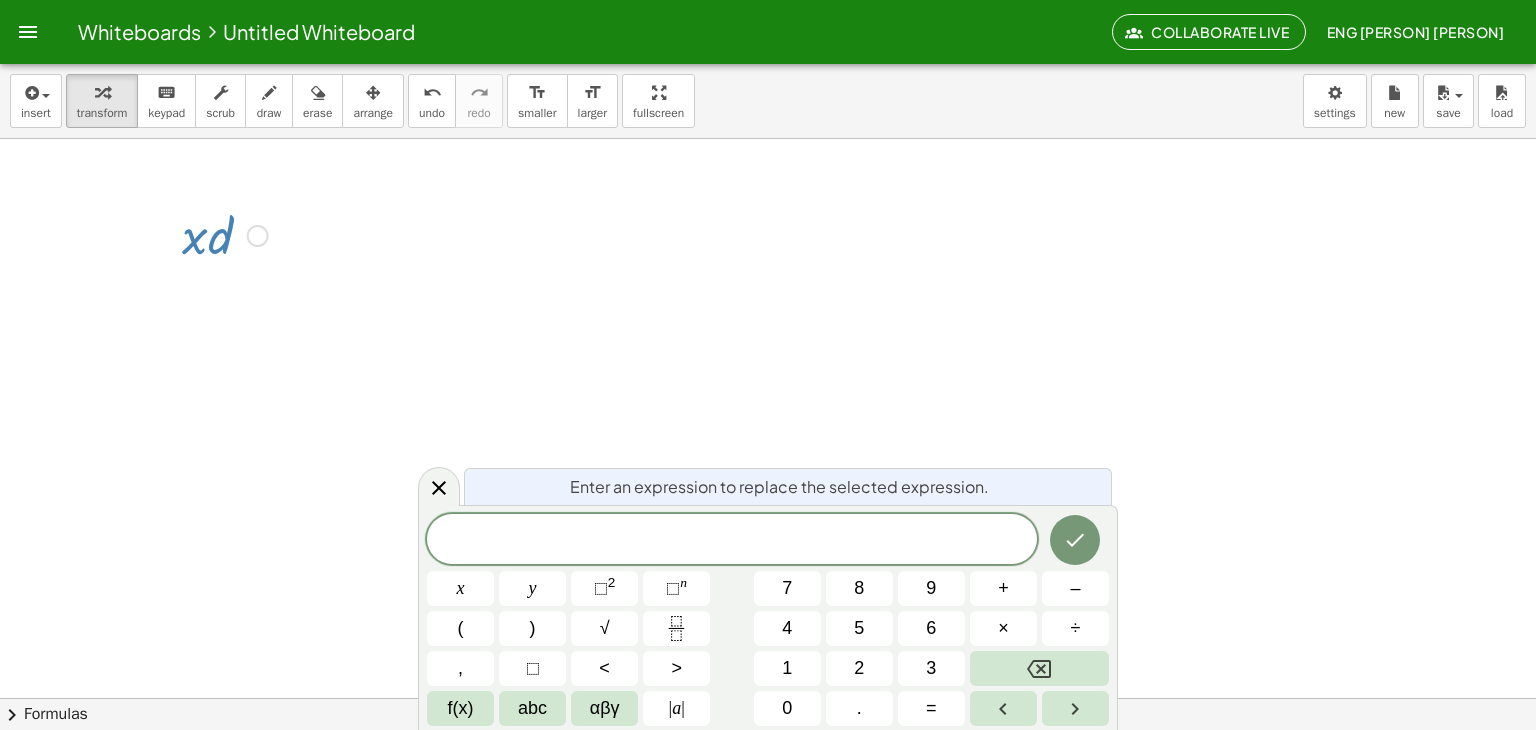 click at bounding box center (768, 530) 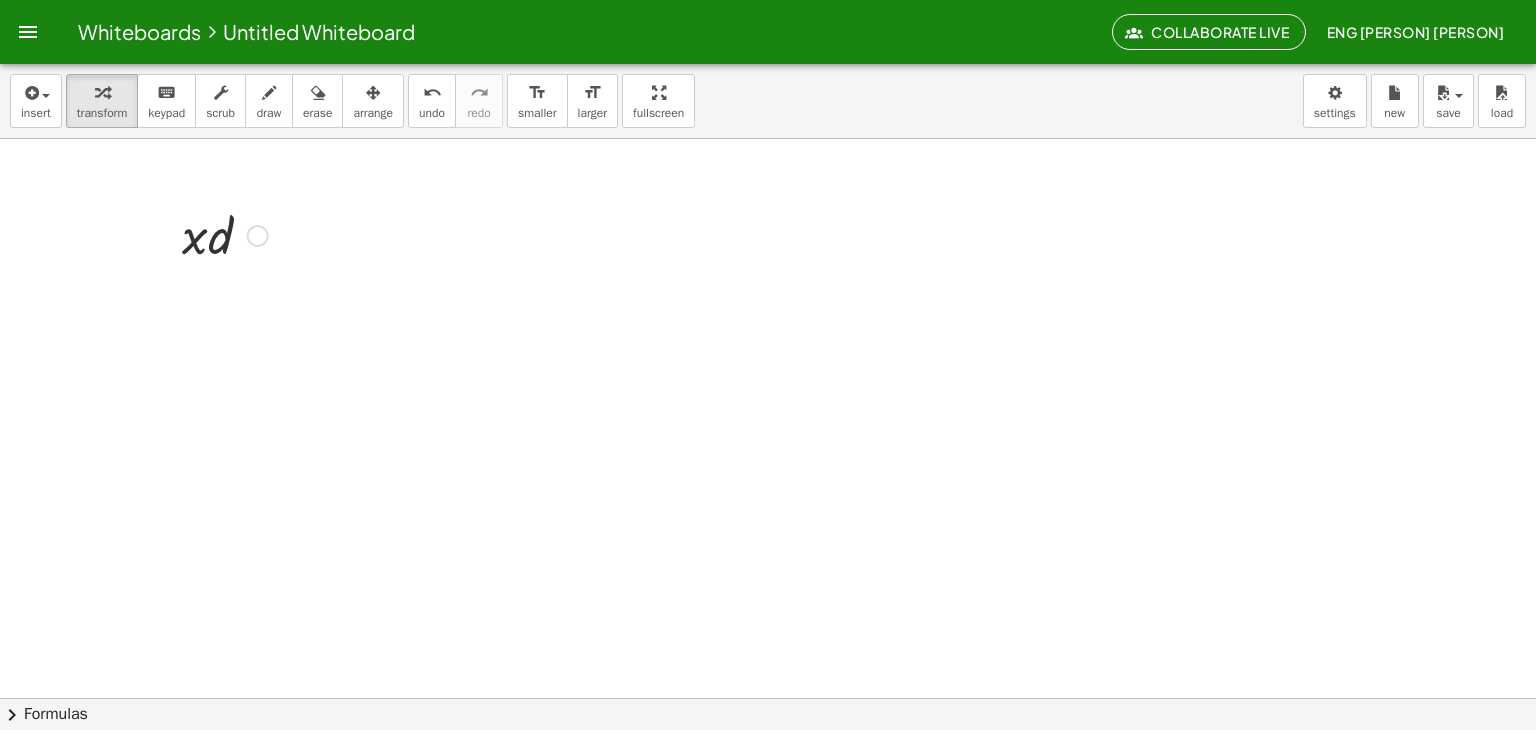 click at bounding box center [225, 234] 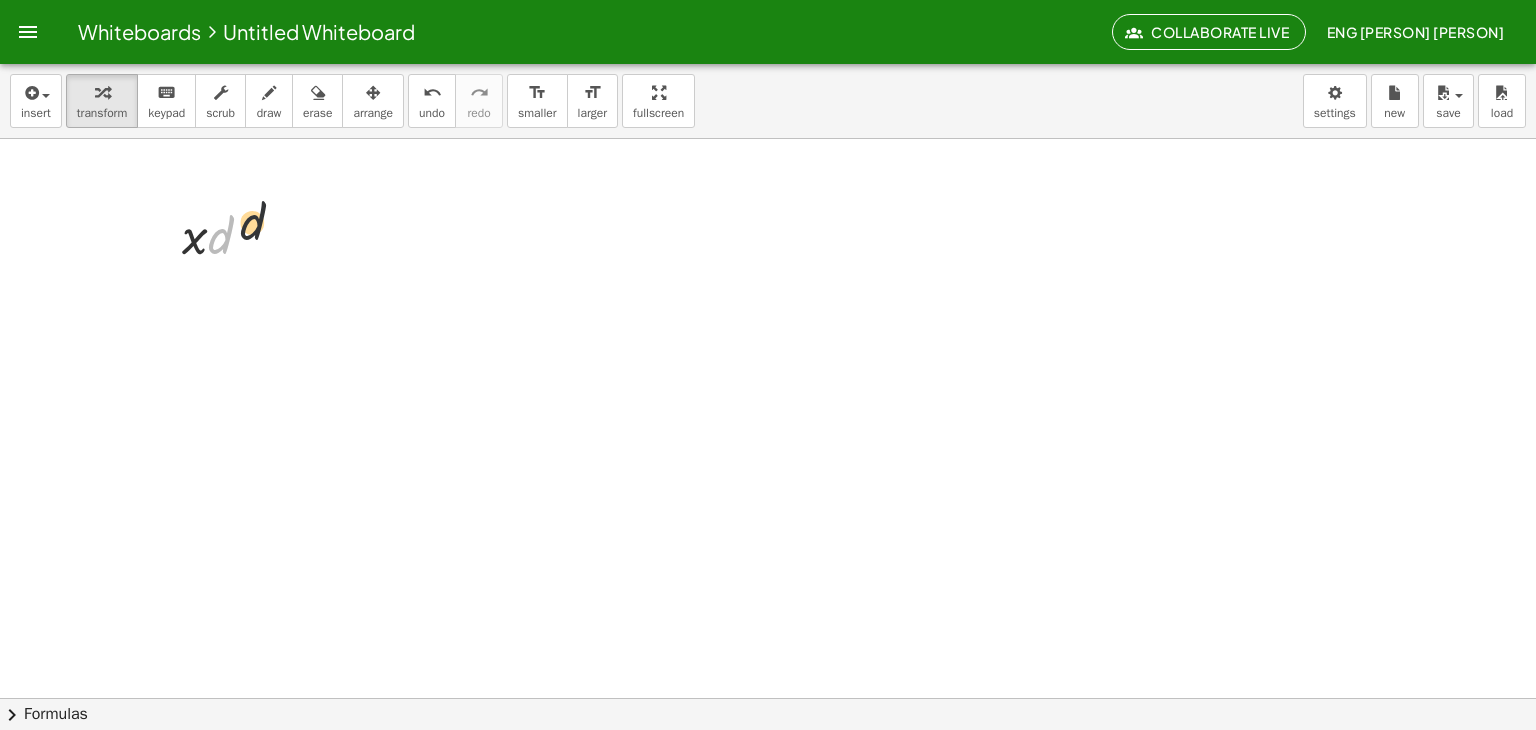drag, startPoint x: 211, startPoint y: 238, endPoint x: 256, endPoint y: 216, distance: 50.08992 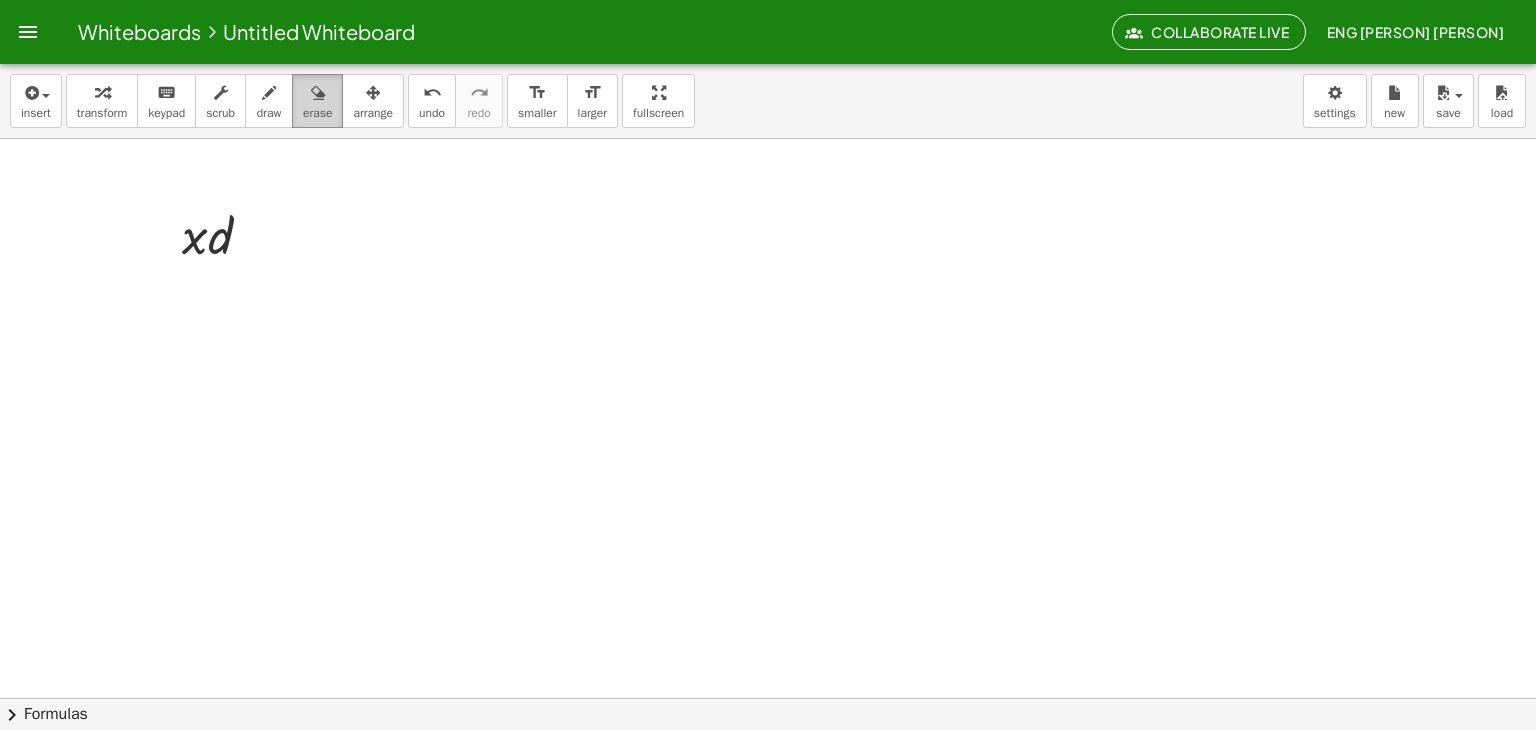 click at bounding box center [317, 92] 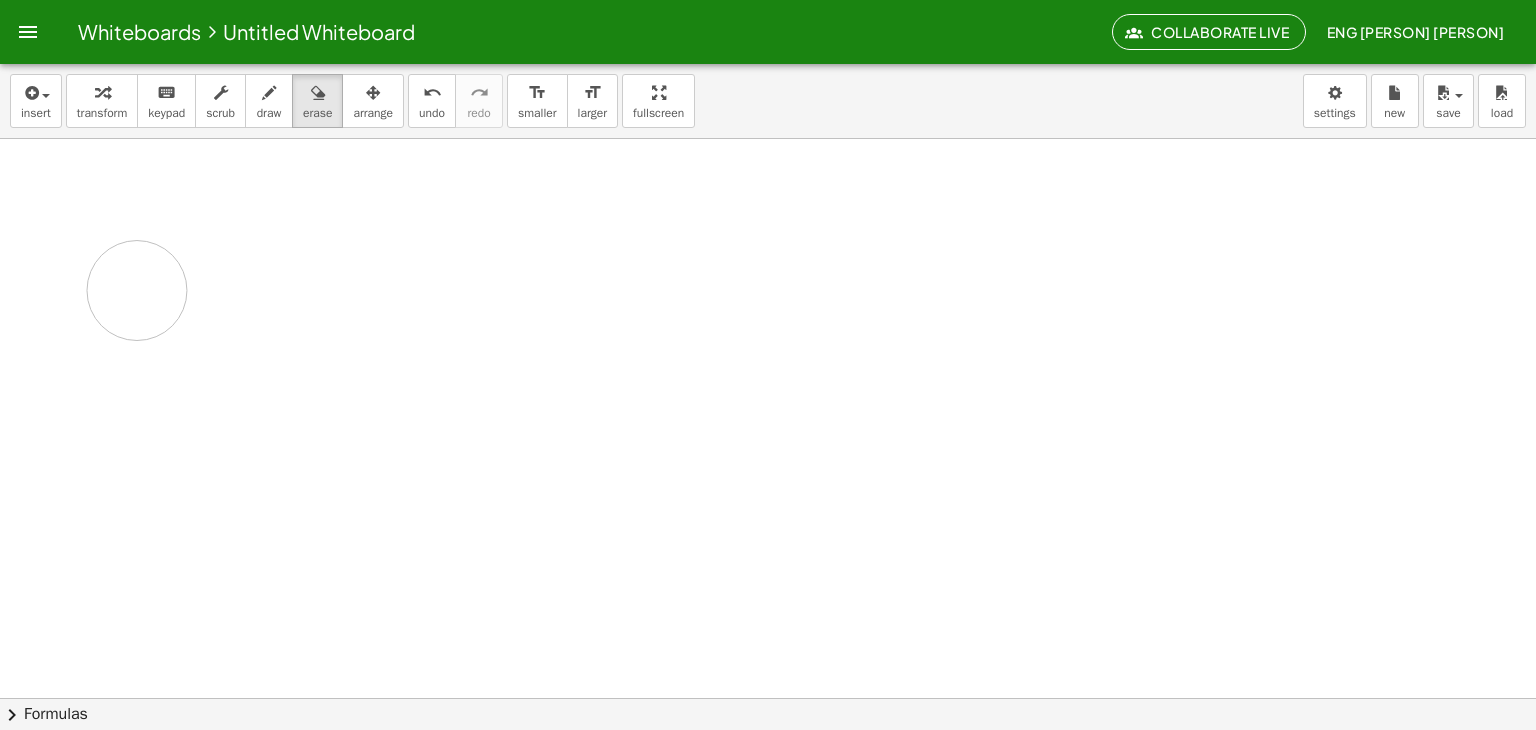 drag, startPoint x: 256, startPoint y: 189, endPoint x: 146, endPoint y: 283, distance: 144.69278 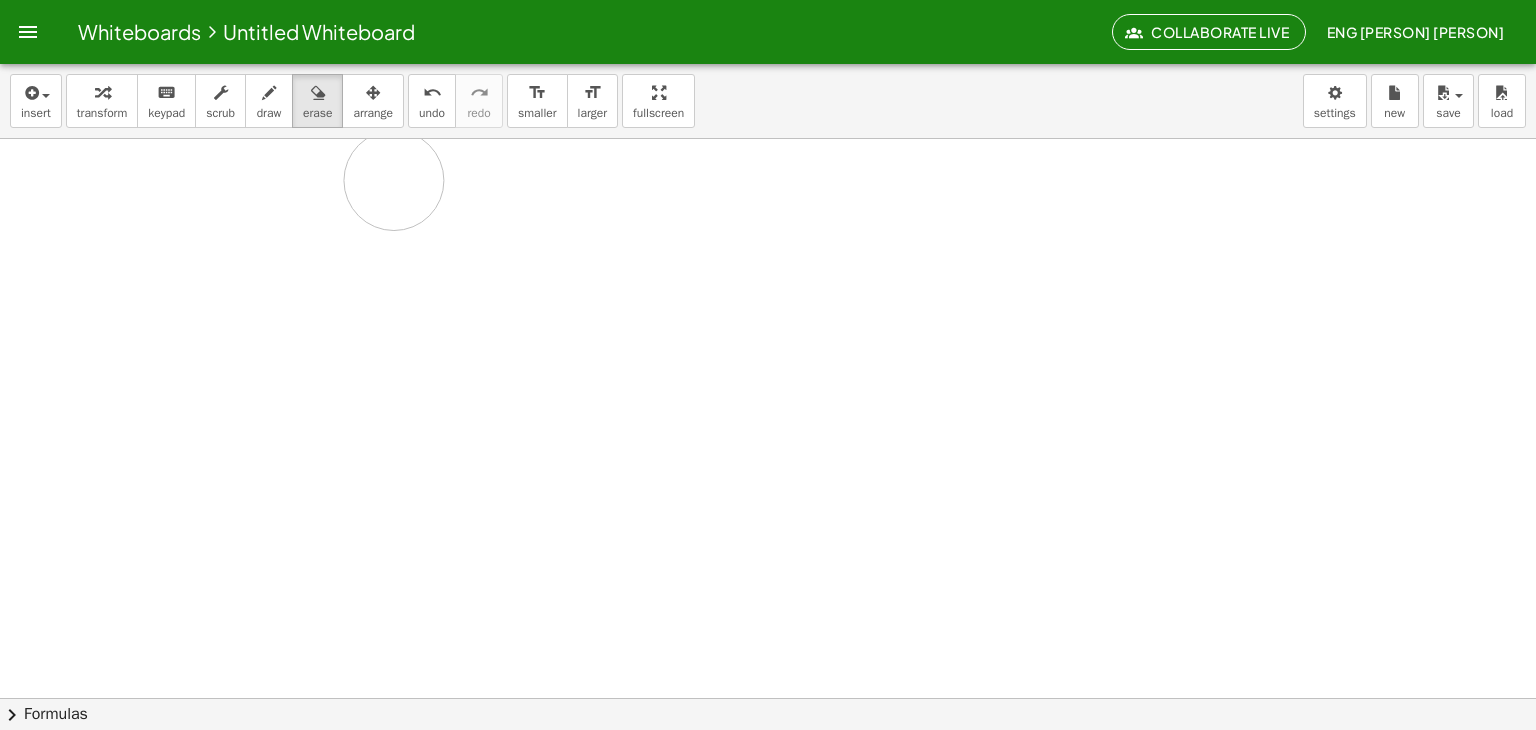 drag, startPoint x: 167, startPoint y: 246, endPoint x: 389, endPoint y: 174, distance: 233.3838 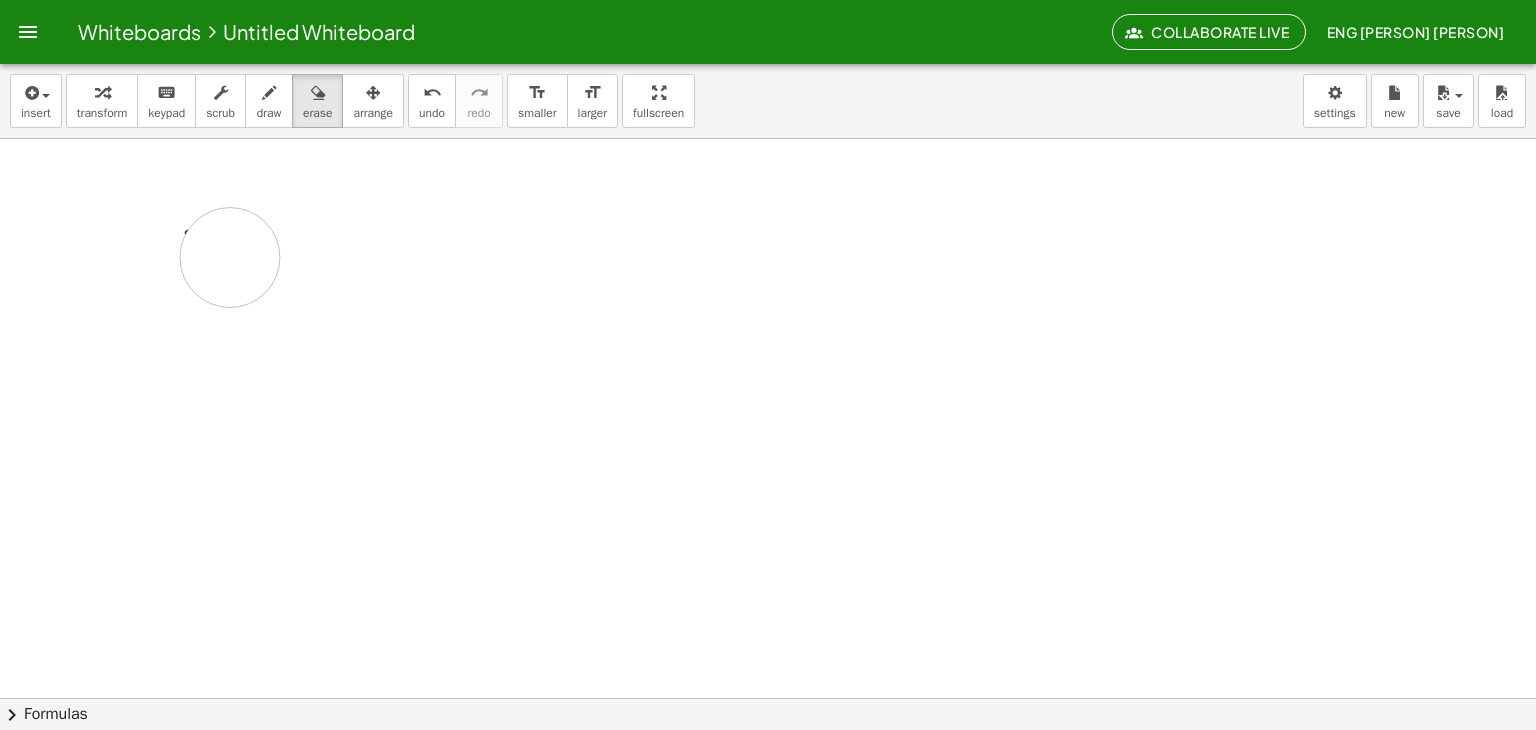drag, startPoint x: 304, startPoint y: 214, endPoint x: 200, endPoint y: 269, distance: 117.64778 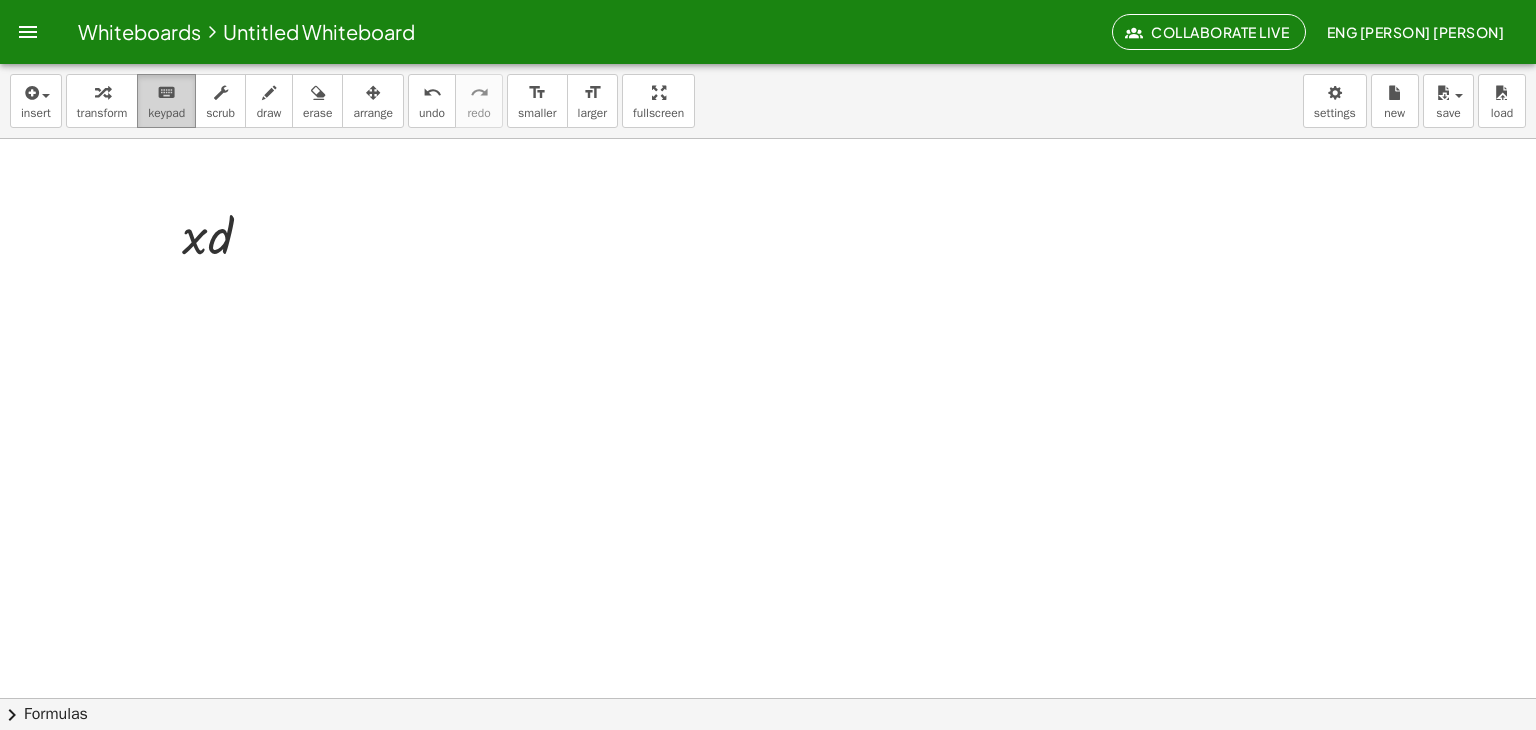 click on "keypad" at bounding box center [166, 113] 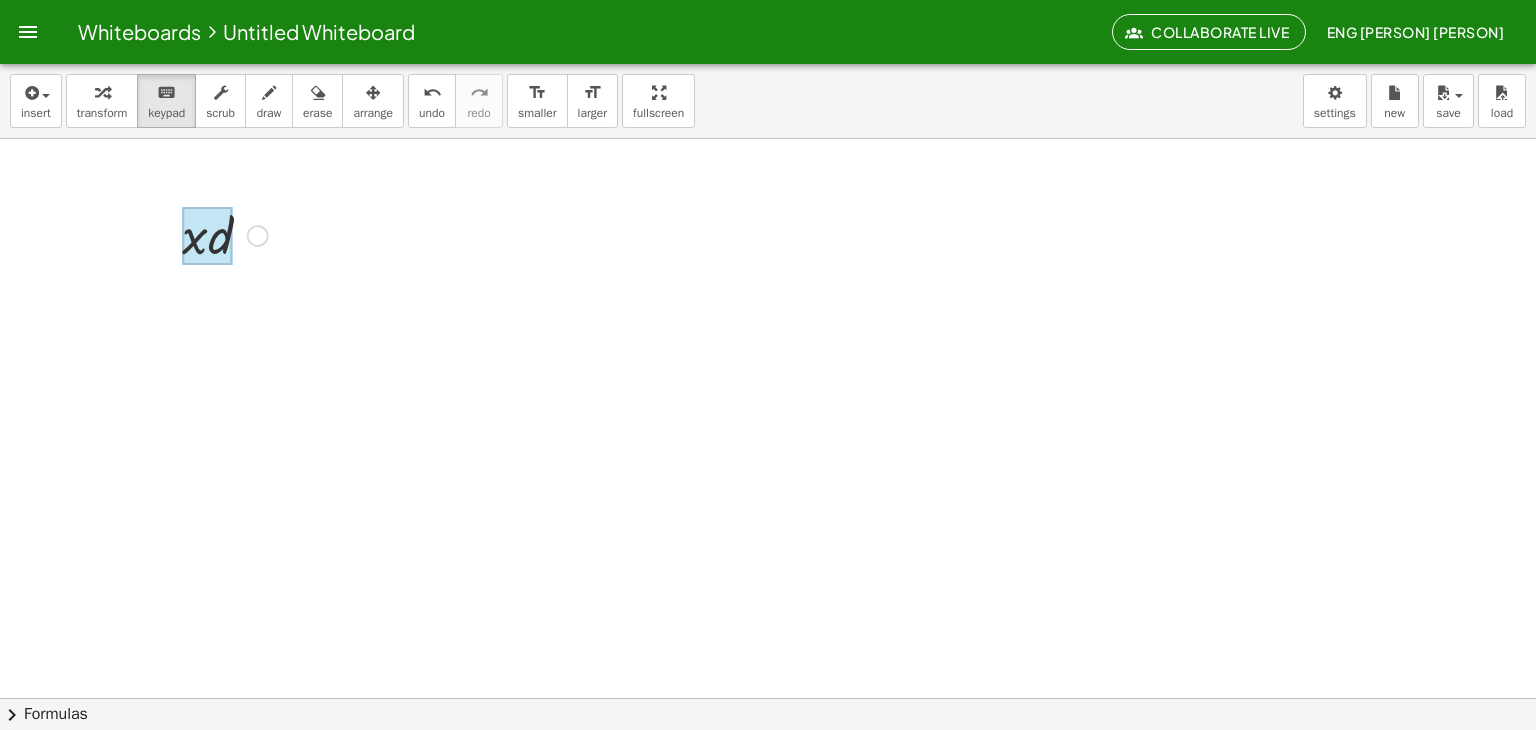 click at bounding box center [207, 236] 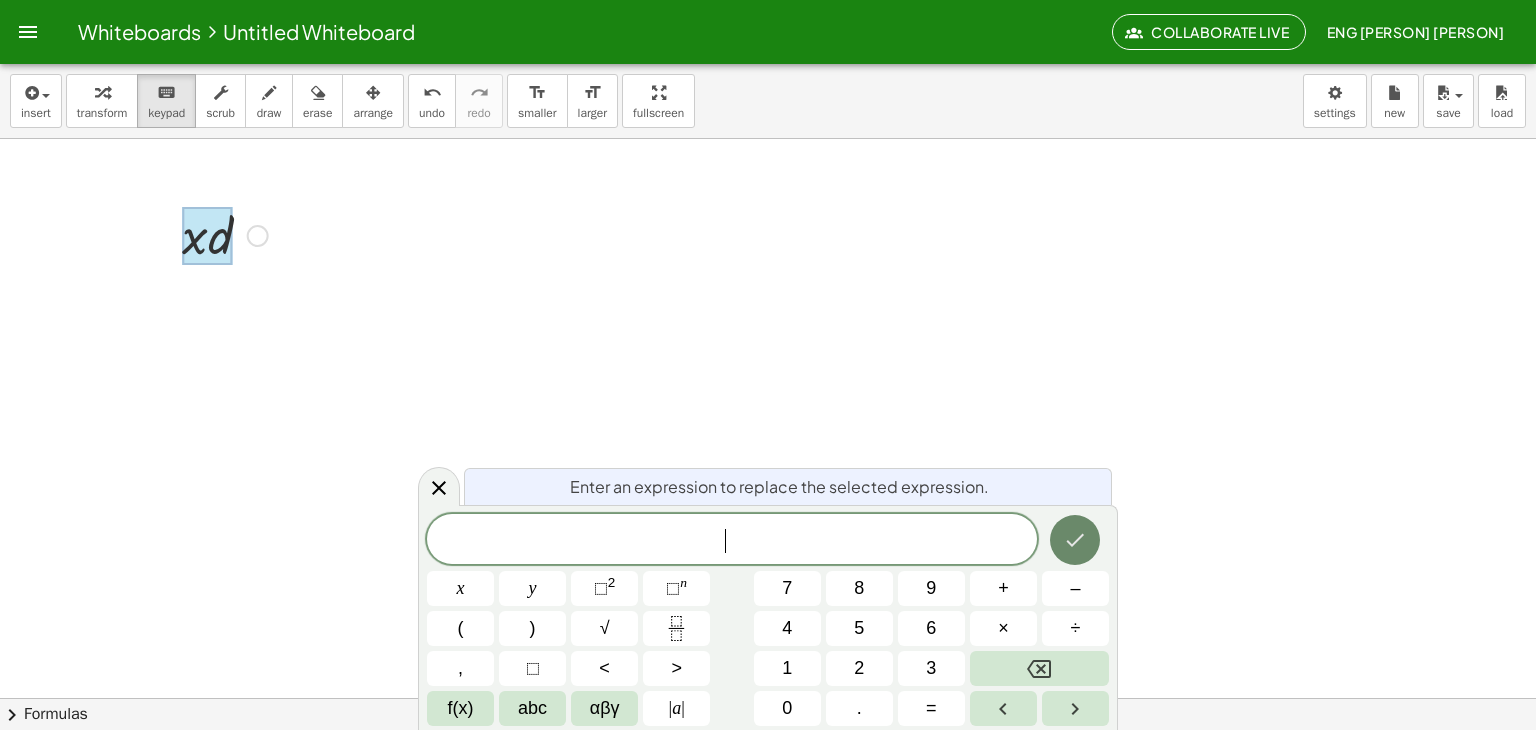 click at bounding box center [1075, 540] 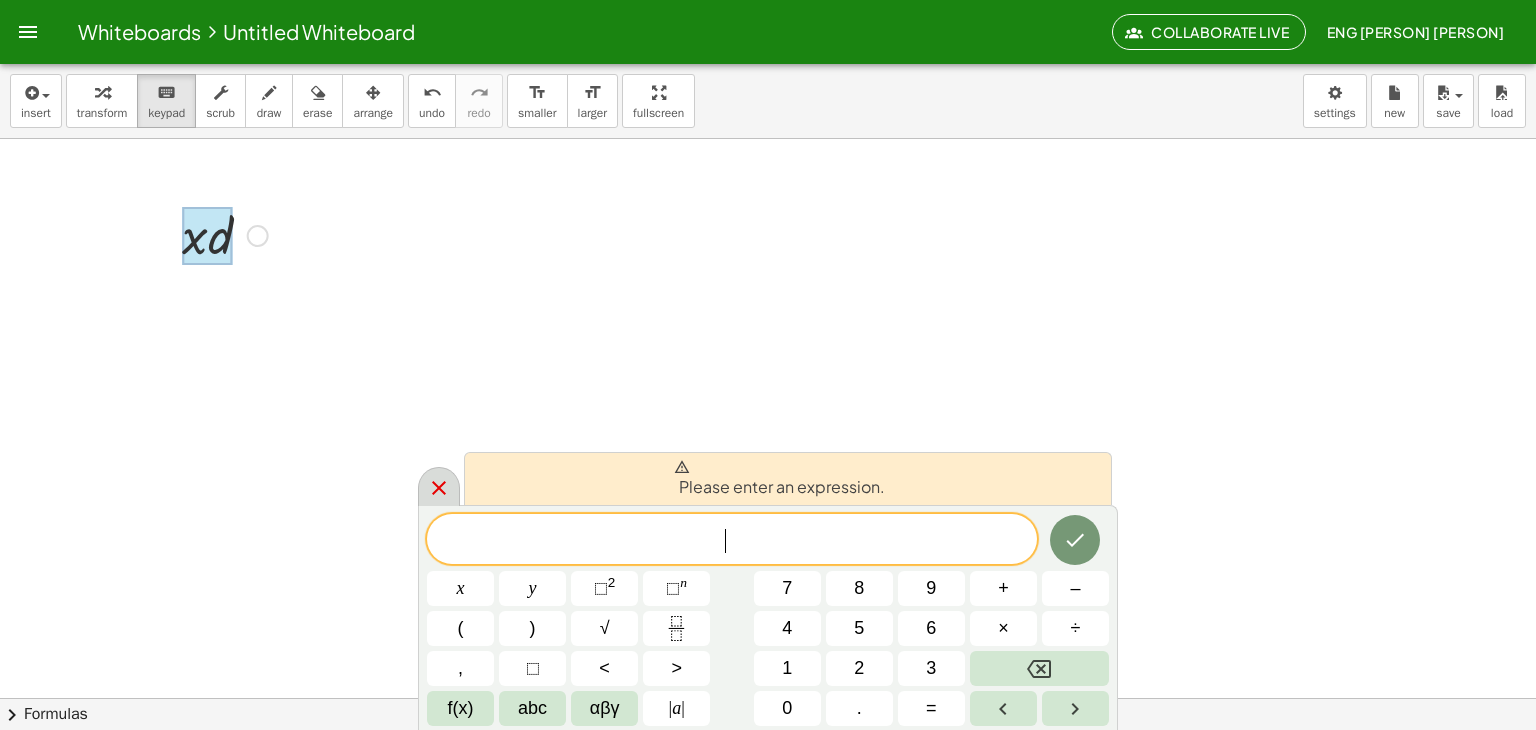 click at bounding box center [439, 486] 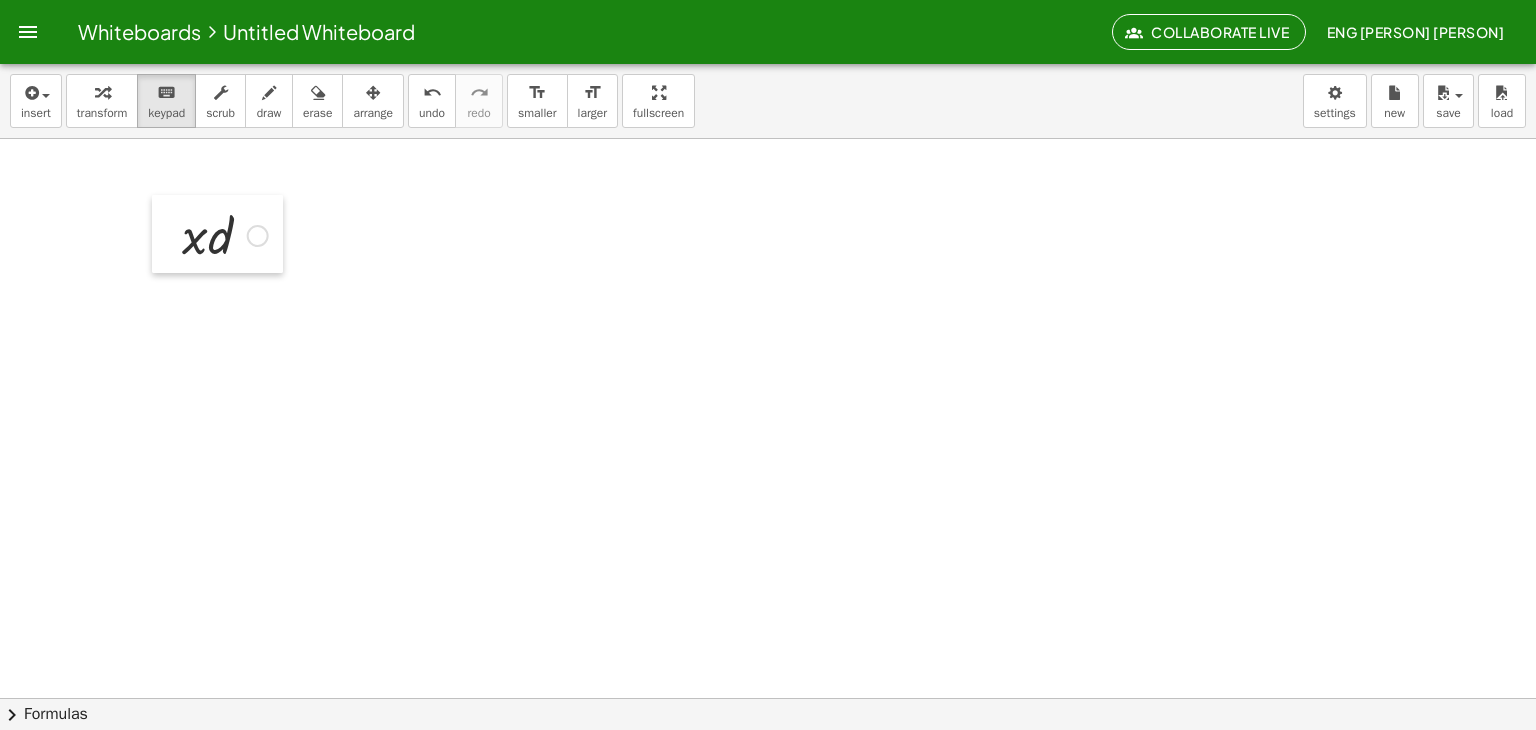 click at bounding box center (167, 234) 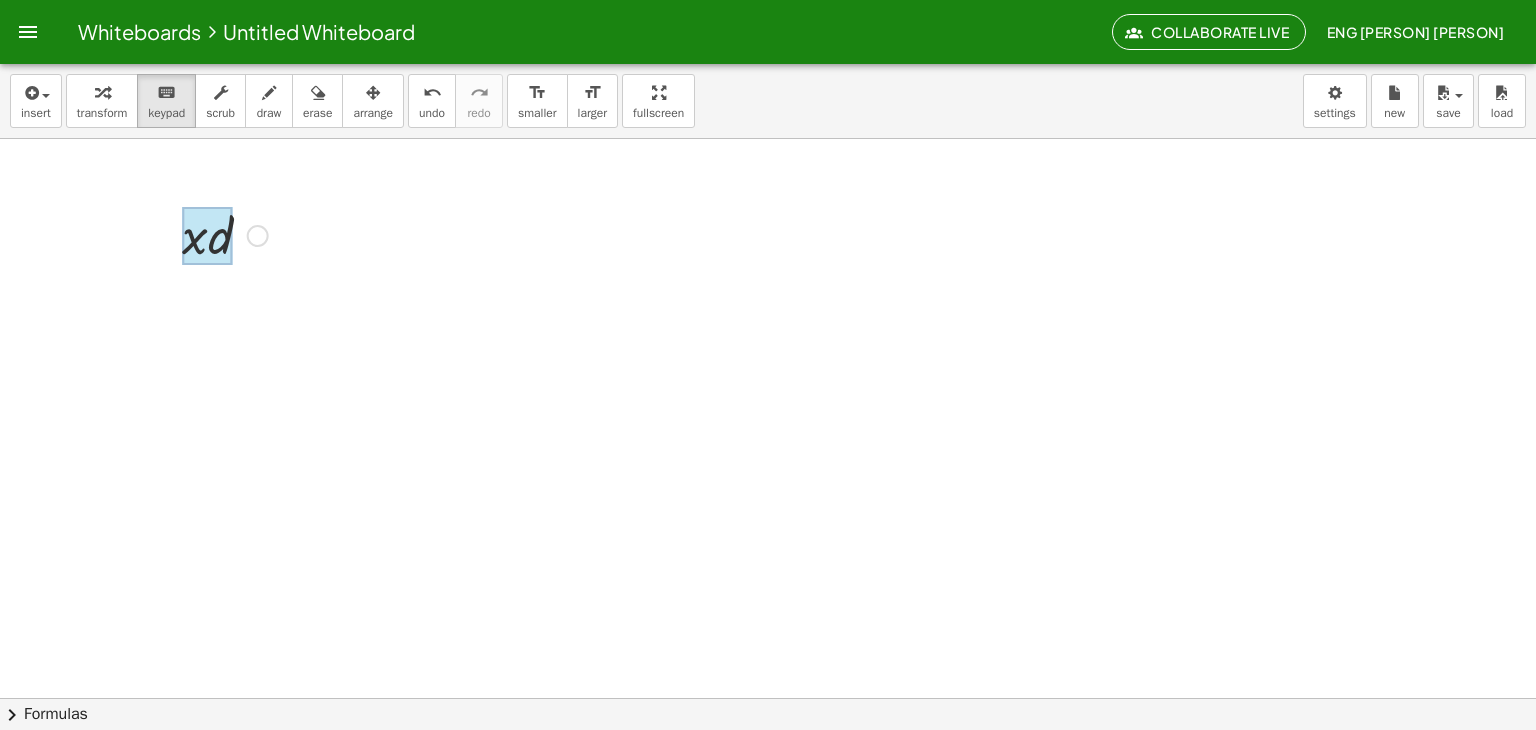 drag, startPoint x: 178, startPoint y: 237, endPoint x: 189, endPoint y: 247, distance: 14.866069 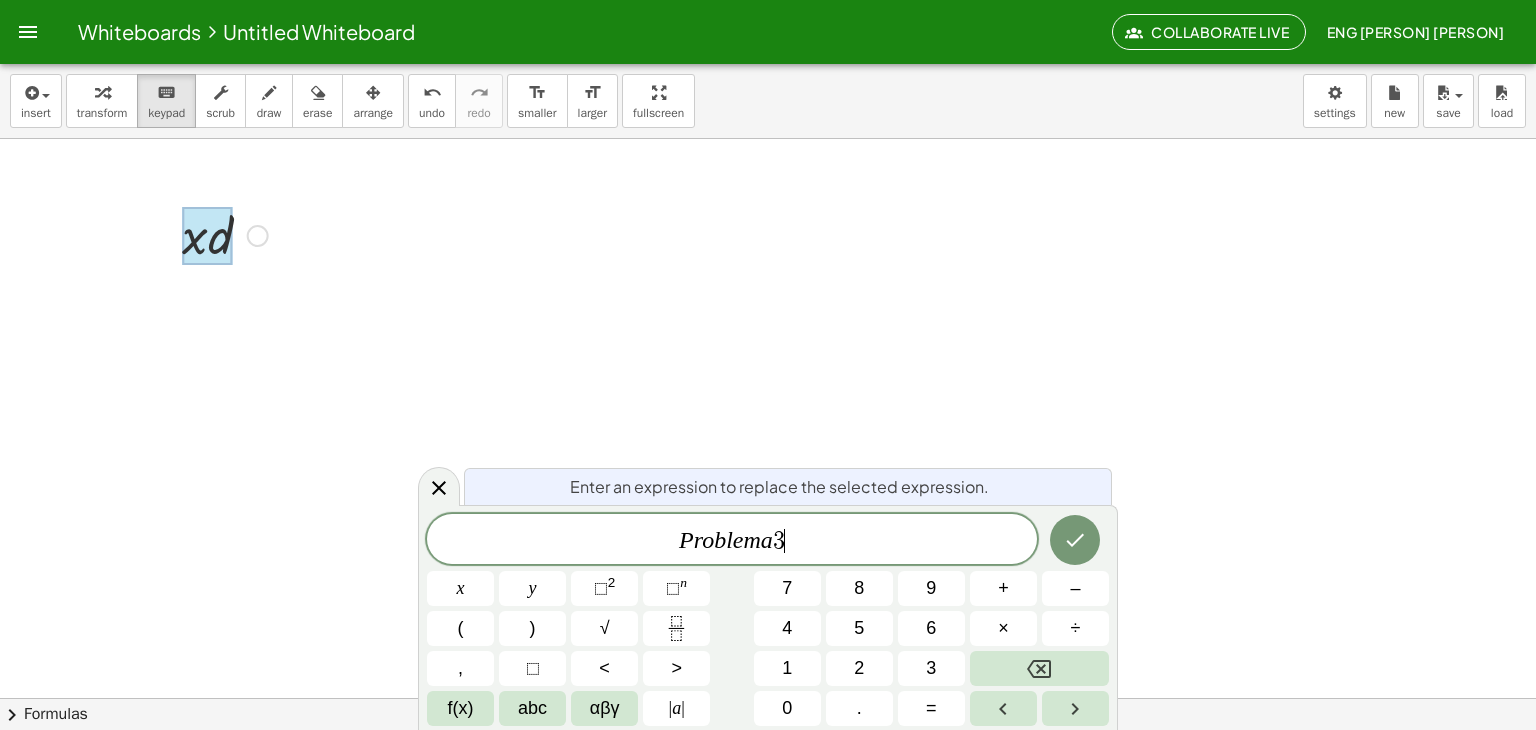 click on "P r o b l e m a 3 ​" at bounding box center [732, 541] 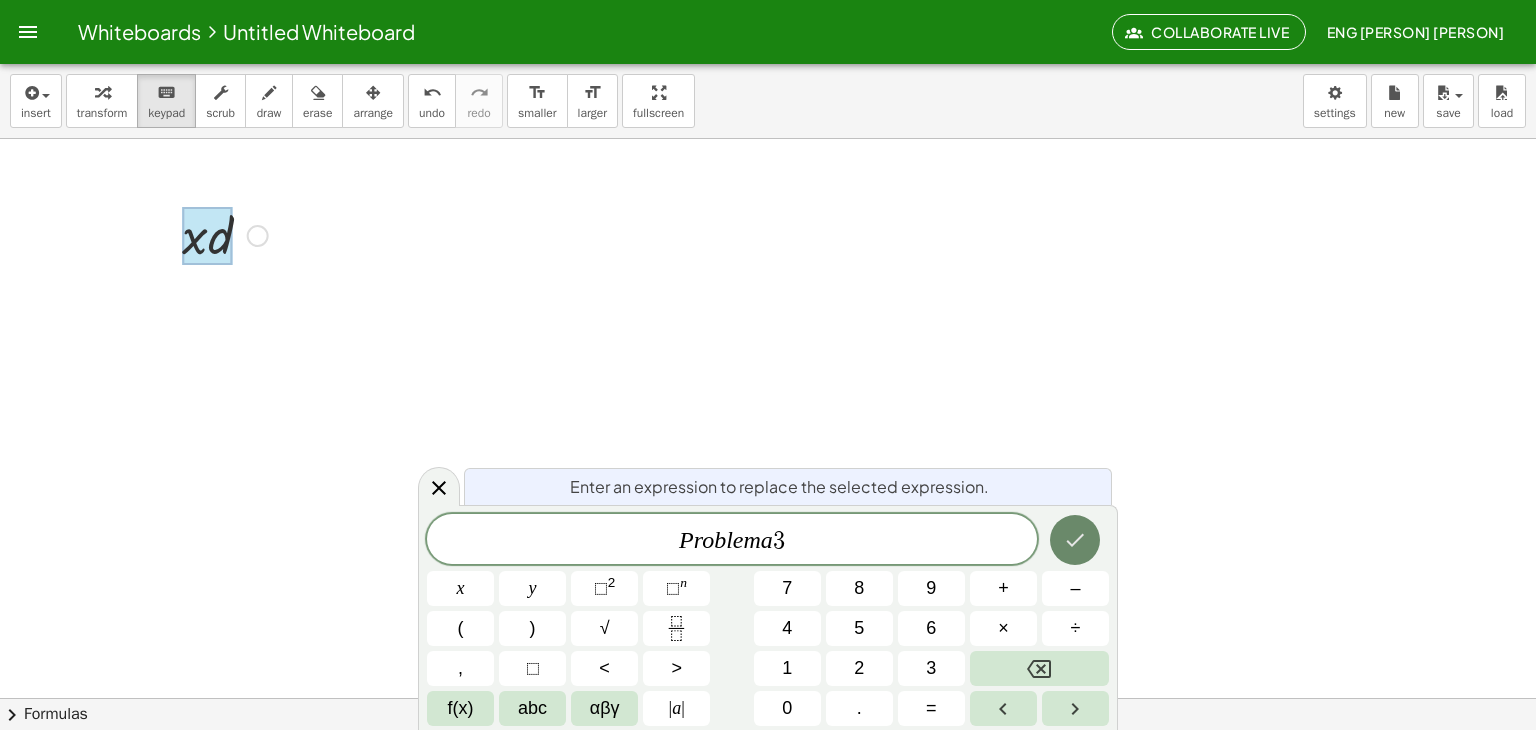 click 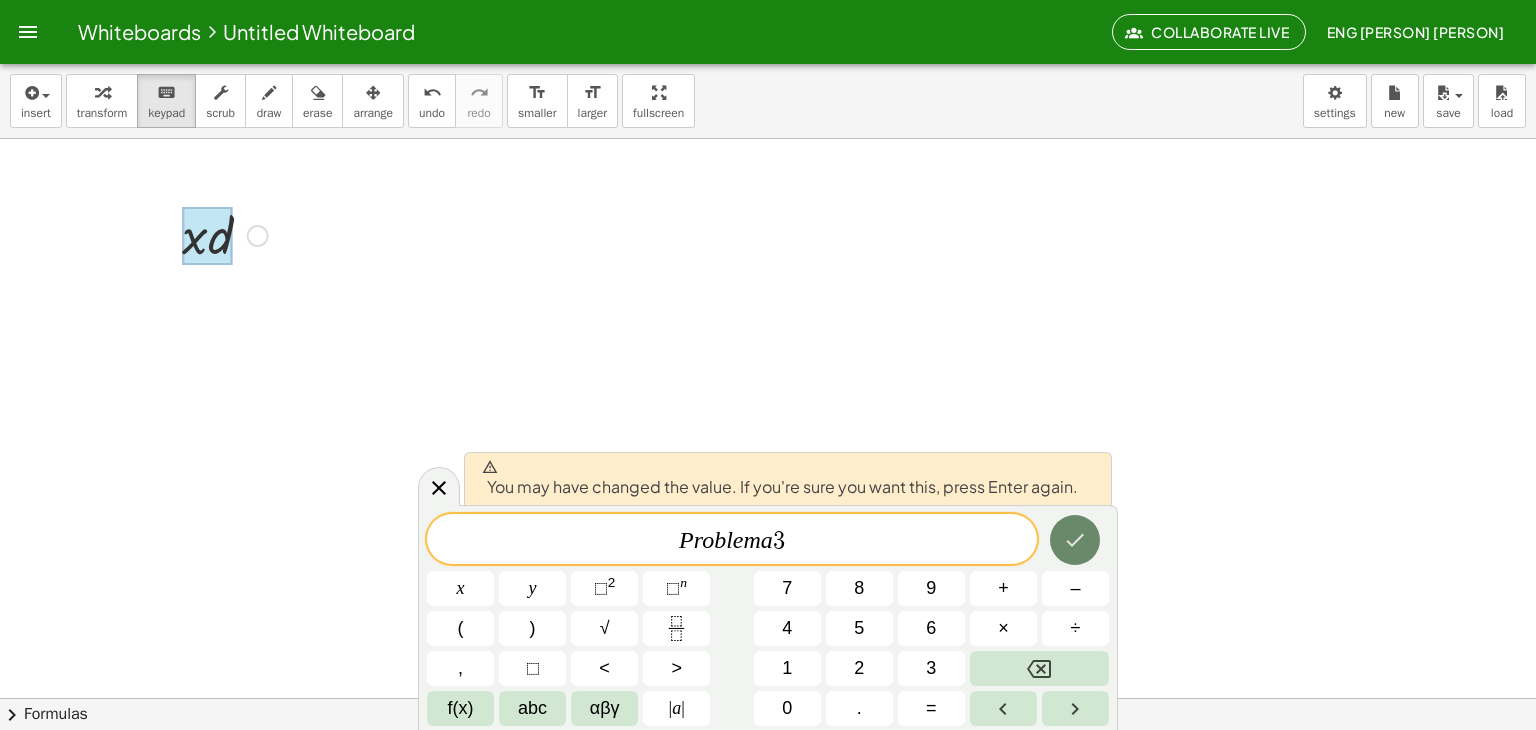 click 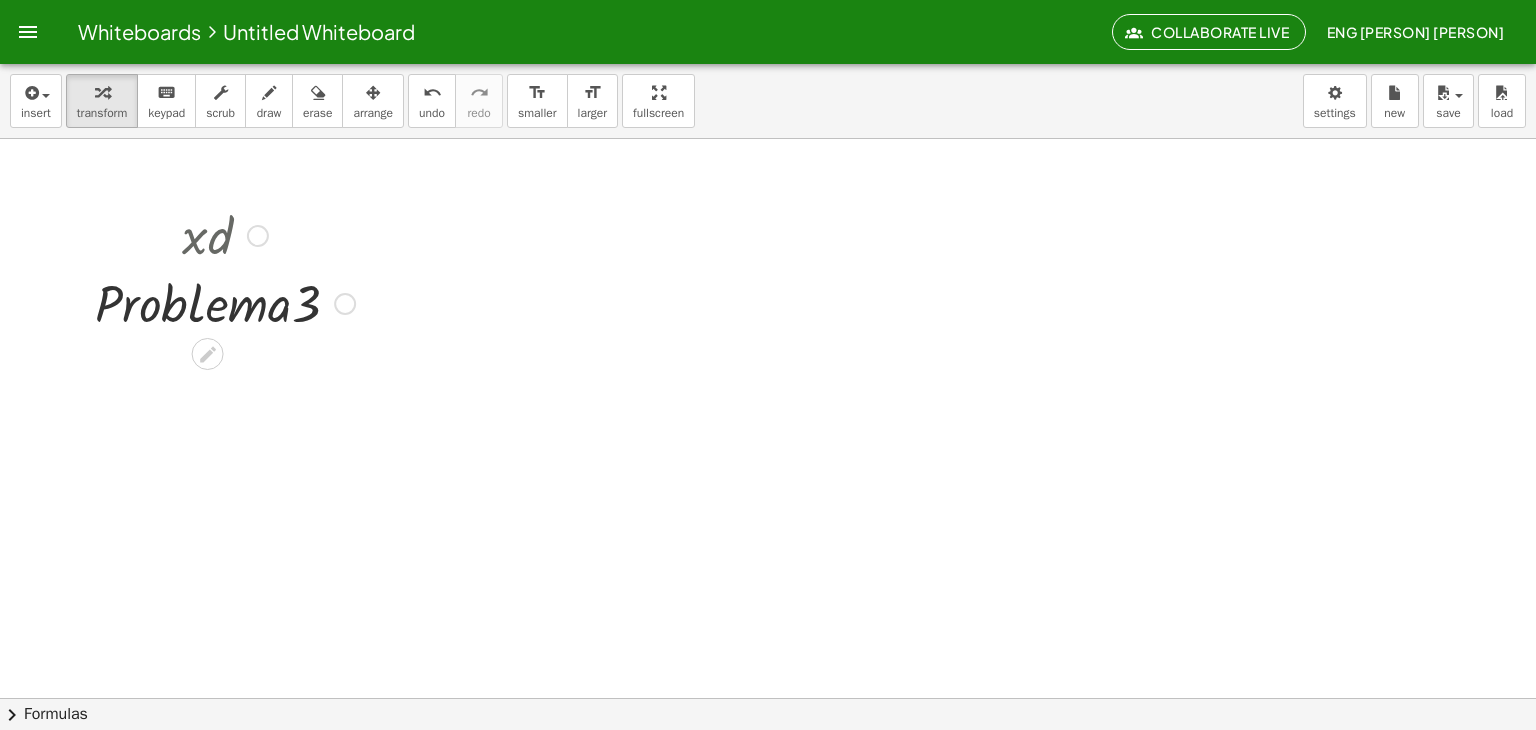 click at bounding box center [225, 234] 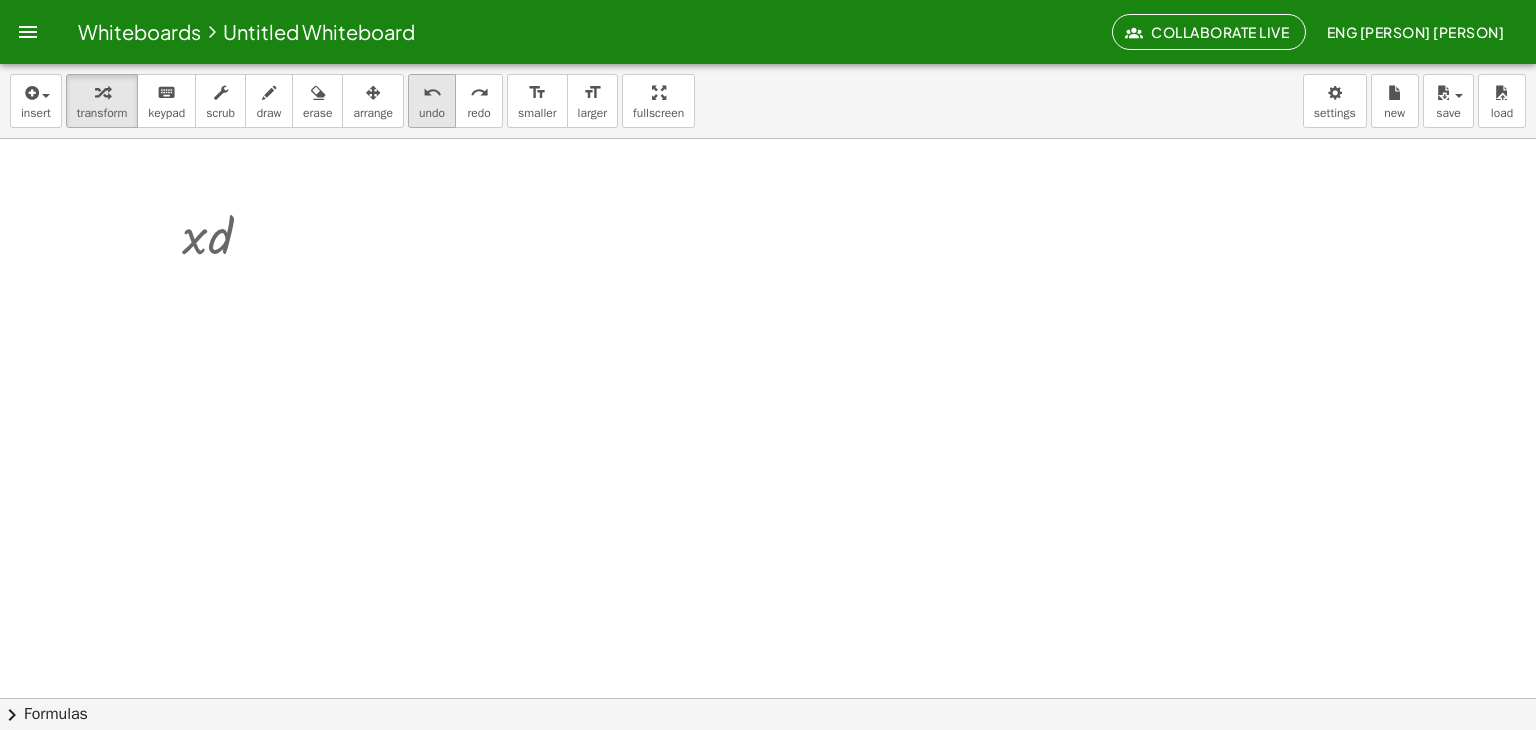 click on "undo undo" at bounding box center [432, 101] 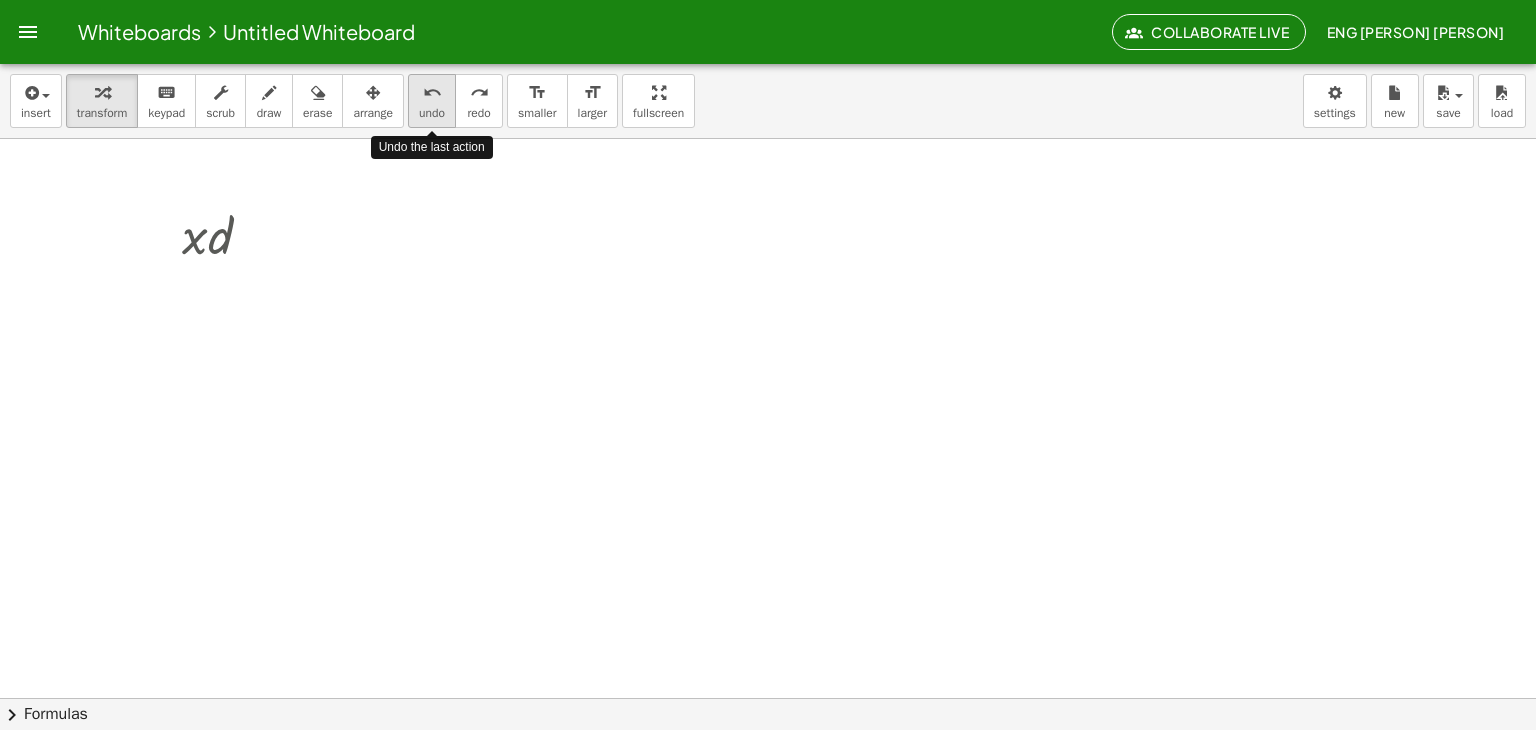 click on "undo undo" at bounding box center (432, 101) 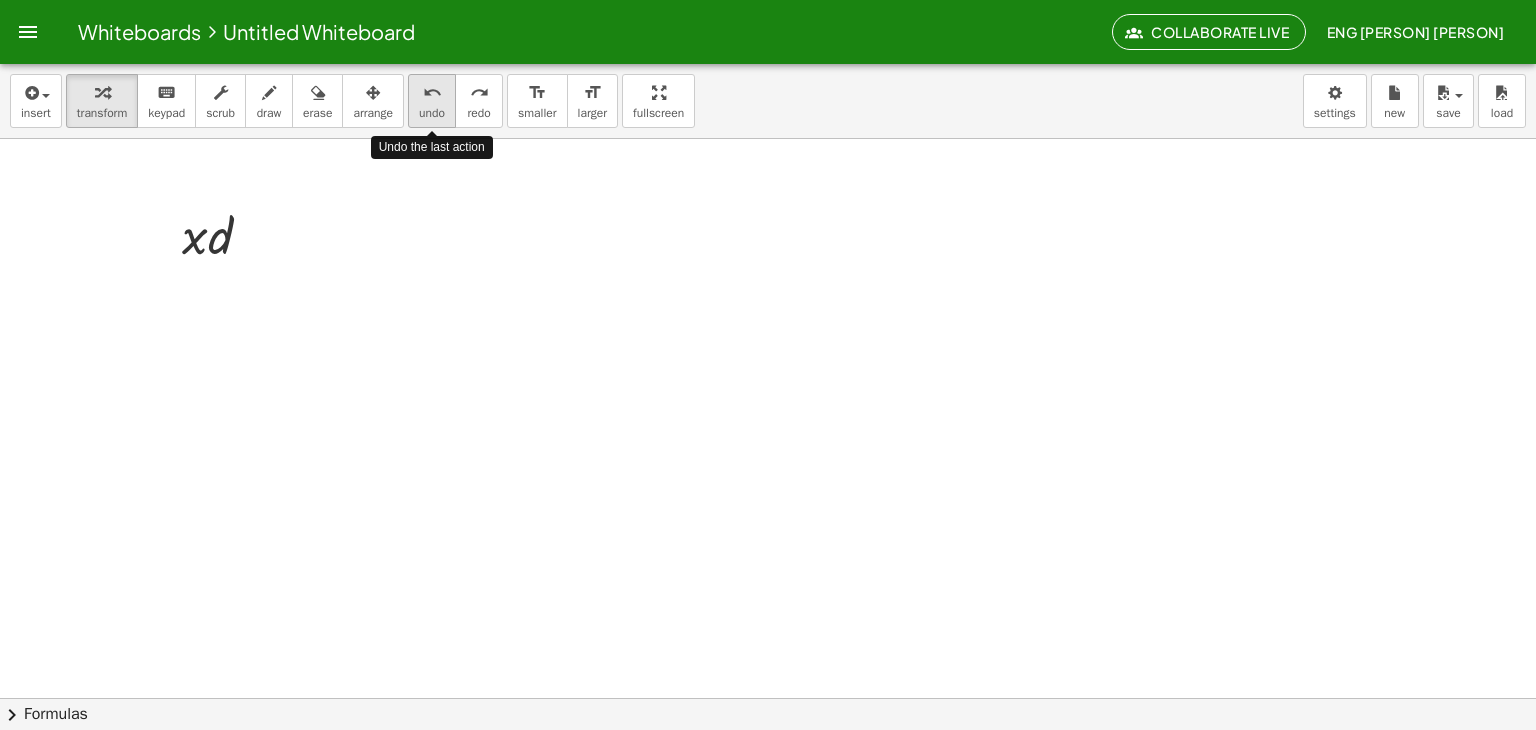 click on "undo undo" at bounding box center [432, 101] 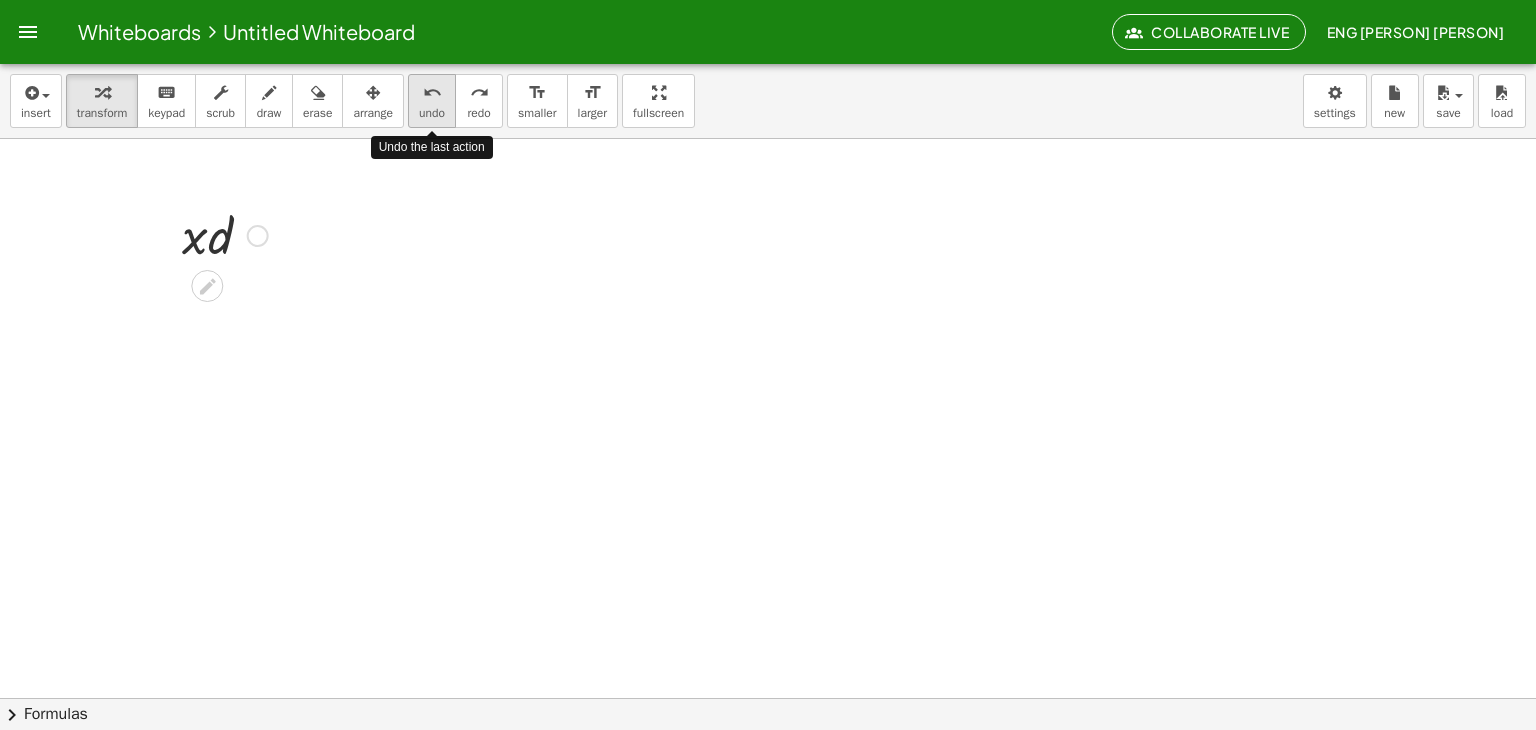 click on "undo undo" at bounding box center (432, 101) 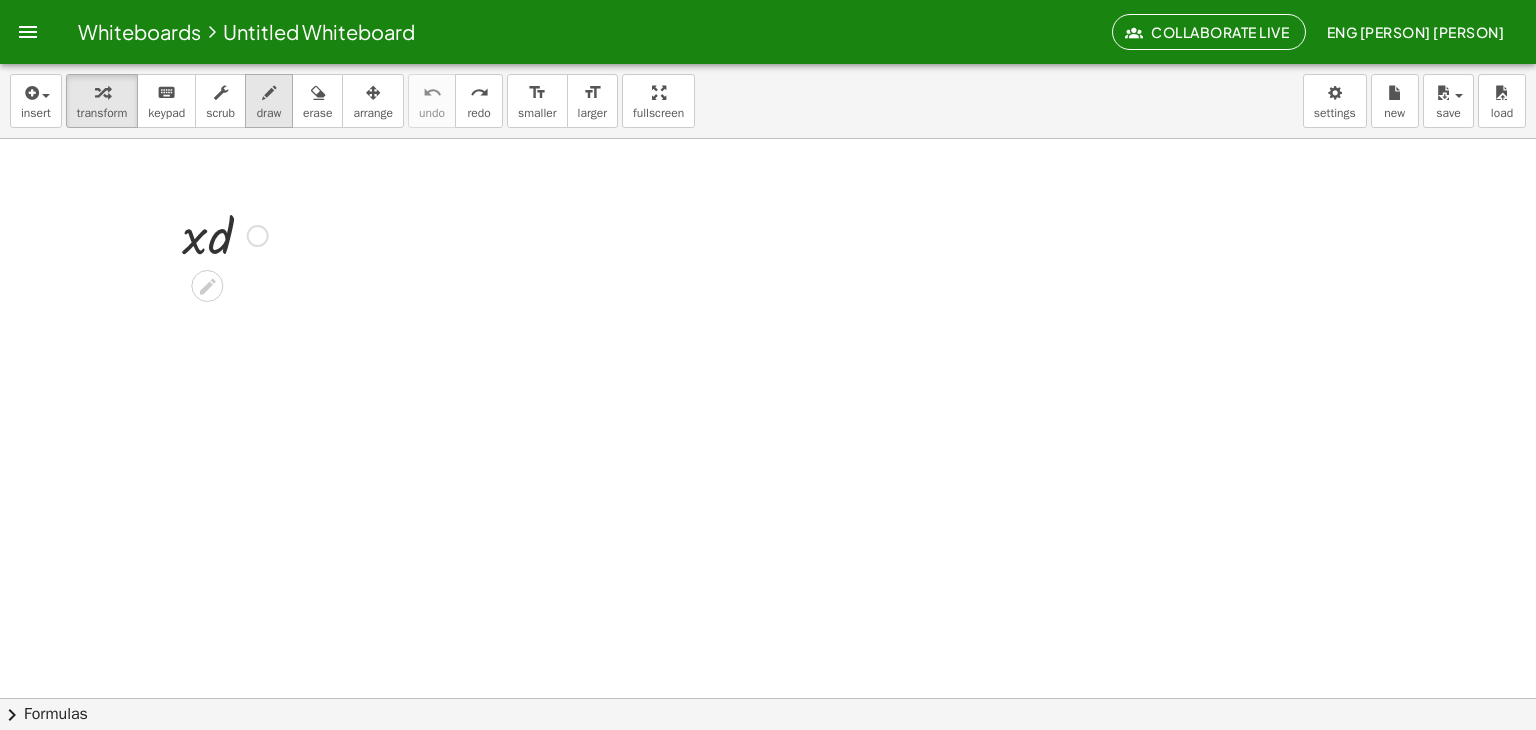 click on "draw" at bounding box center (269, 113) 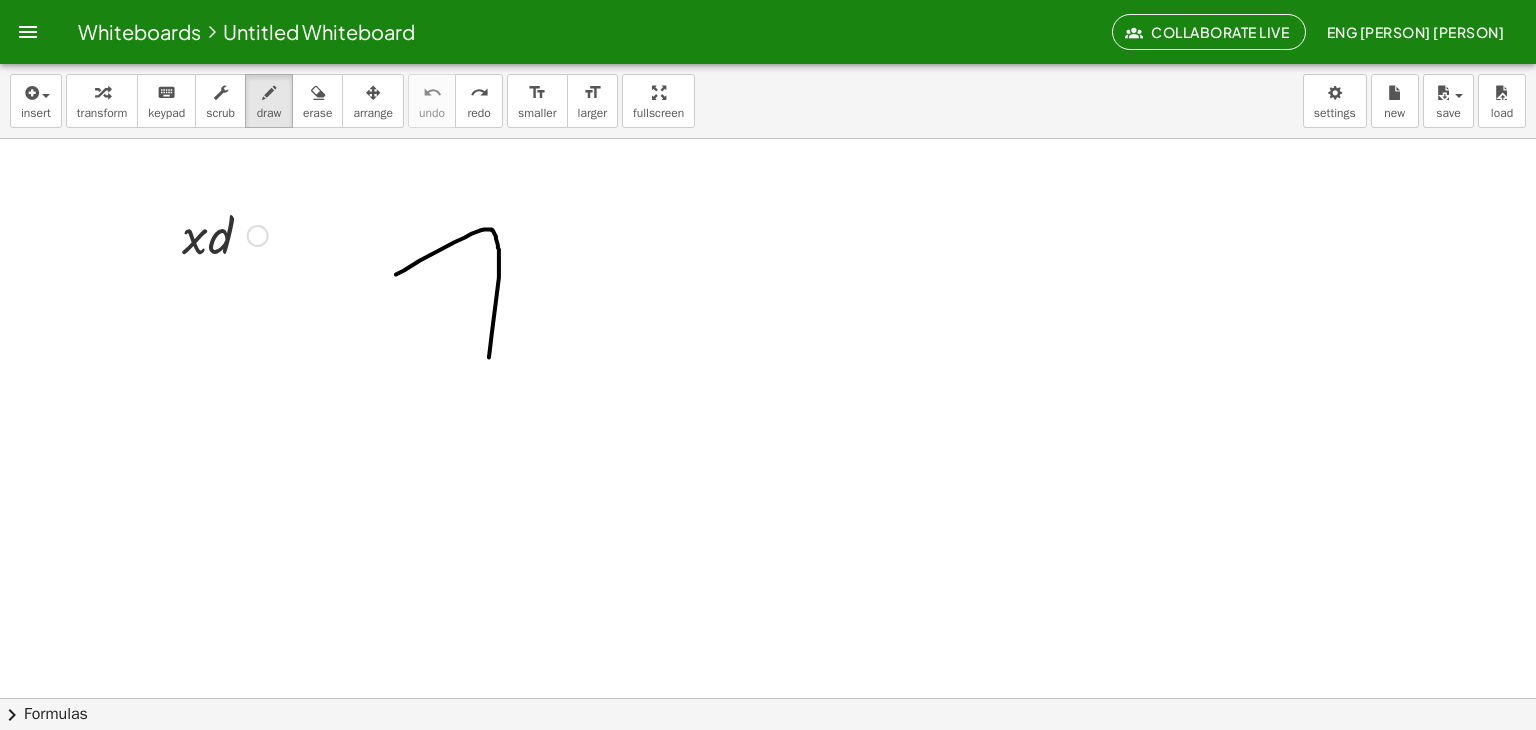 drag, startPoint x: 396, startPoint y: 274, endPoint x: 484, endPoint y: 365, distance: 126.58989 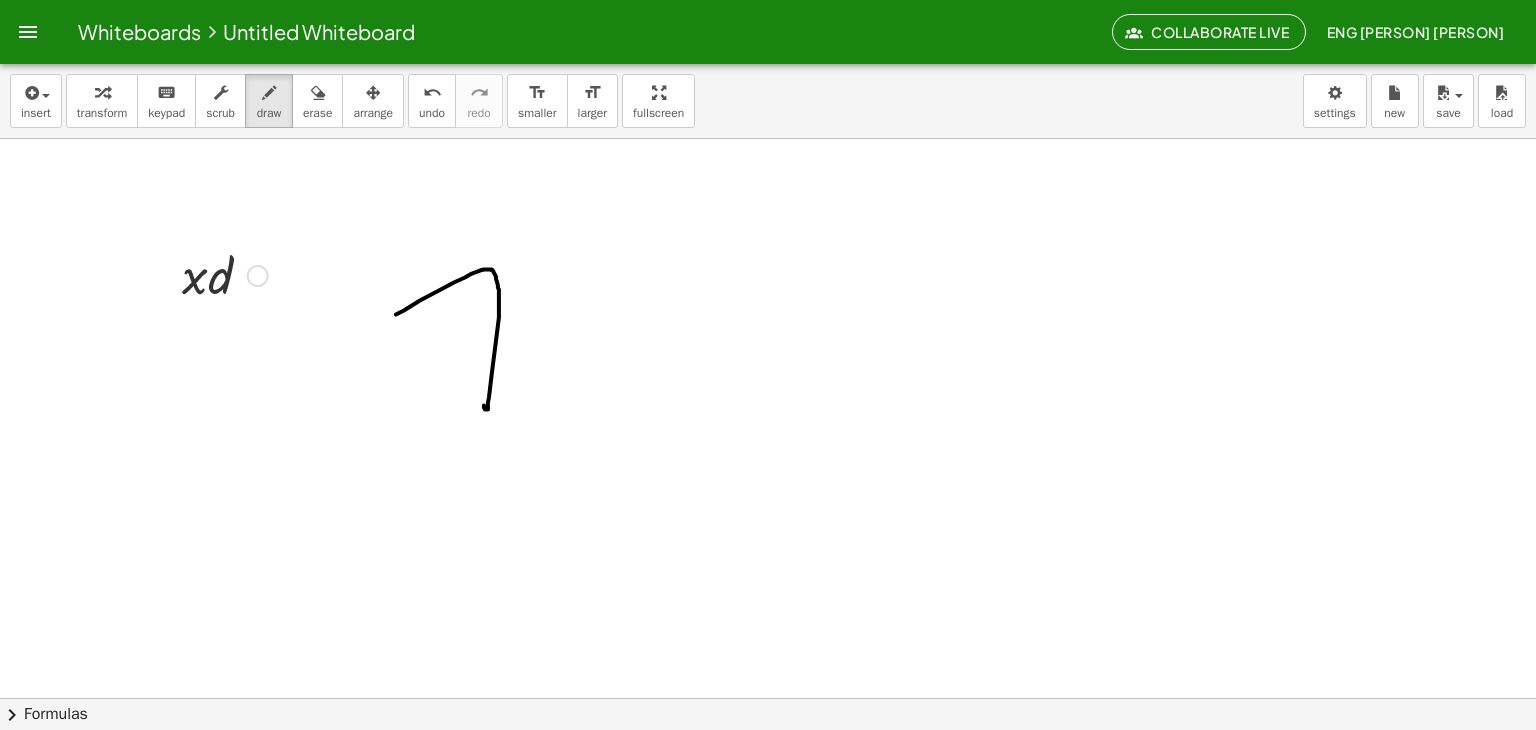 scroll, scrollTop: 182, scrollLeft: 0, axis: vertical 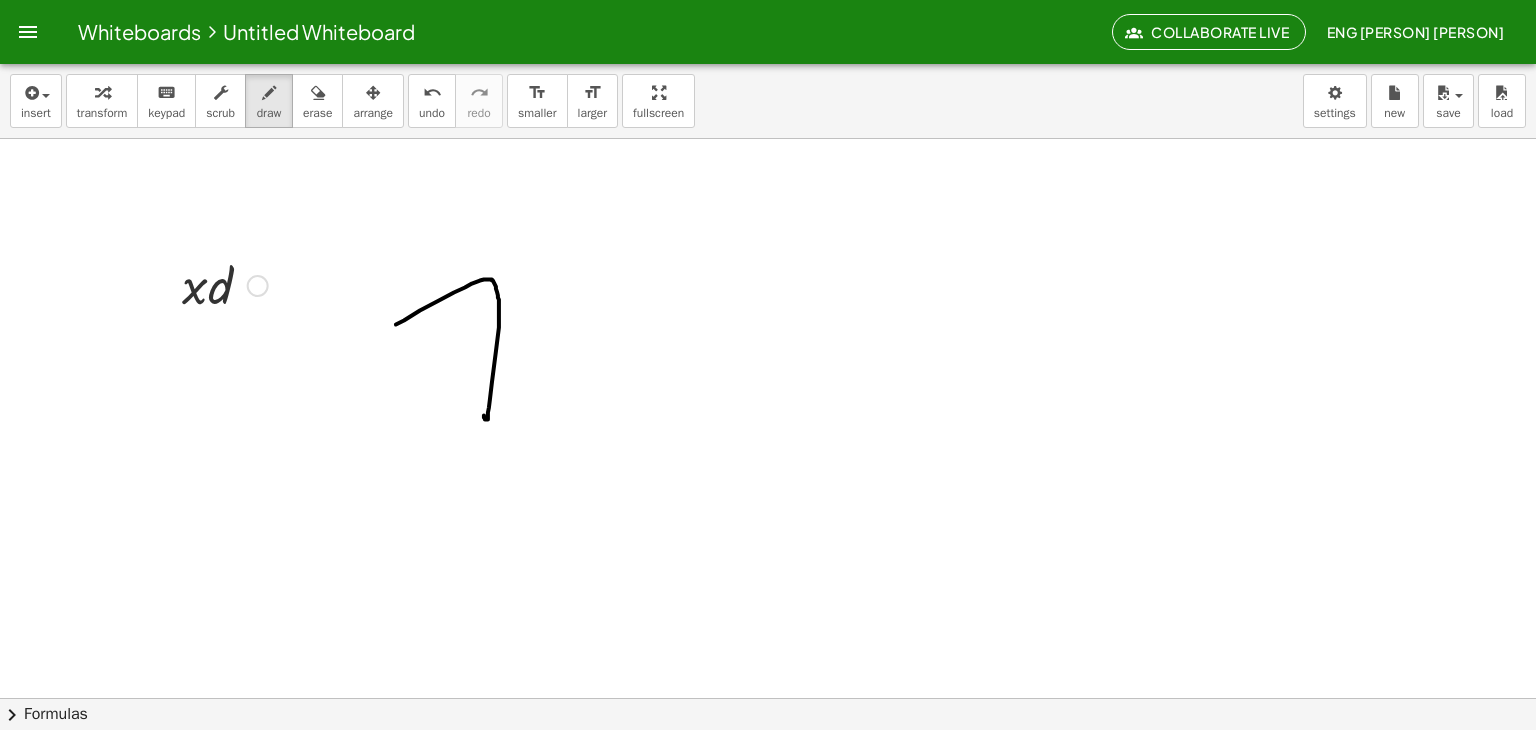 click at bounding box center (768, 580) 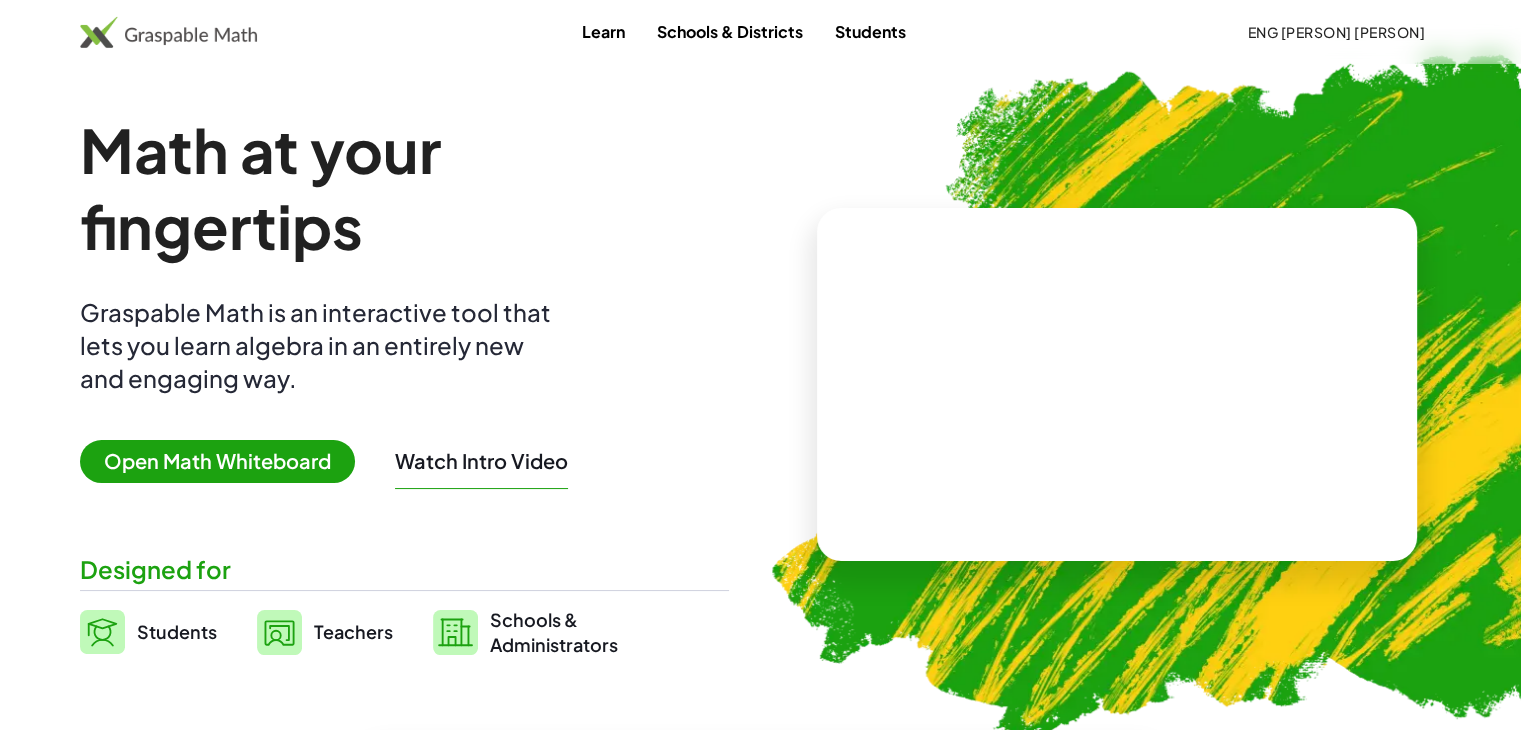 click on "Open Math Whiteboard" at bounding box center (217, 461) 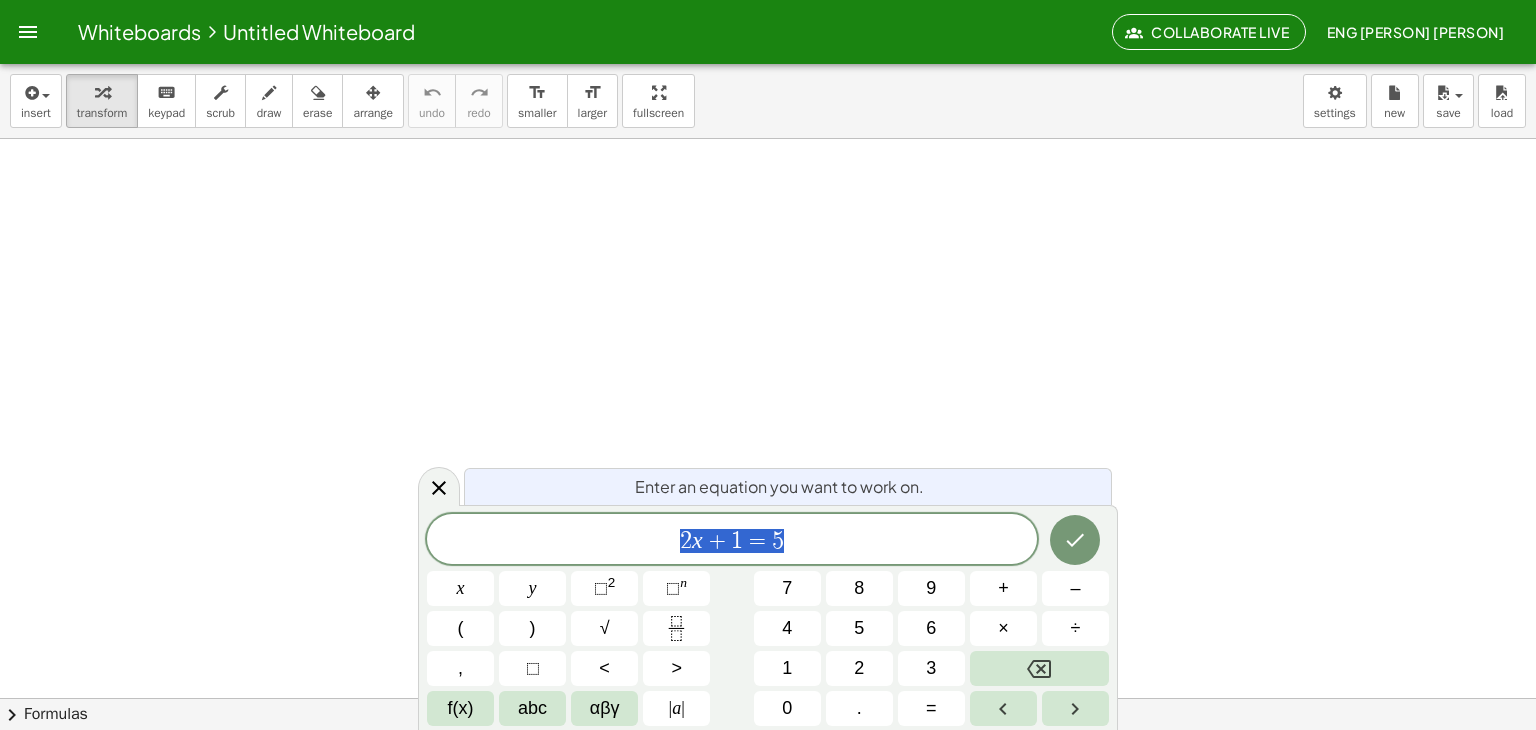click at bounding box center (768, 762) 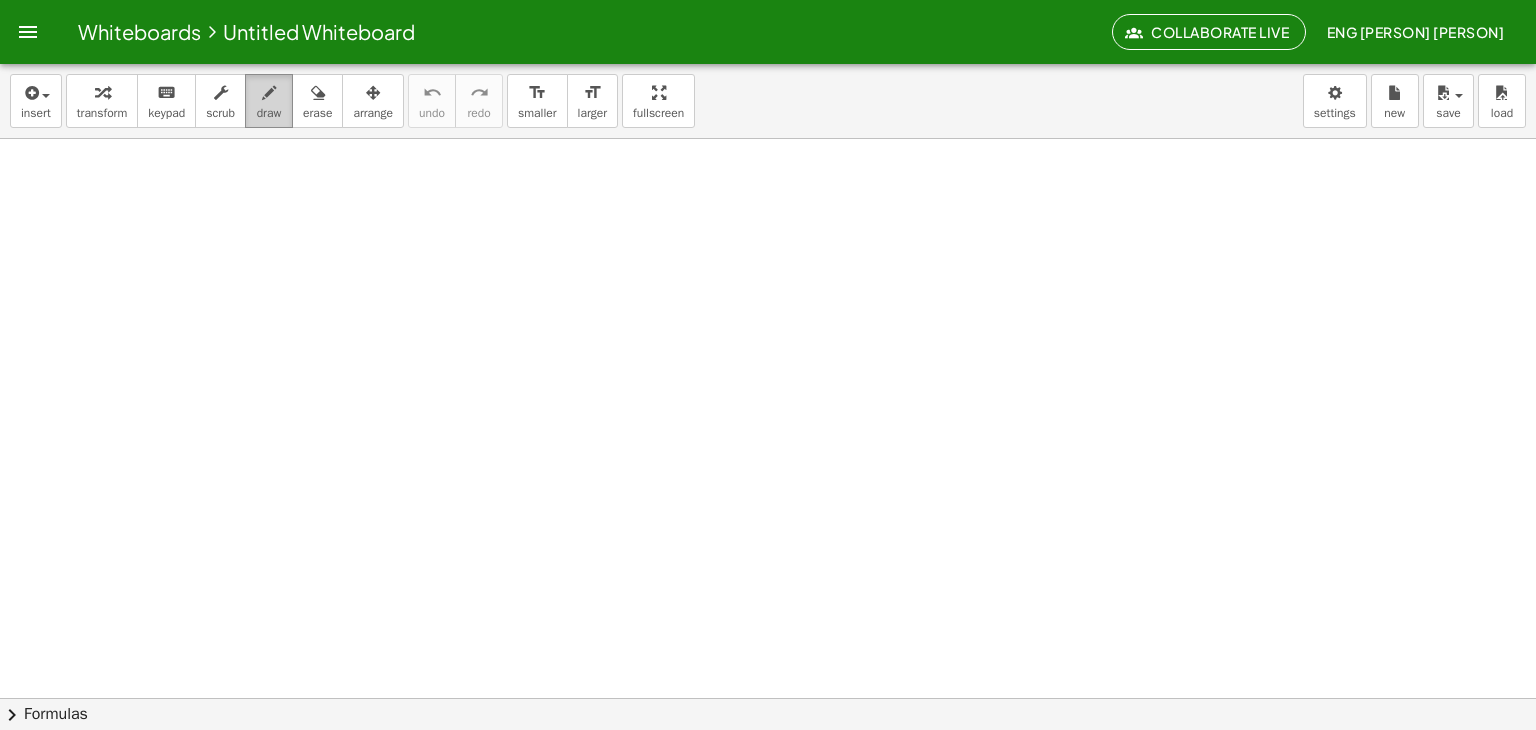 click on "draw" at bounding box center (269, 113) 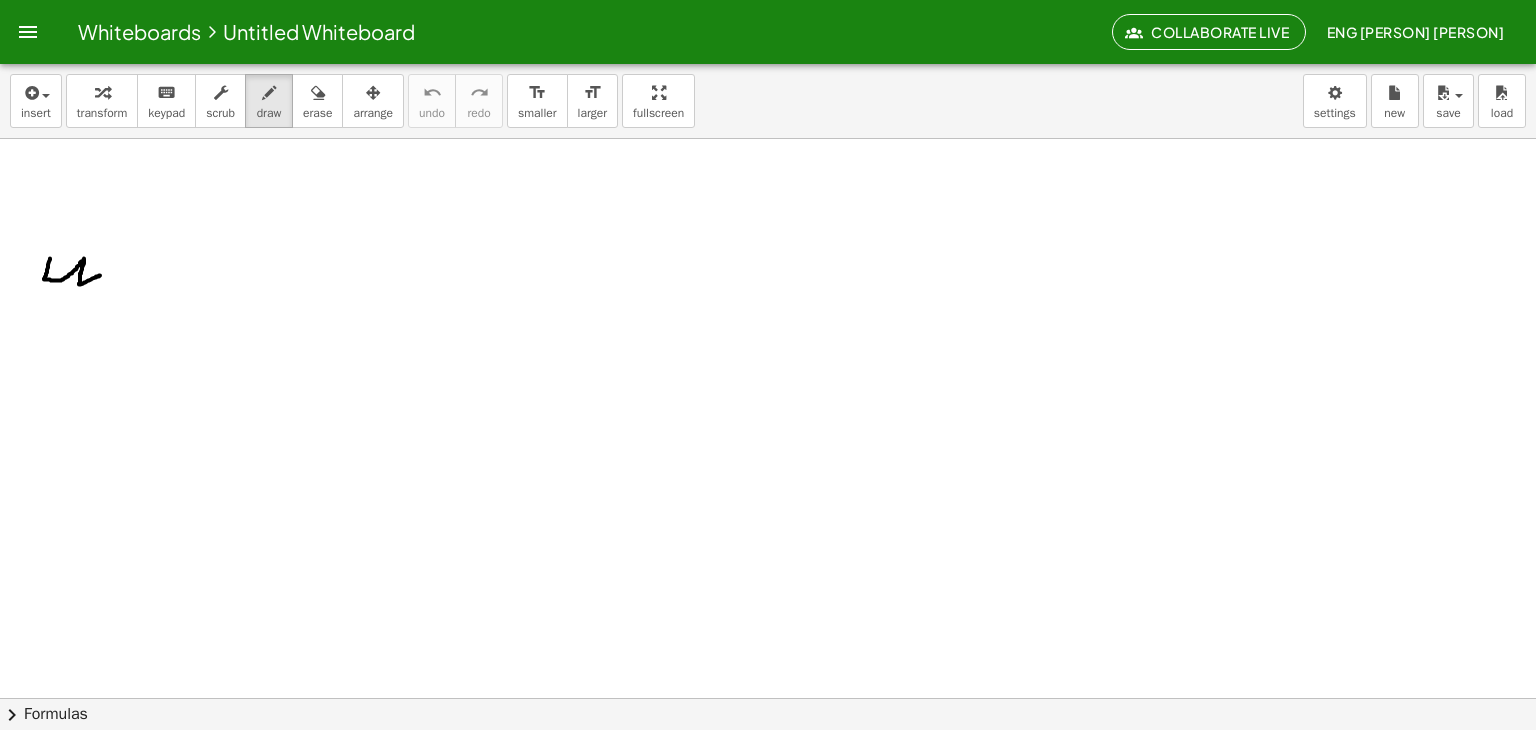 drag, startPoint x: 50, startPoint y: 258, endPoint x: 100, endPoint y: 275, distance: 52.810986 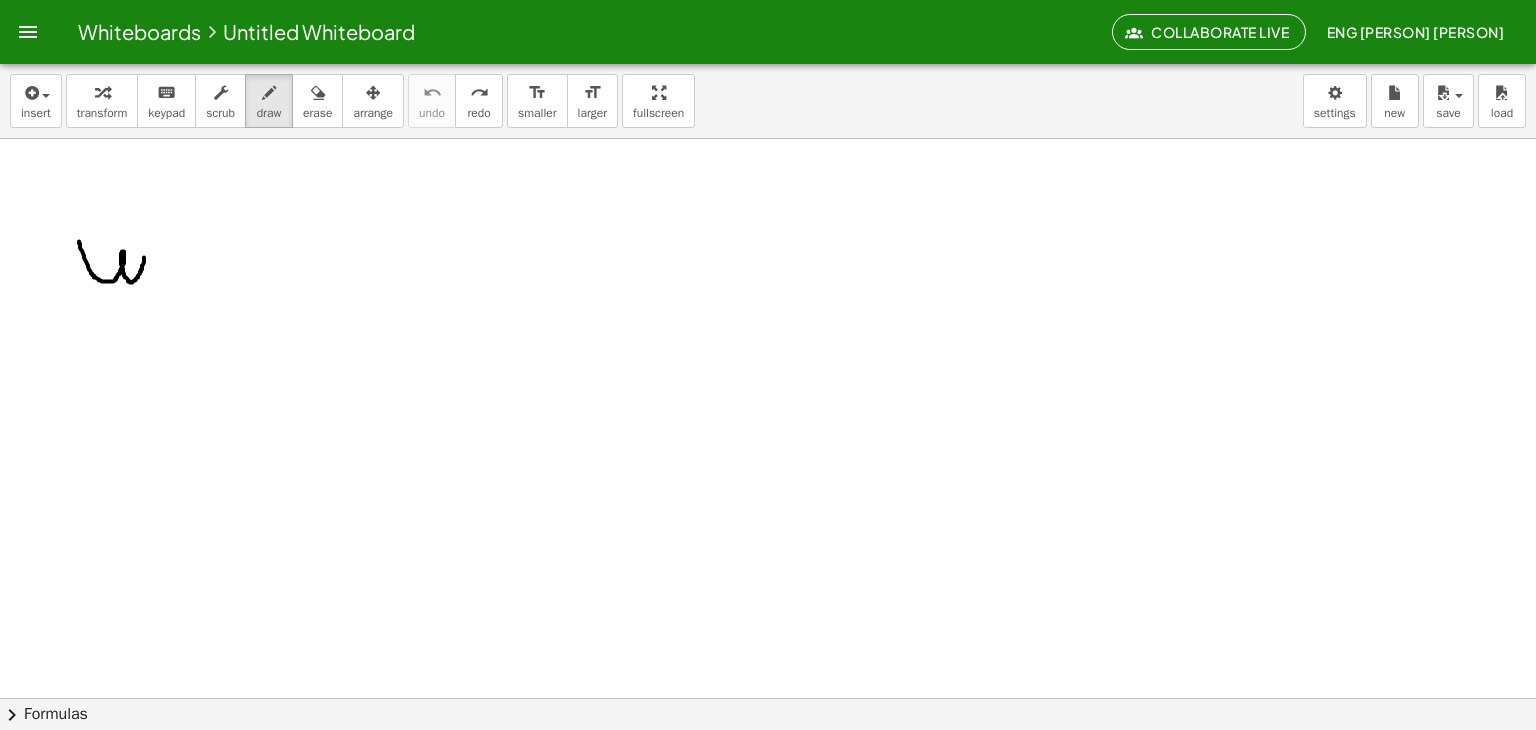 drag, startPoint x: 79, startPoint y: 241, endPoint x: 144, endPoint y: 248, distance: 65.37584 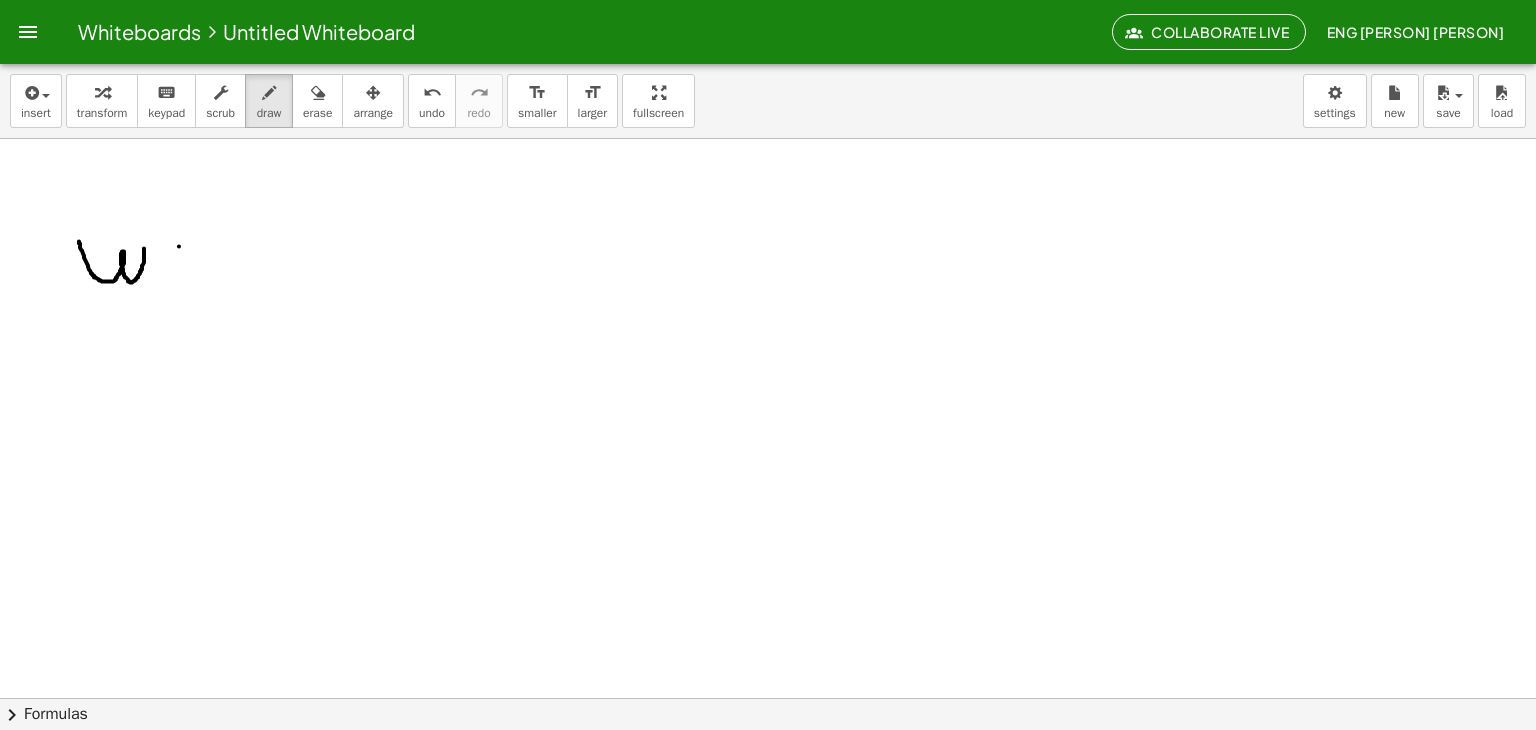 drag, startPoint x: 179, startPoint y: 246, endPoint x: 223, endPoint y: 233, distance: 45.88028 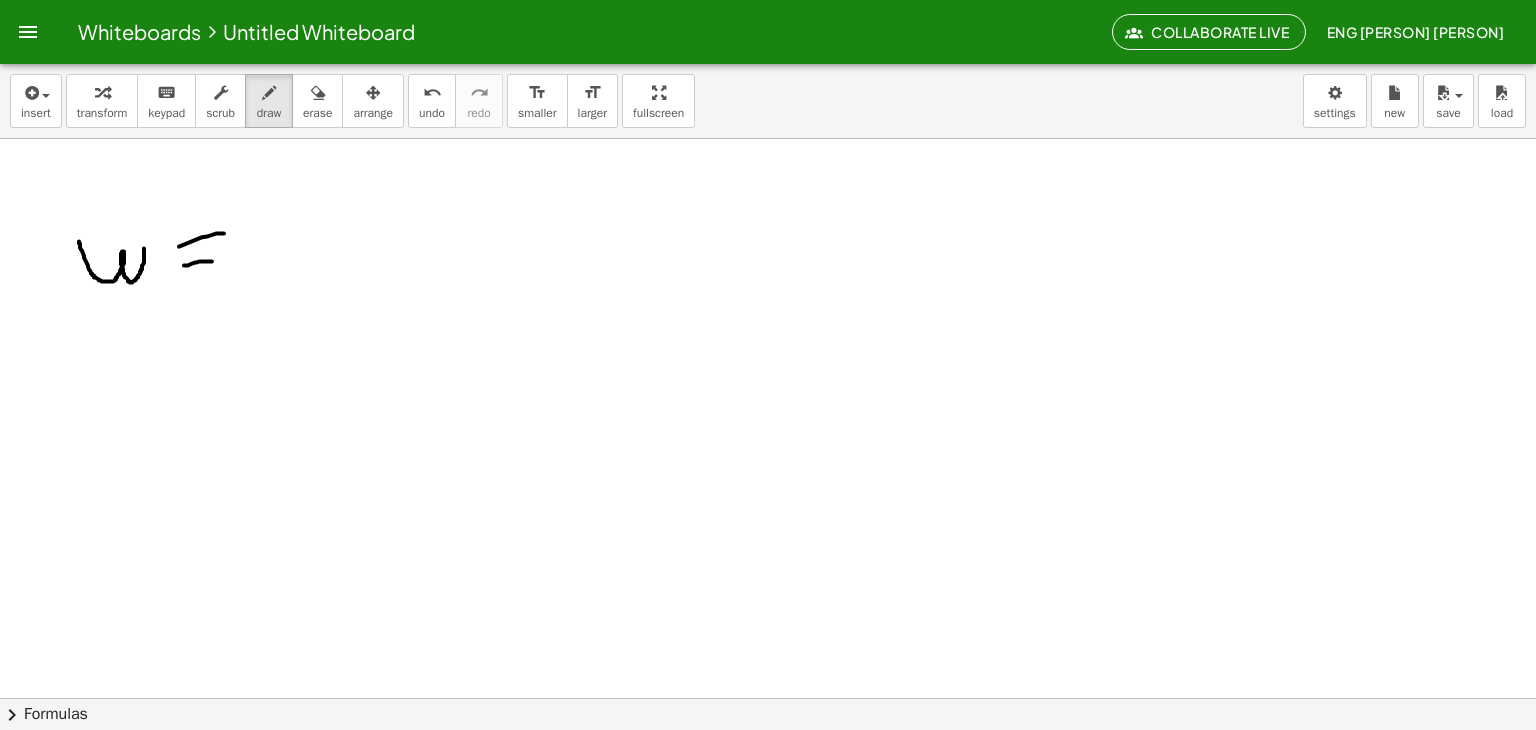 drag, startPoint x: 184, startPoint y: 265, endPoint x: 218, endPoint y: 264, distance: 34.0147 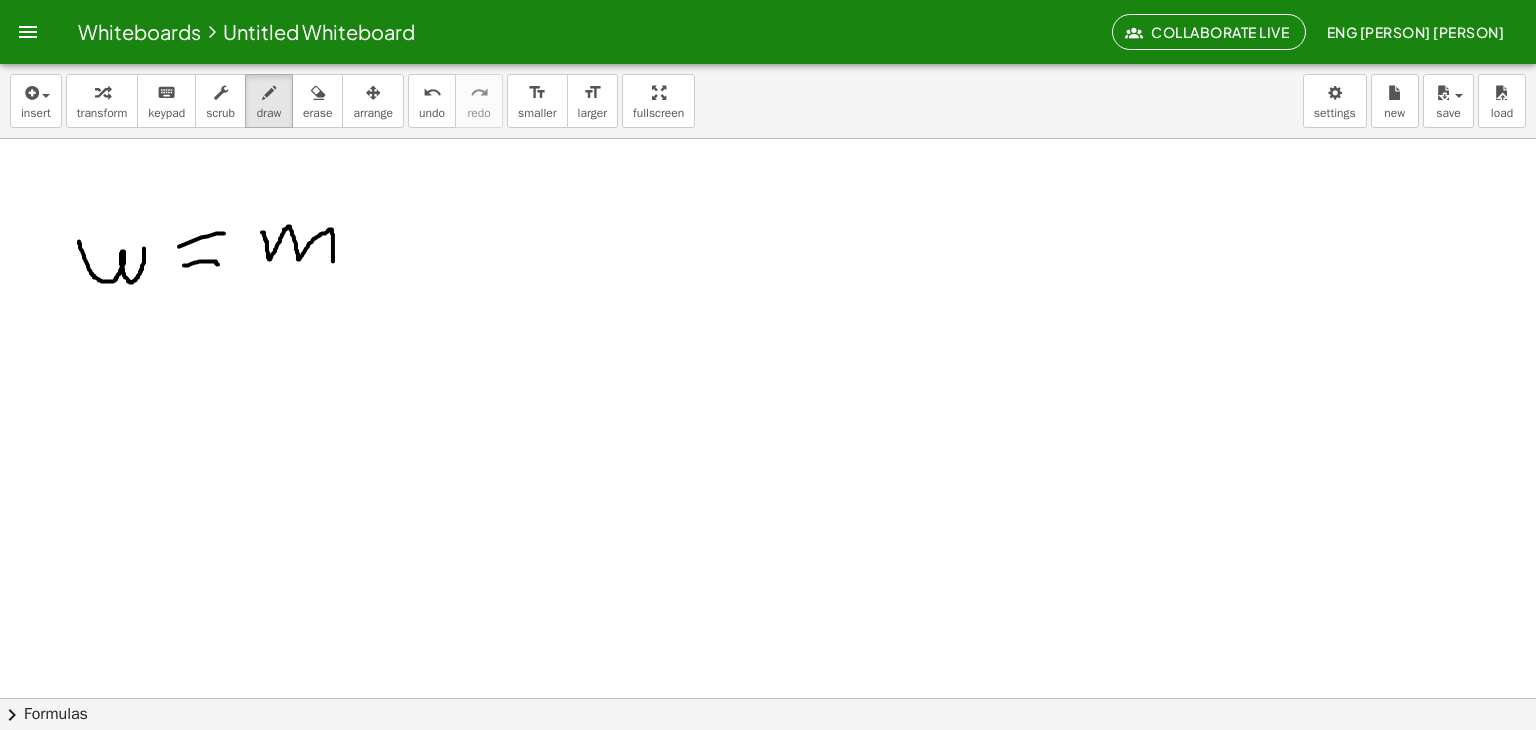 drag, startPoint x: 262, startPoint y: 232, endPoint x: 332, endPoint y: 265, distance: 77.388626 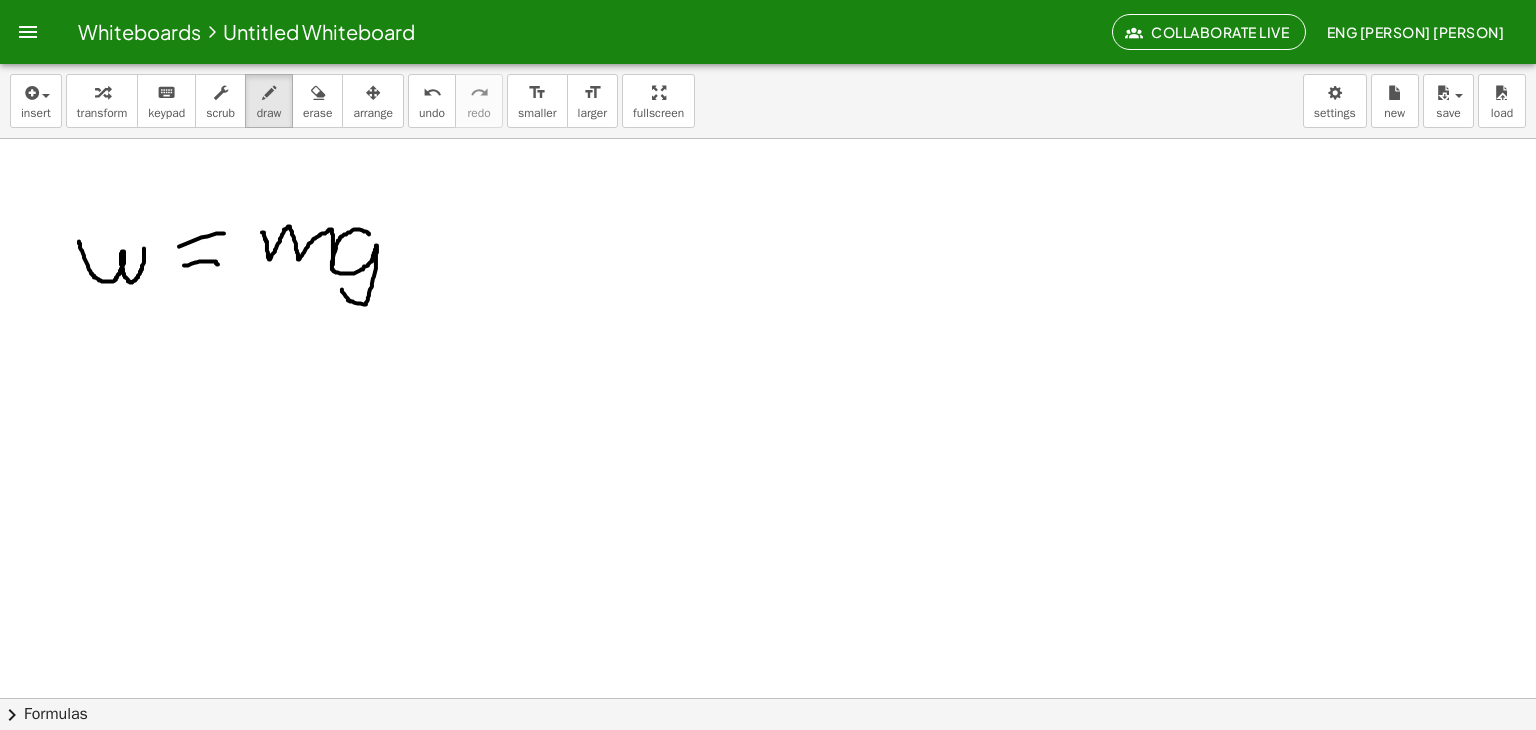 drag, startPoint x: 369, startPoint y: 234, endPoint x: 370, endPoint y: 275, distance: 41.01219 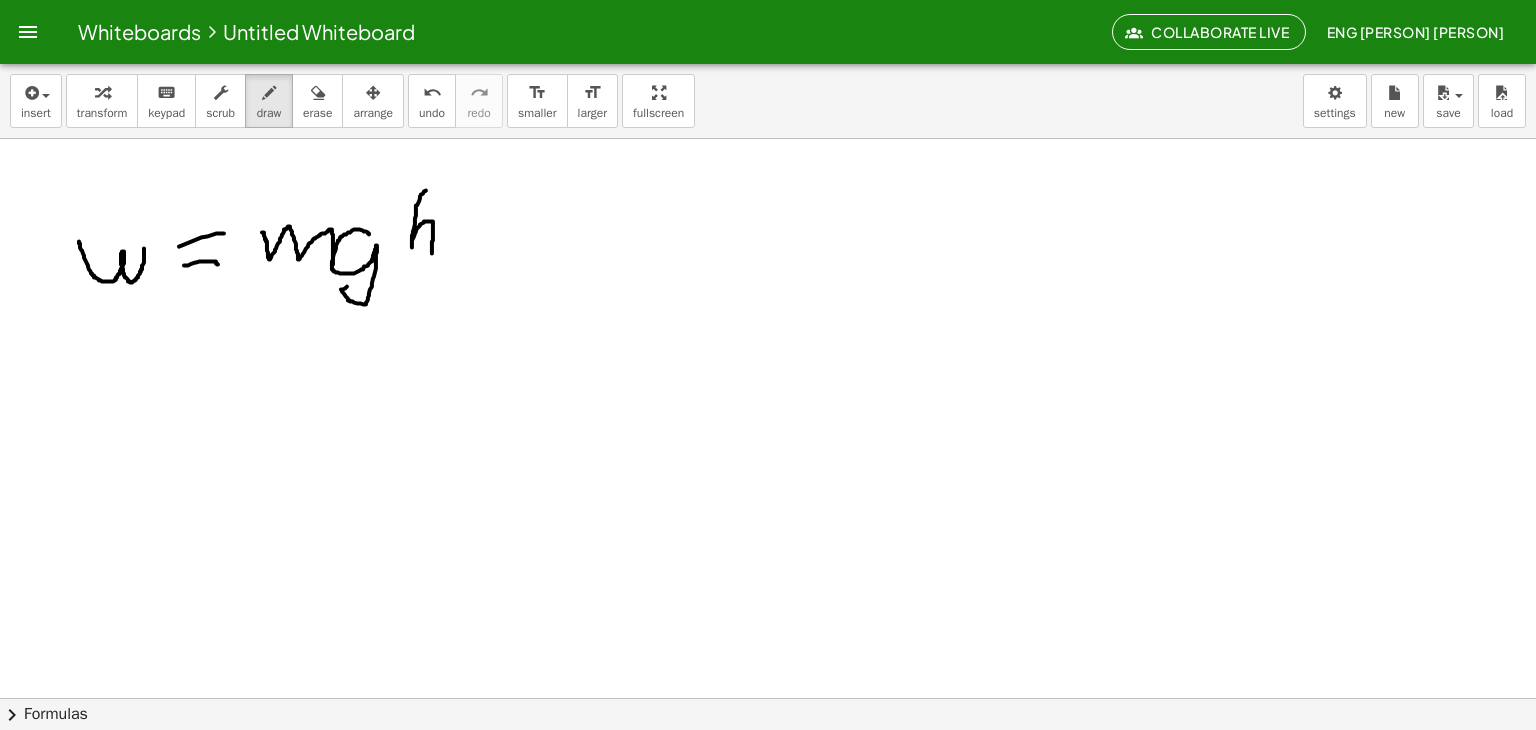 drag, startPoint x: 418, startPoint y: 203, endPoint x: 425, endPoint y: 257, distance: 54.451813 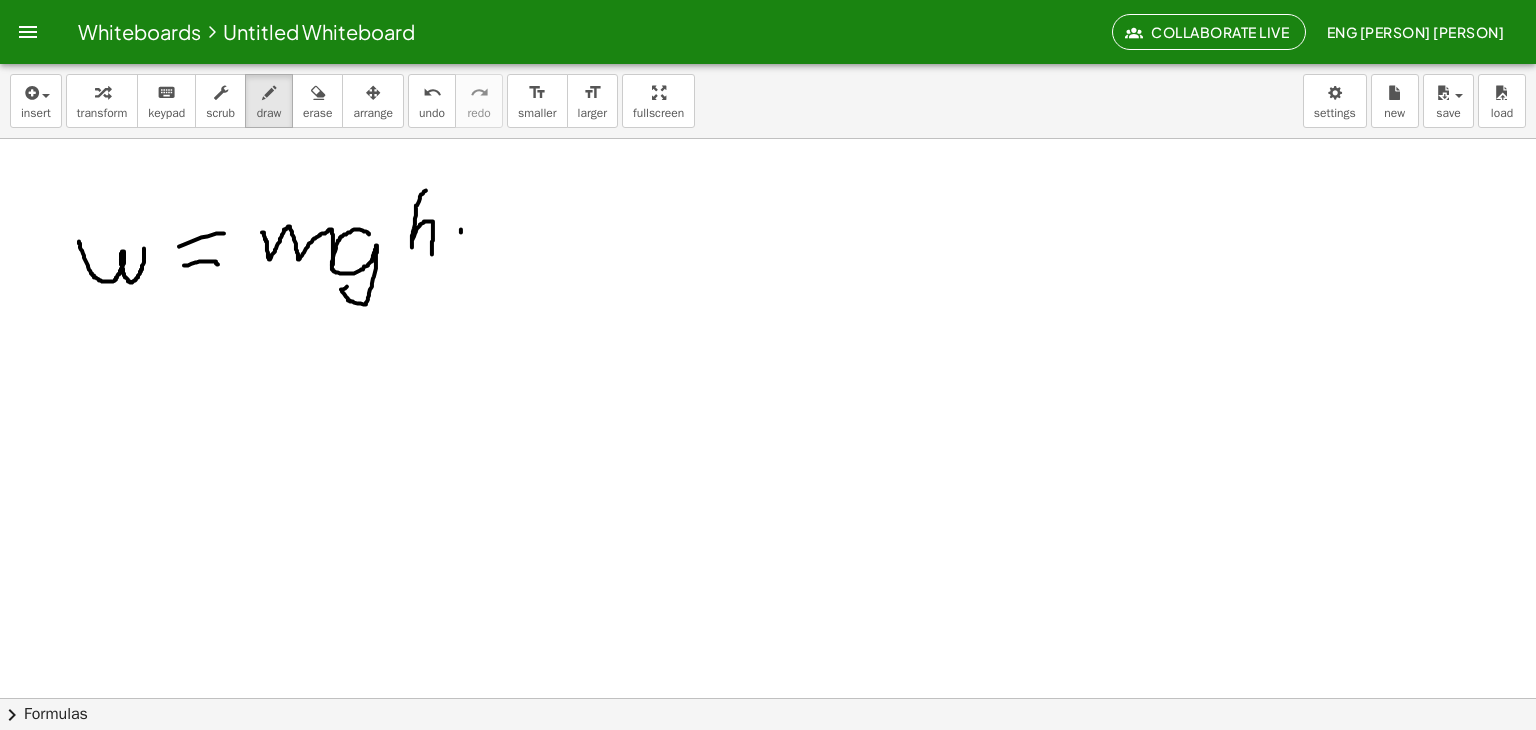 drag, startPoint x: 461, startPoint y: 229, endPoint x: 487, endPoint y: 236, distance: 26.925823 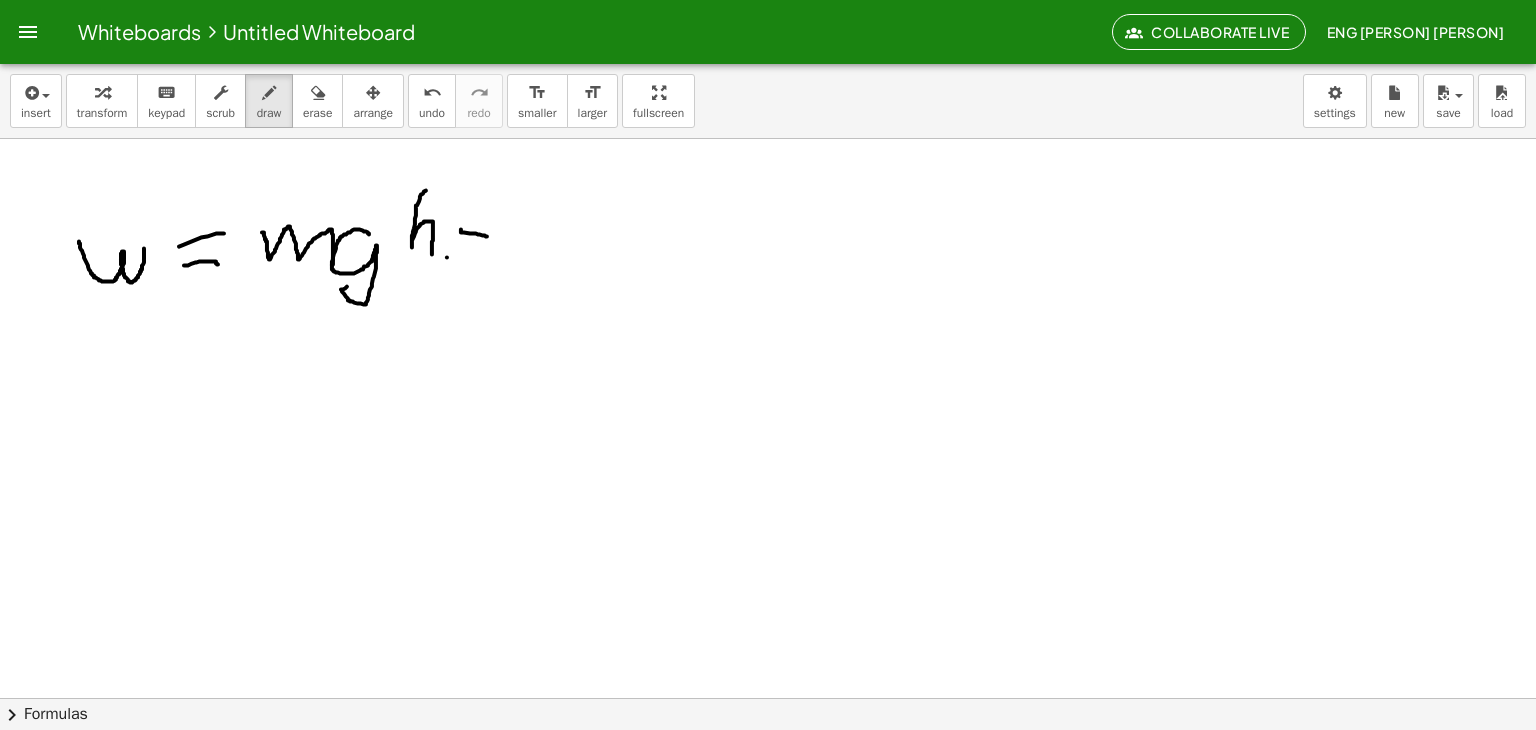 drag, startPoint x: 447, startPoint y: 257, endPoint x: 484, endPoint y: 253, distance: 37.215588 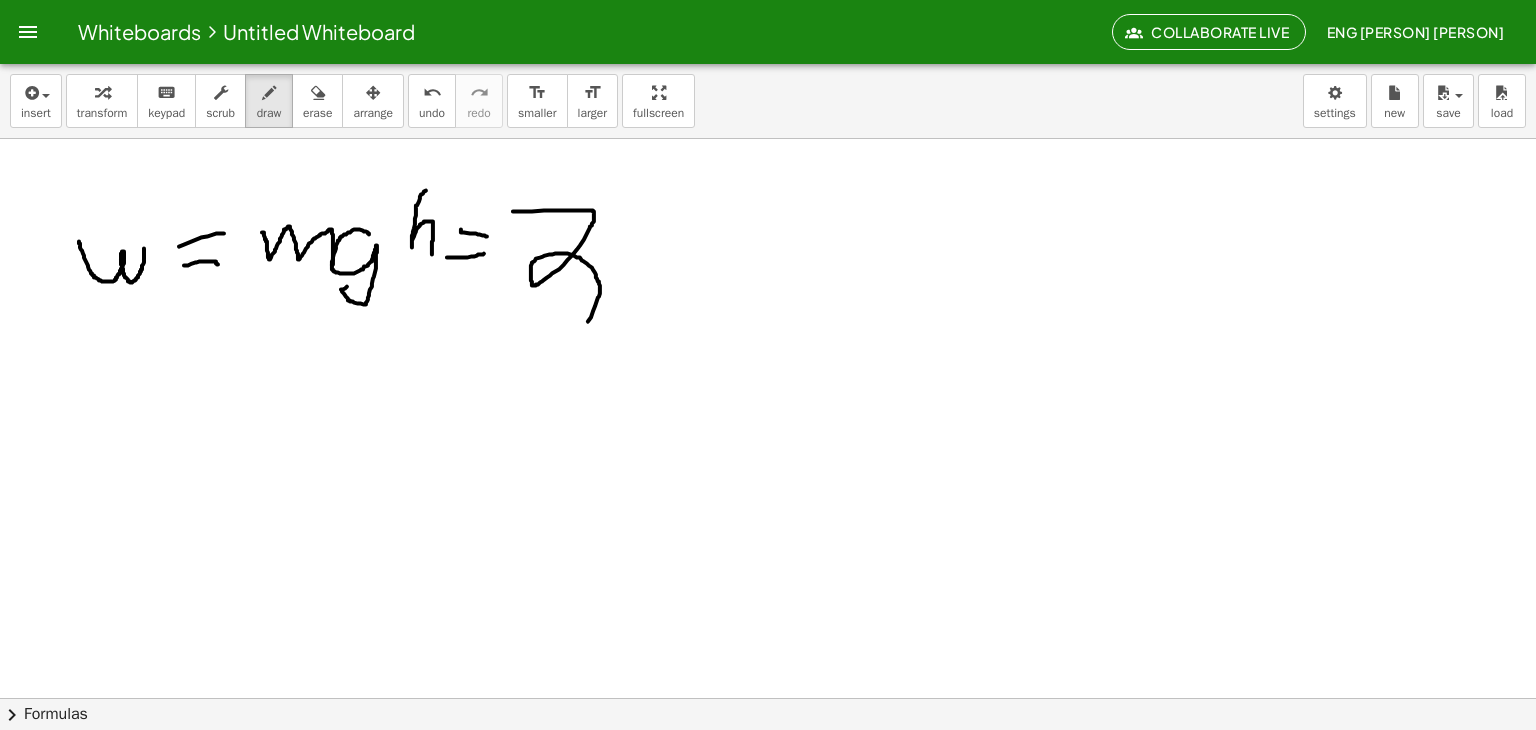 drag, startPoint x: 513, startPoint y: 211, endPoint x: 538, endPoint y: 358, distance: 149.1107 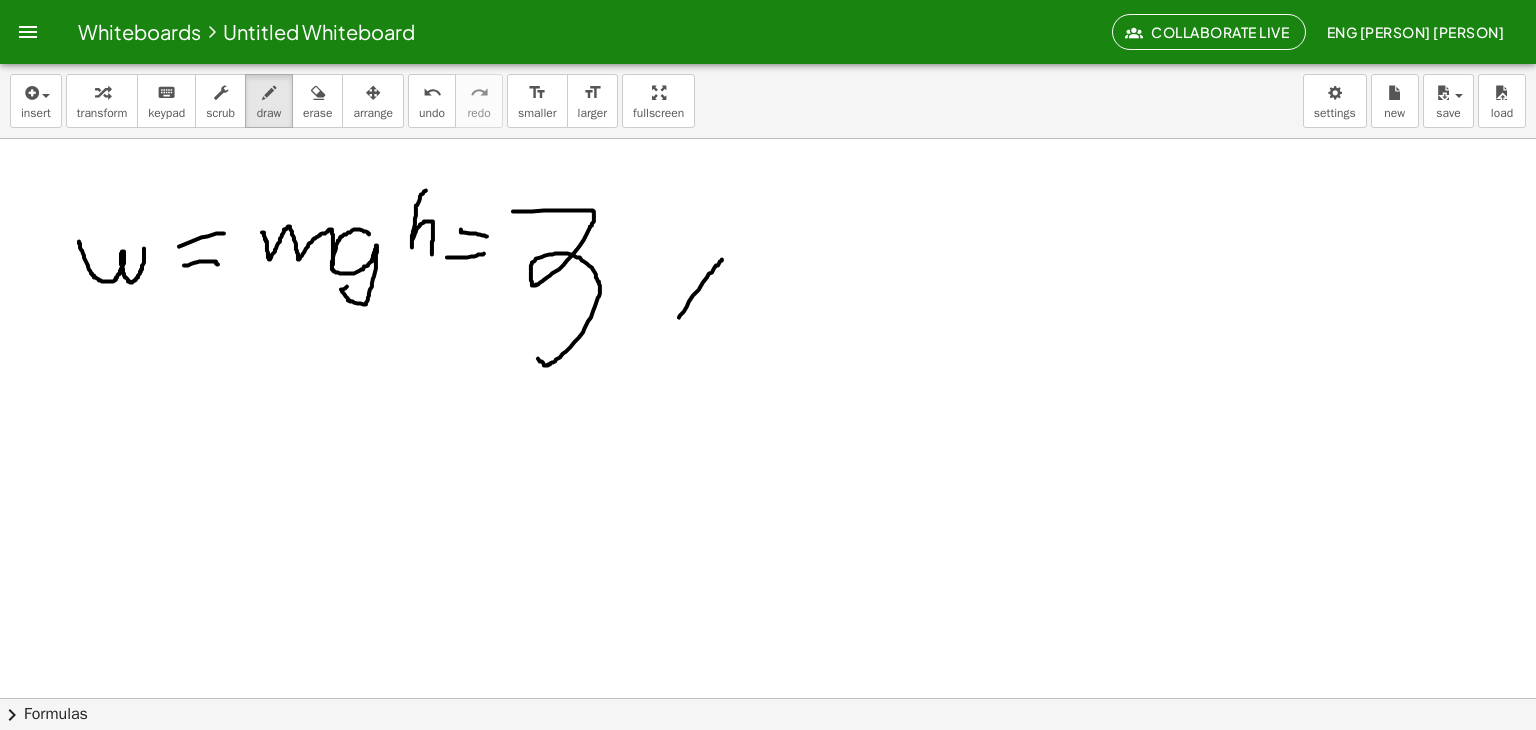 drag, startPoint x: 722, startPoint y: 259, endPoint x: 670, endPoint y: 321, distance: 80.919716 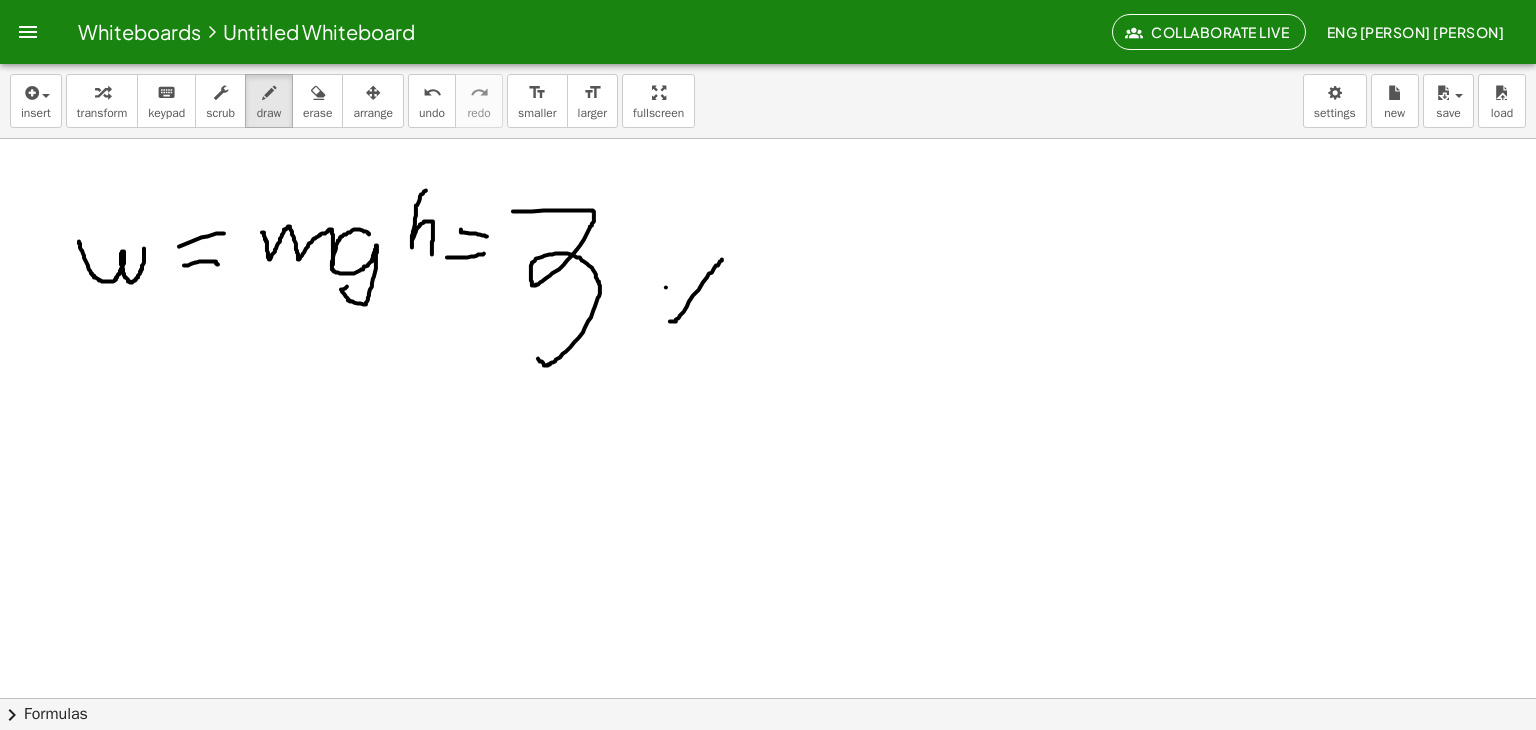 drag, startPoint x: 666, startPoint y: 287, endPoint x: 710, endPoint y: 309, distance: 49.193497 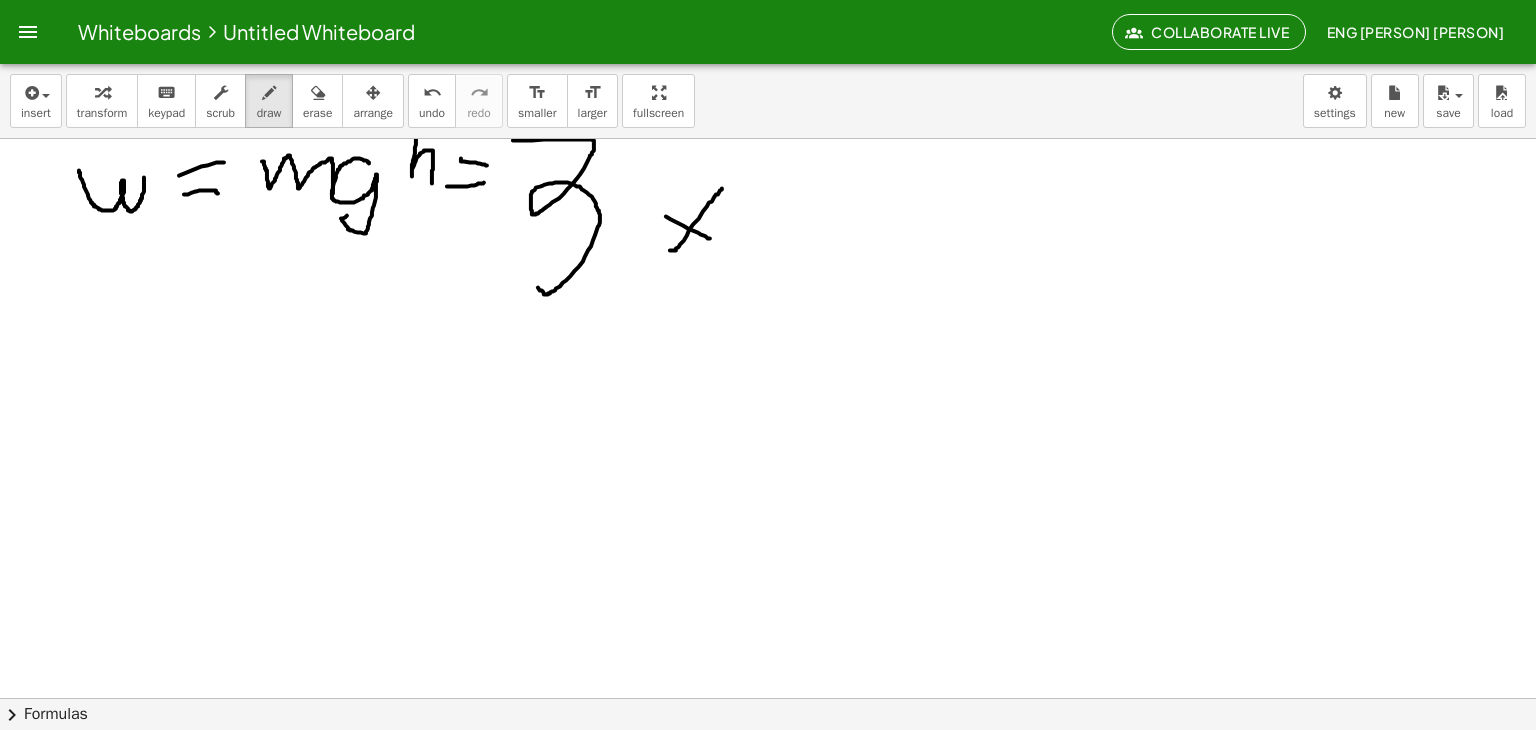 scroll, scrollTop: 0, scrollLeft: 0, axis: both 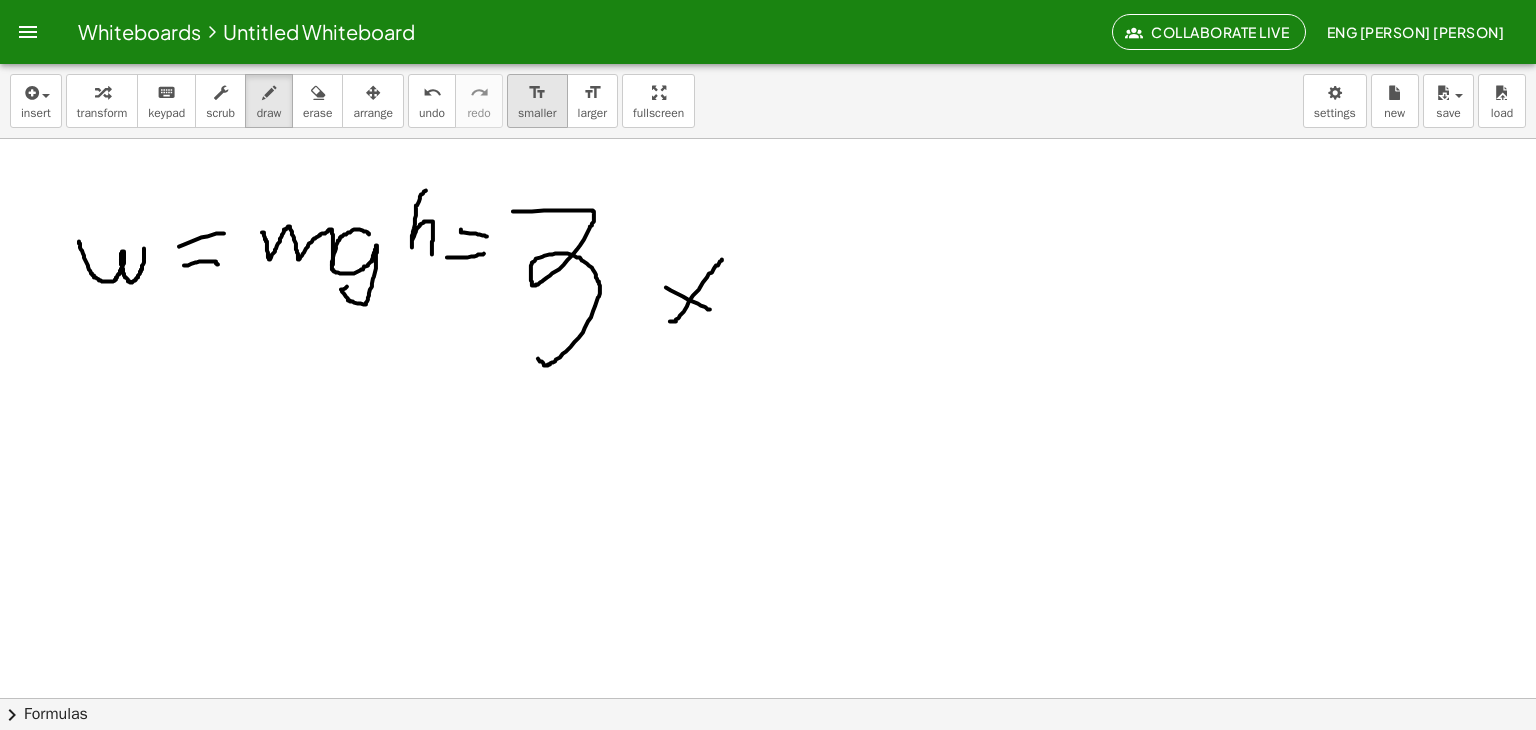 click on "smaller" at bounding box center [537, 113] 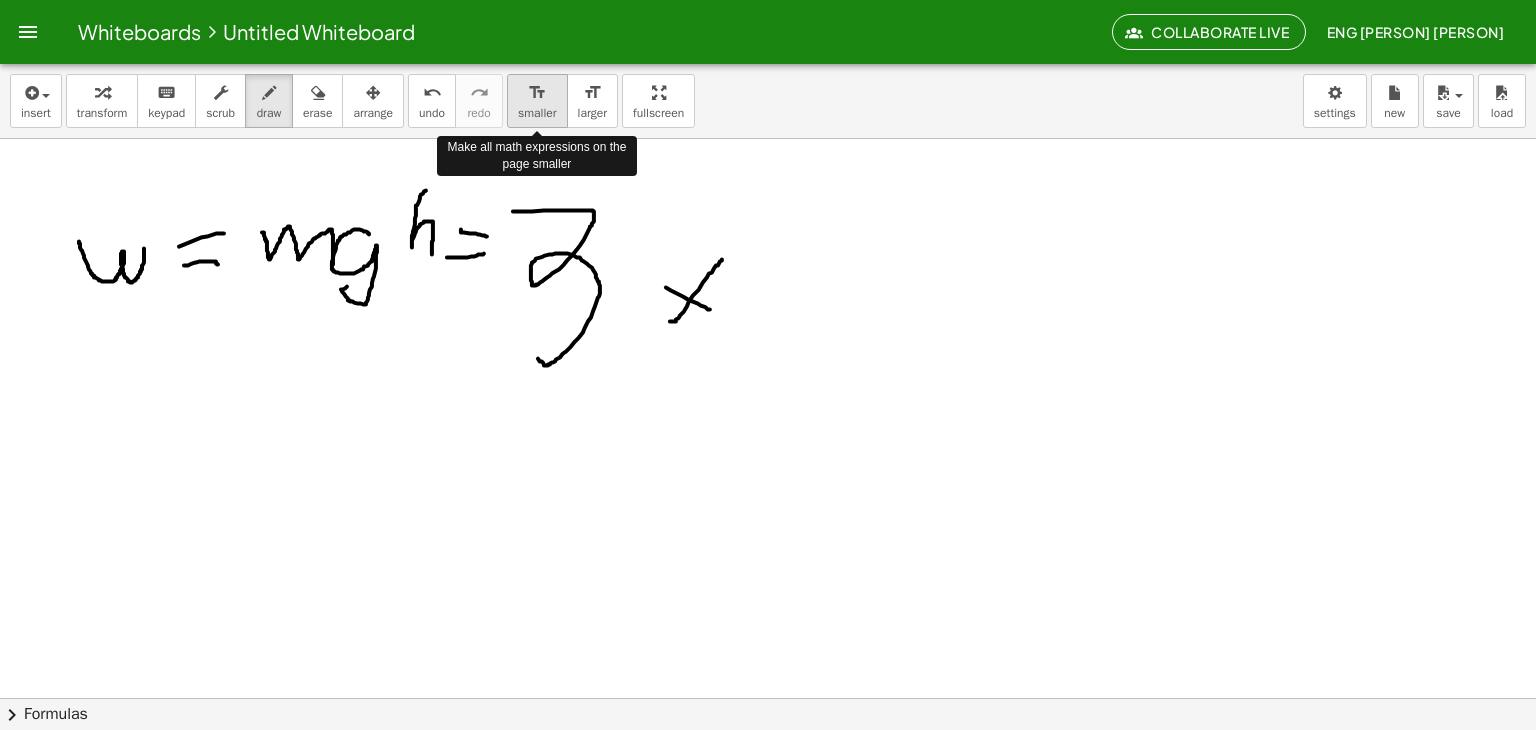 click on "smaller" at bounding box center (537, 113) 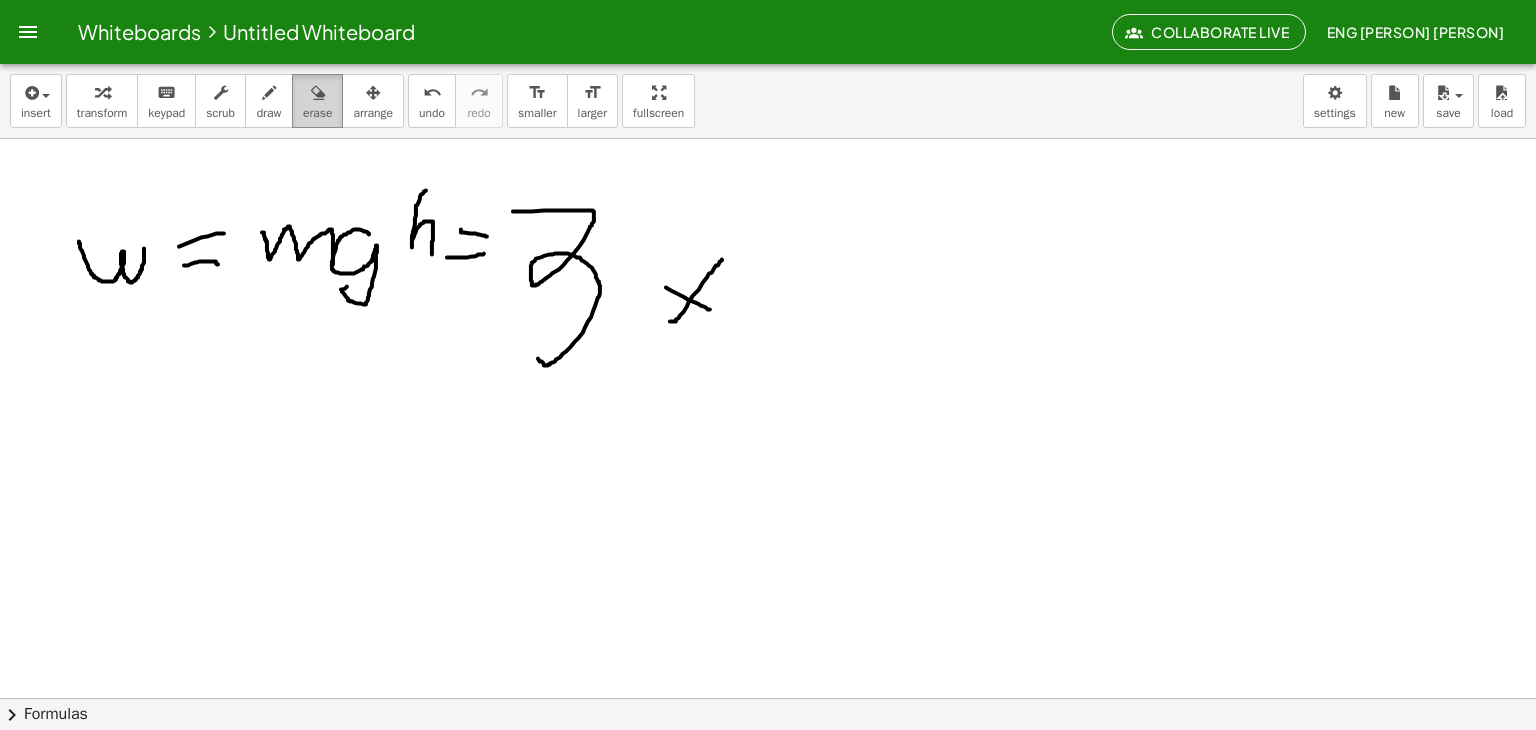 click on "erase" at bounding box center [317, 101] 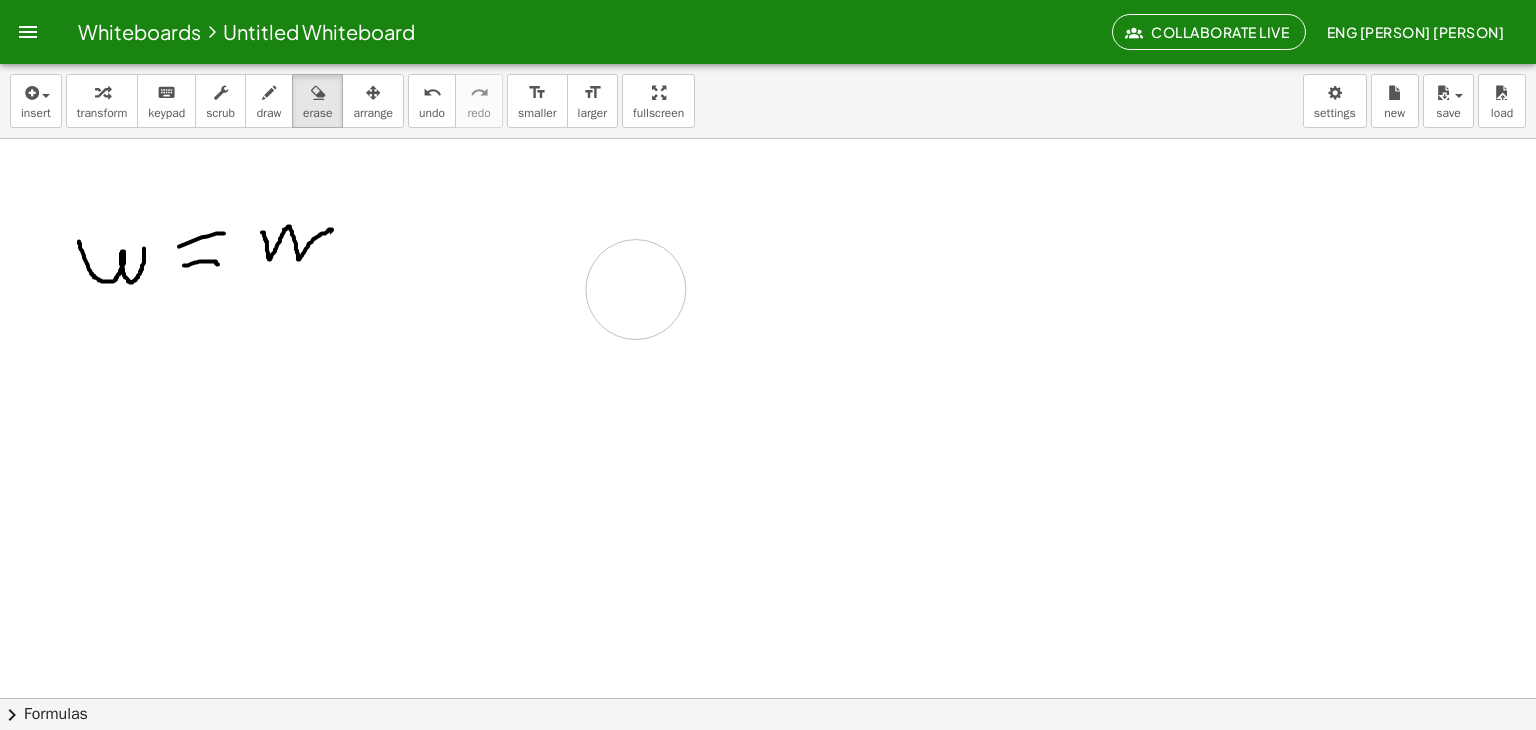 drag, startPoint x: 365, startPoint y: 270, endPoint x: 678, endPoint y: 221, distance: 316.81226 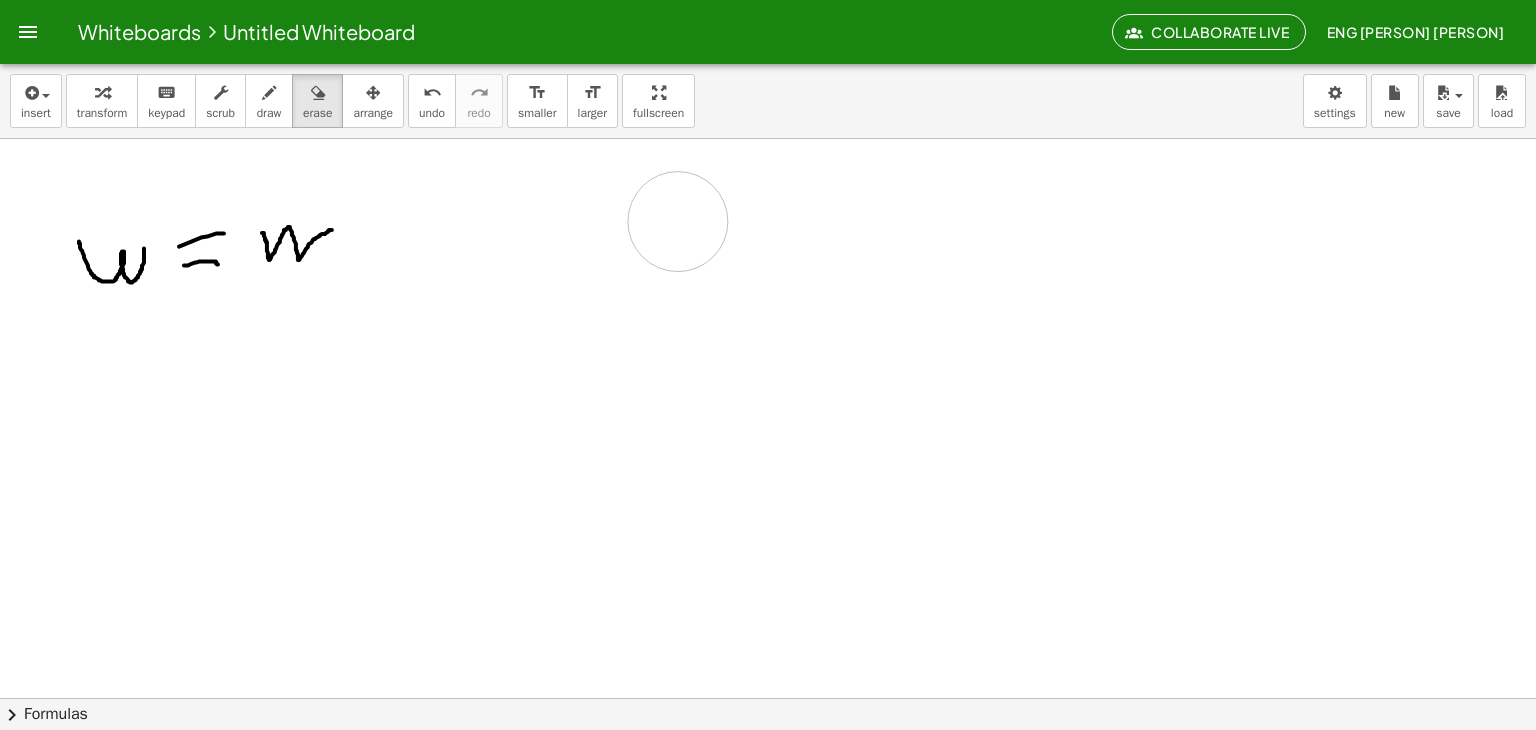 drag, startPoint x: 678, startPoint y: 221, endPoint x: 88, endPoint y: 267, distance: 591.7905 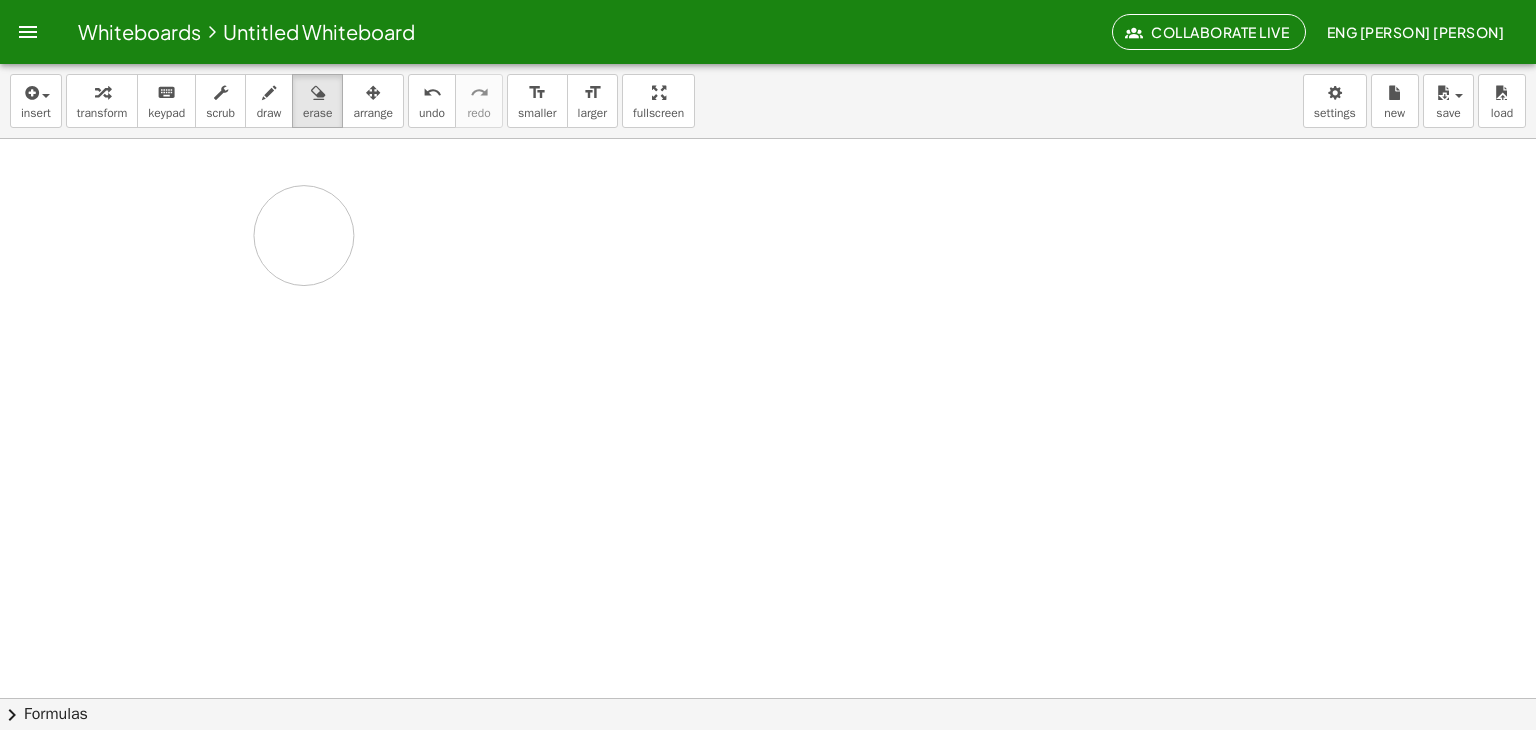 drag, startPoint x: 382, startPoint y: 269, endPoint x: 164, endPoint y: 245, distance: 219.31712 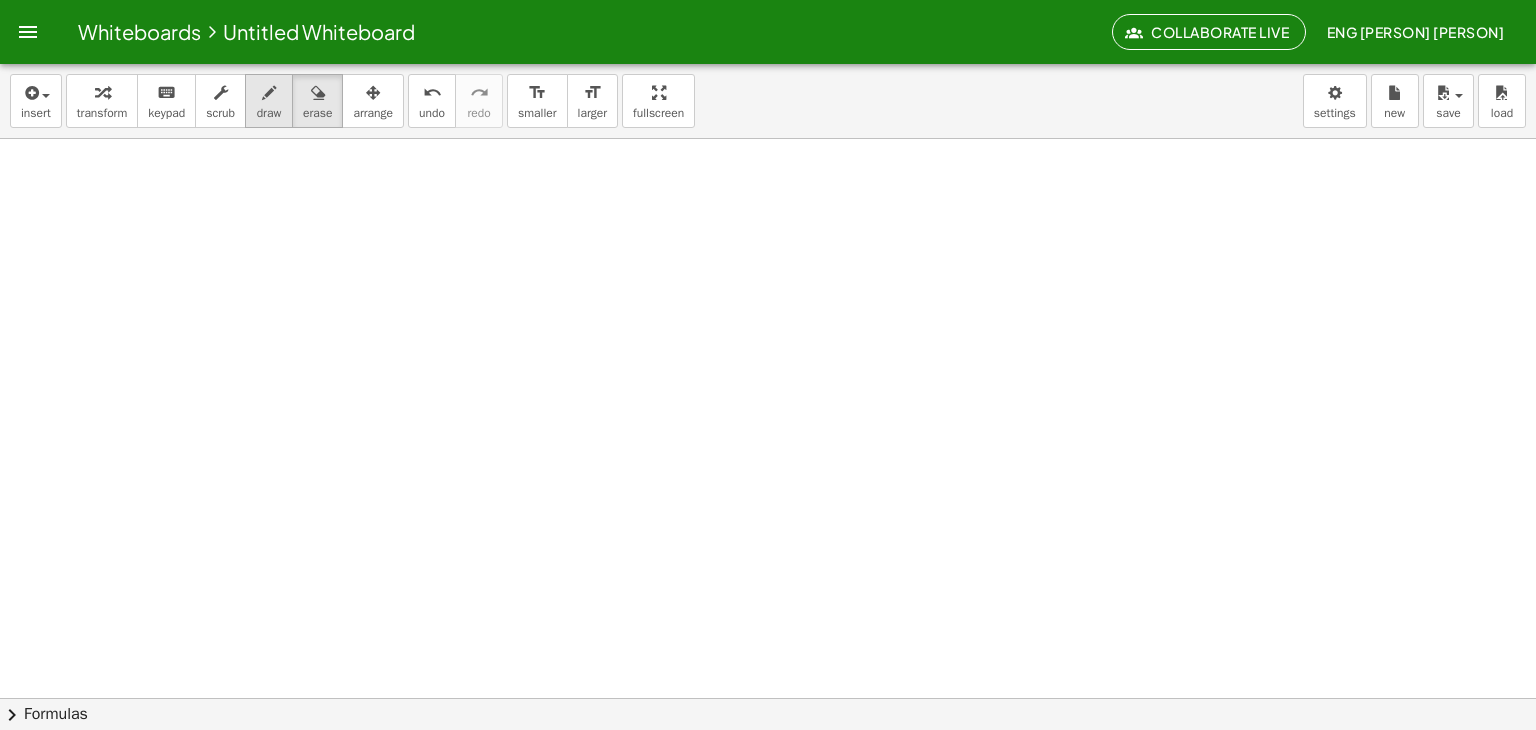 click at bounding box center (269, 93) 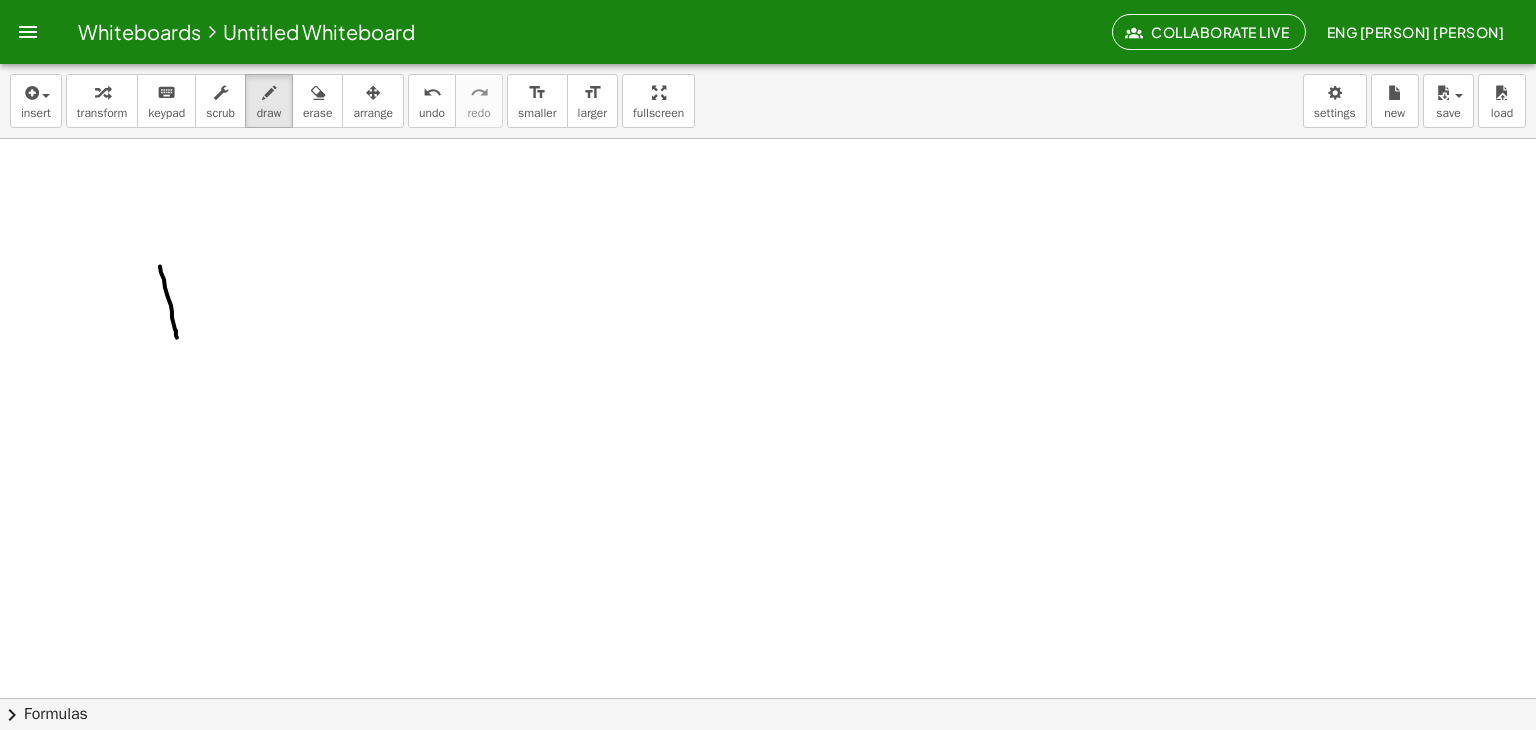 drag, startPoint x: 164, startPoint y: 279, endPoint x: 185, endPoint y: 364, distance: 87.555695 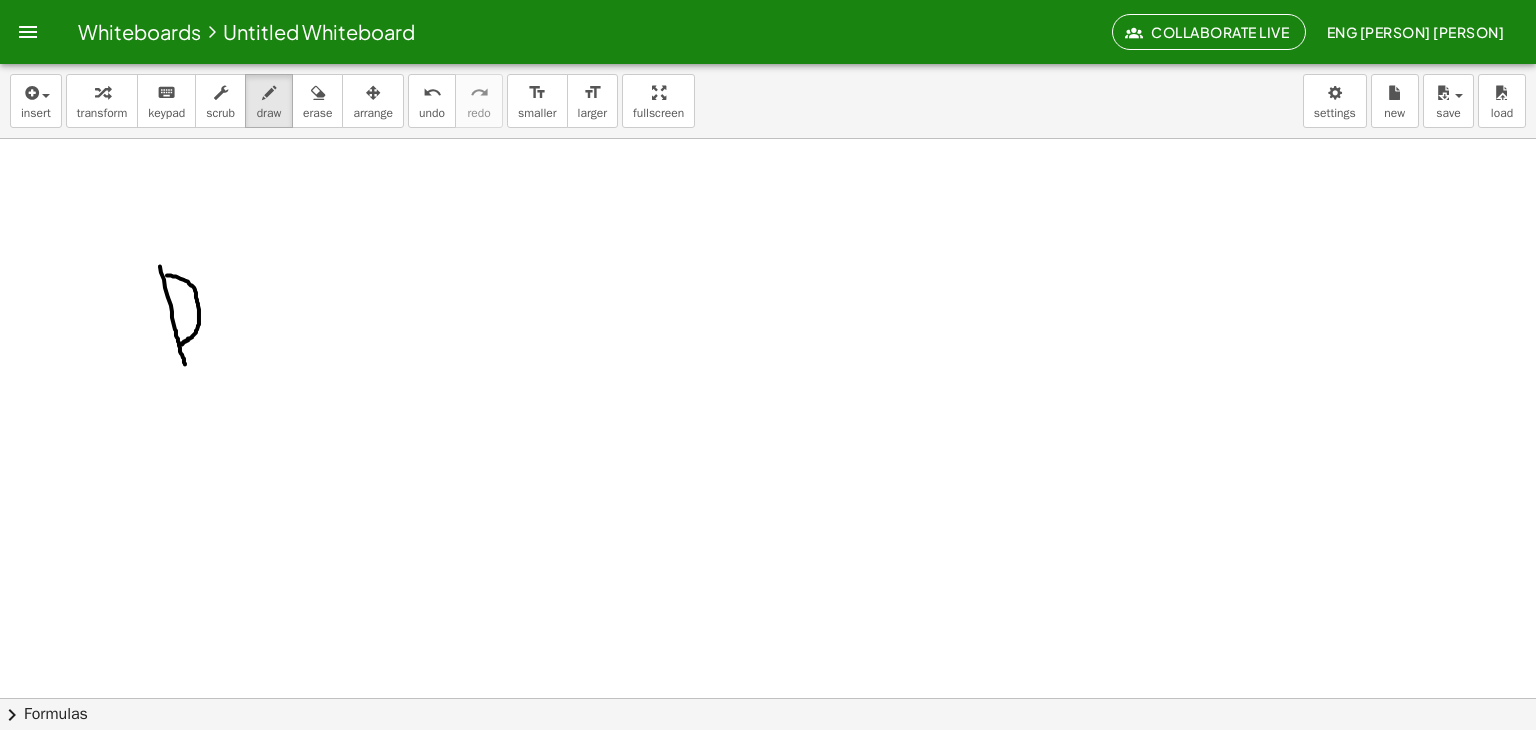 drag, startPoint x: 167, startPoint y: 275, endPoint x: 179, endPoint y: 345, distance: 71.021126 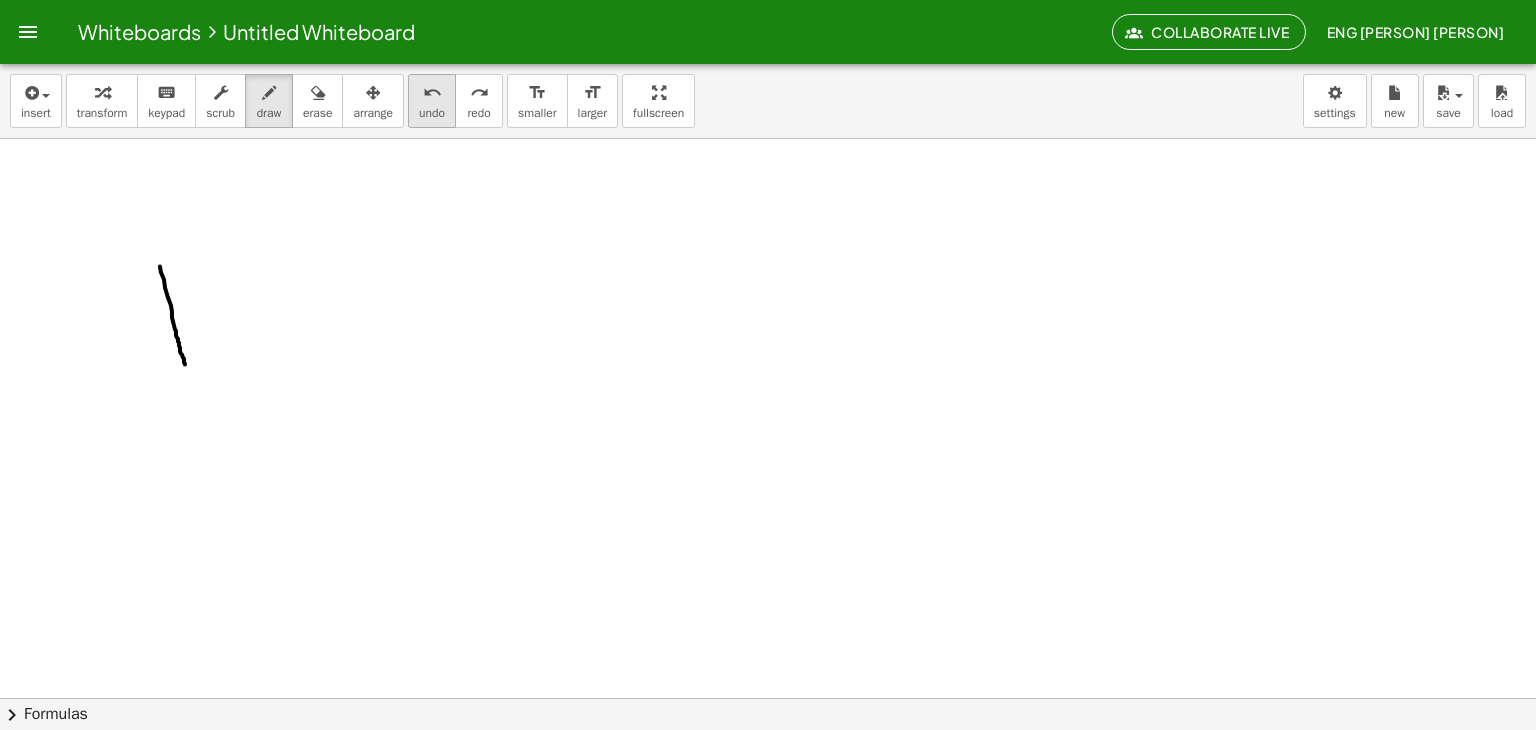 click on "undo undo" at bounding box center (432, 101) 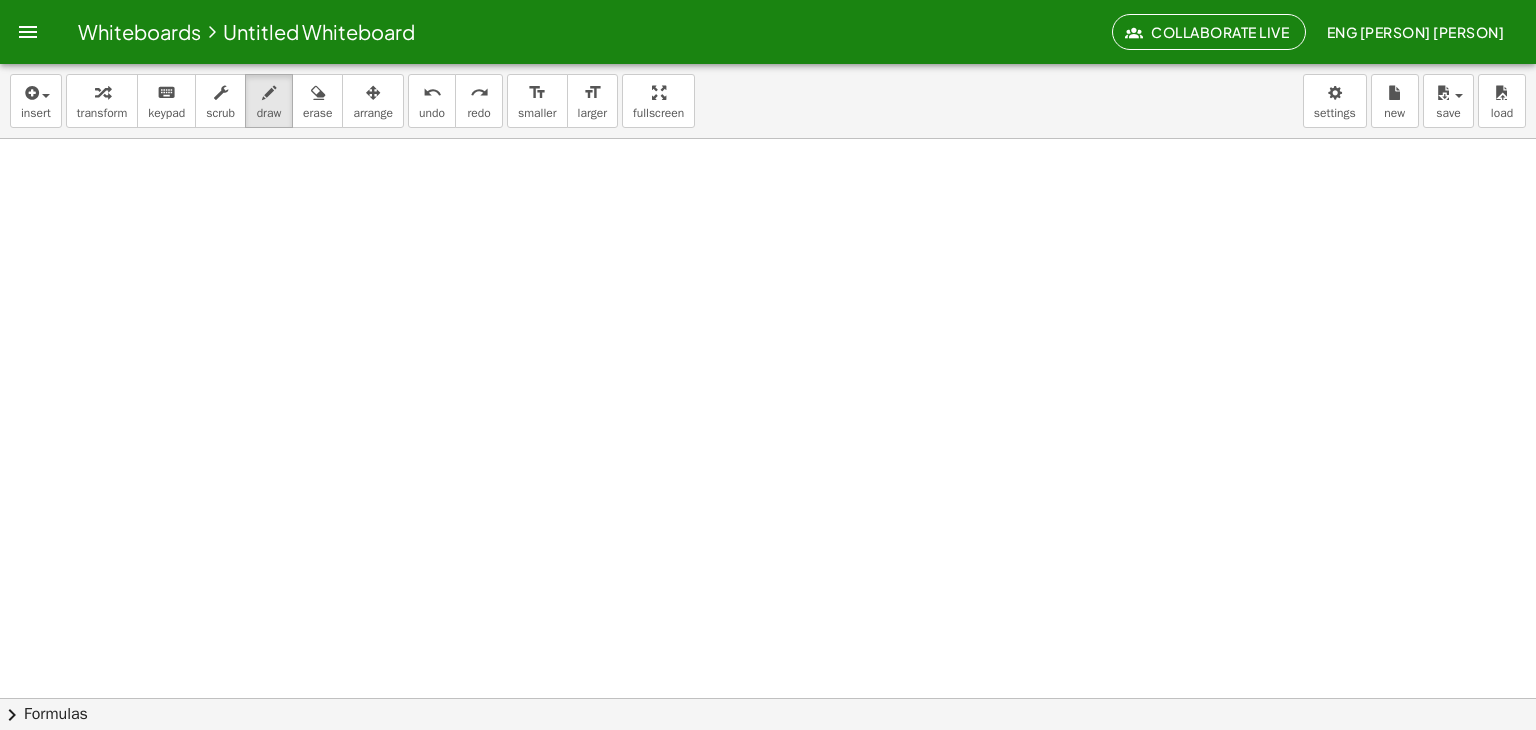 click on "insert select one: Math Expression Function Text Youtube Video Graphing Geometry Geometry 3D transform keyboard keypad scrub draw erase arrange undo undo redo redo format_size smaller format_size larger fullscreen load   save new settings Undo the last action × chevron_right  Formulas
Drag one side of a formula onto a highlighted expression on the canvas to apply it.
Quadratic Formula
+ · a · x 2 + · b · x + c = 0
⇔
x = · ( − b ± 2 √ ( + b 2 − · 4 · a · c ) ) · 2 · a
+ x 2 + · p · x + q = 0
⇔
x = − · p · 2 ± 2 √ ( + ( · p · 2 ) 2 − q )
Manually Factoring a Quadratic
+ x 2 + · b · x + c
(" at bounding box center [768, 397] 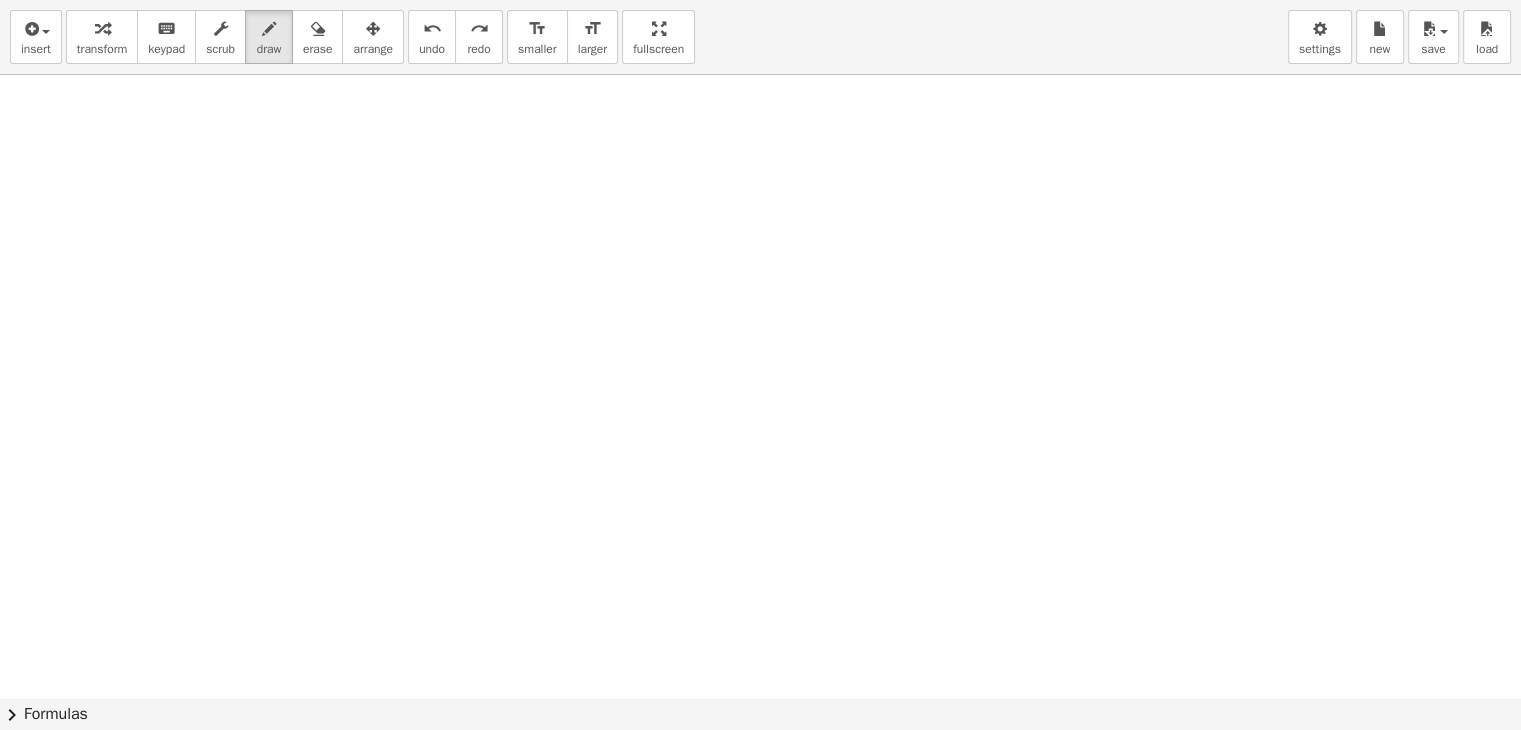 drag, startPoint x: 668, startPoint y: 41, endPoint x: 668, endPoint y: -46, distance: 87 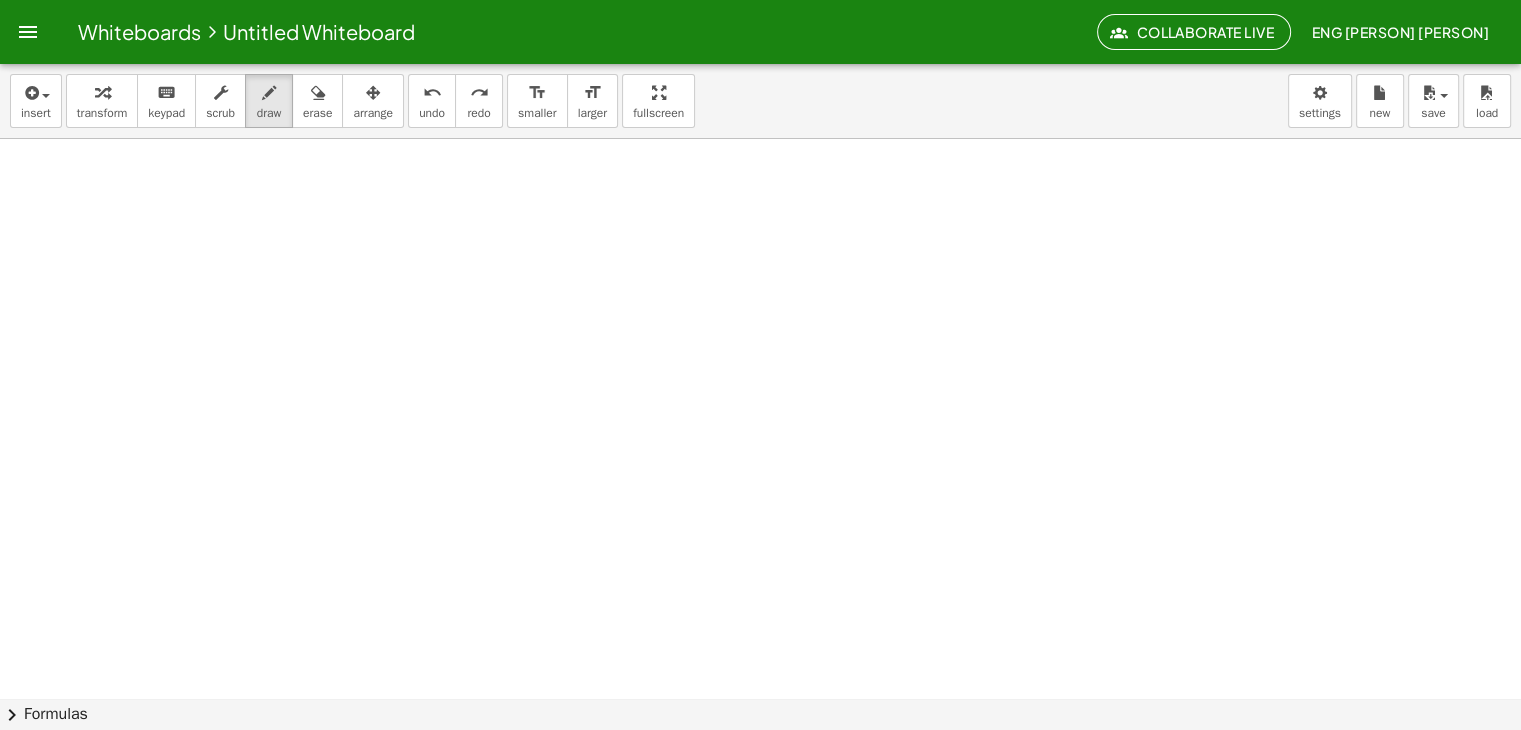 click on "Whiteboards     Untitled Whiteboard Collaborate Live  Eng Jim Fuentes Carlos Antonio Graspable Math Activities Whiteboards Account   insert select one: Math Expression Function Text Youtube Video Graphing Geometry Geometry 3D transform keyboard keypad scrub draw erase arrange undo undo redo redo format_size smaller format_size larger fullscreen load   save new settings × chevron_right  Formulas
Drag one side of a formula onto a highlighted expression on the canvas to apply it.
Quadratic Formula
+ · a · x 2 + · b · x + c = 0
⇔
x = · ( − b ± 2 √ ( + b 2 − · 4 · a · c ) ) · 2 · a
+ x 2 + · p · x + q = 0
⇔
x = − · p · 2 ± 2 √ ( + ( · p · 2 ) 2 − q )" at bounding box center (760, 365) 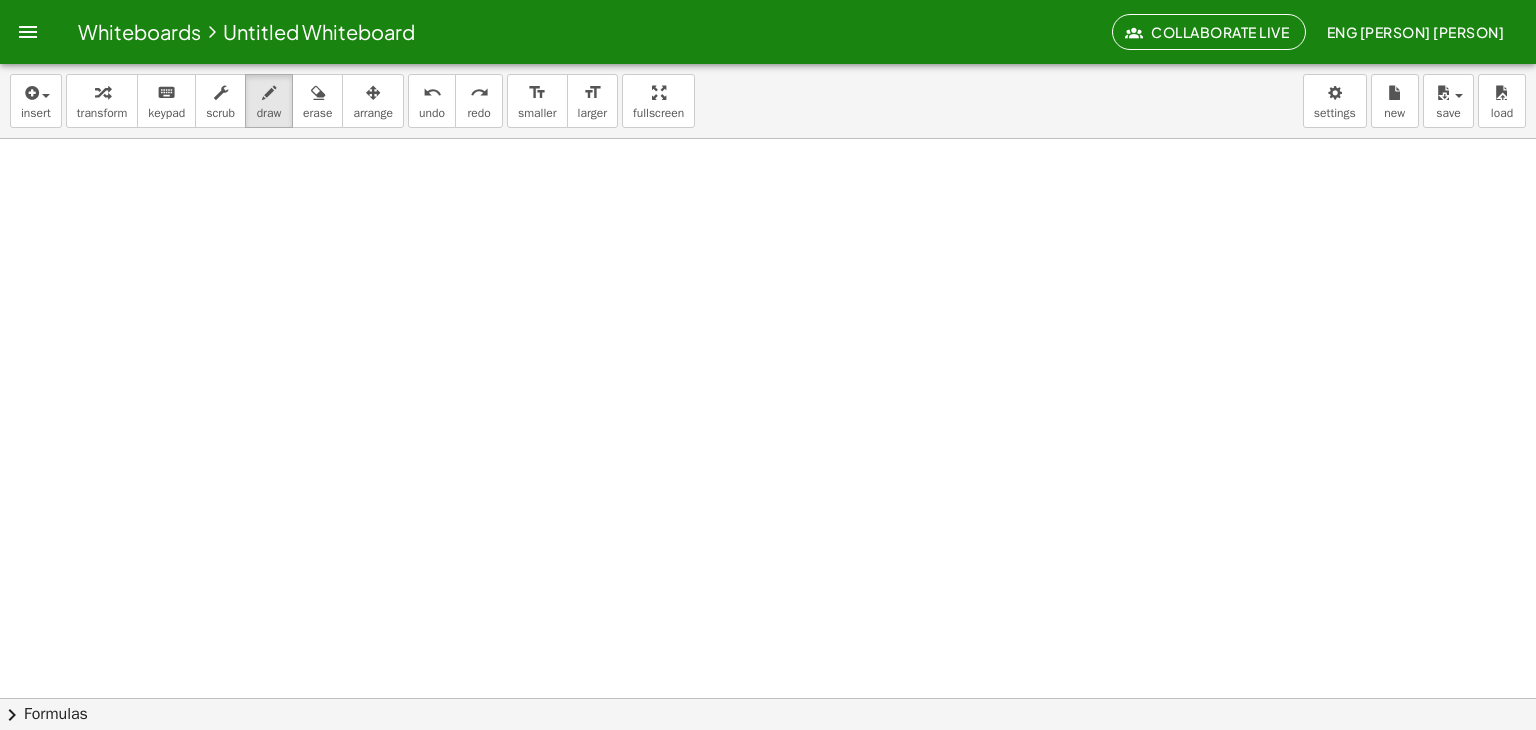 scroll, scrollTop: 0, scrollLeft: 0, axis: both 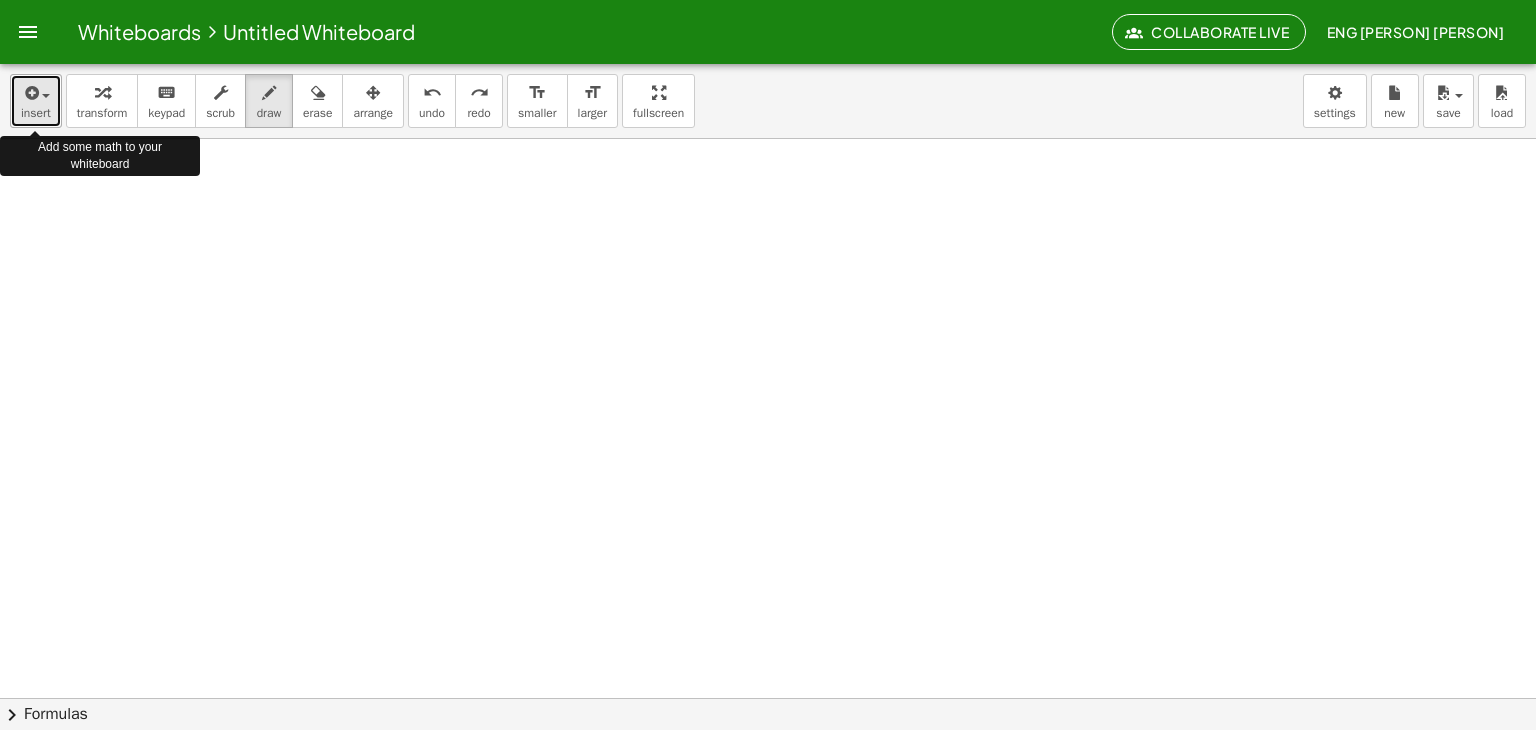 click at bounding box center (30, 93) 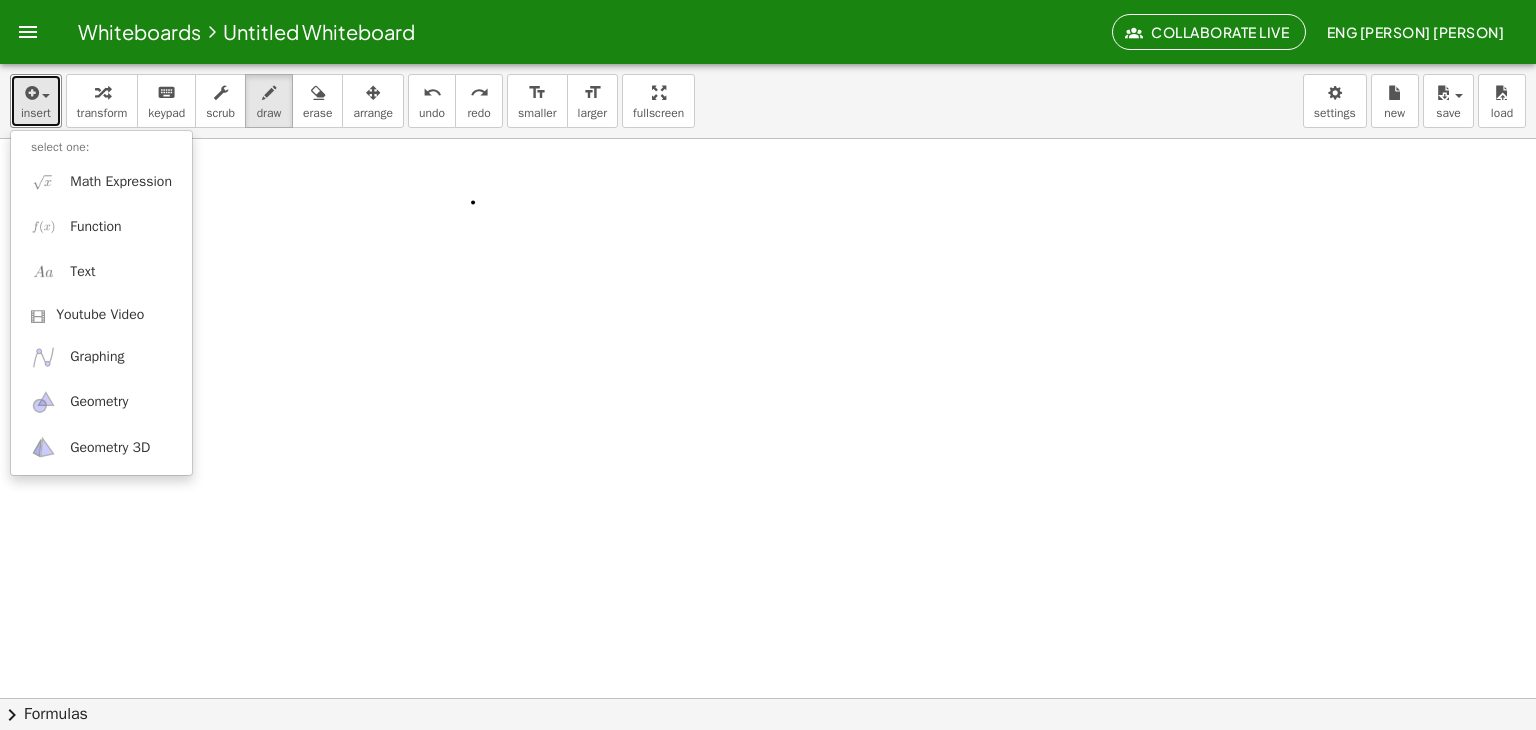 click at bounding box center (768, 698) 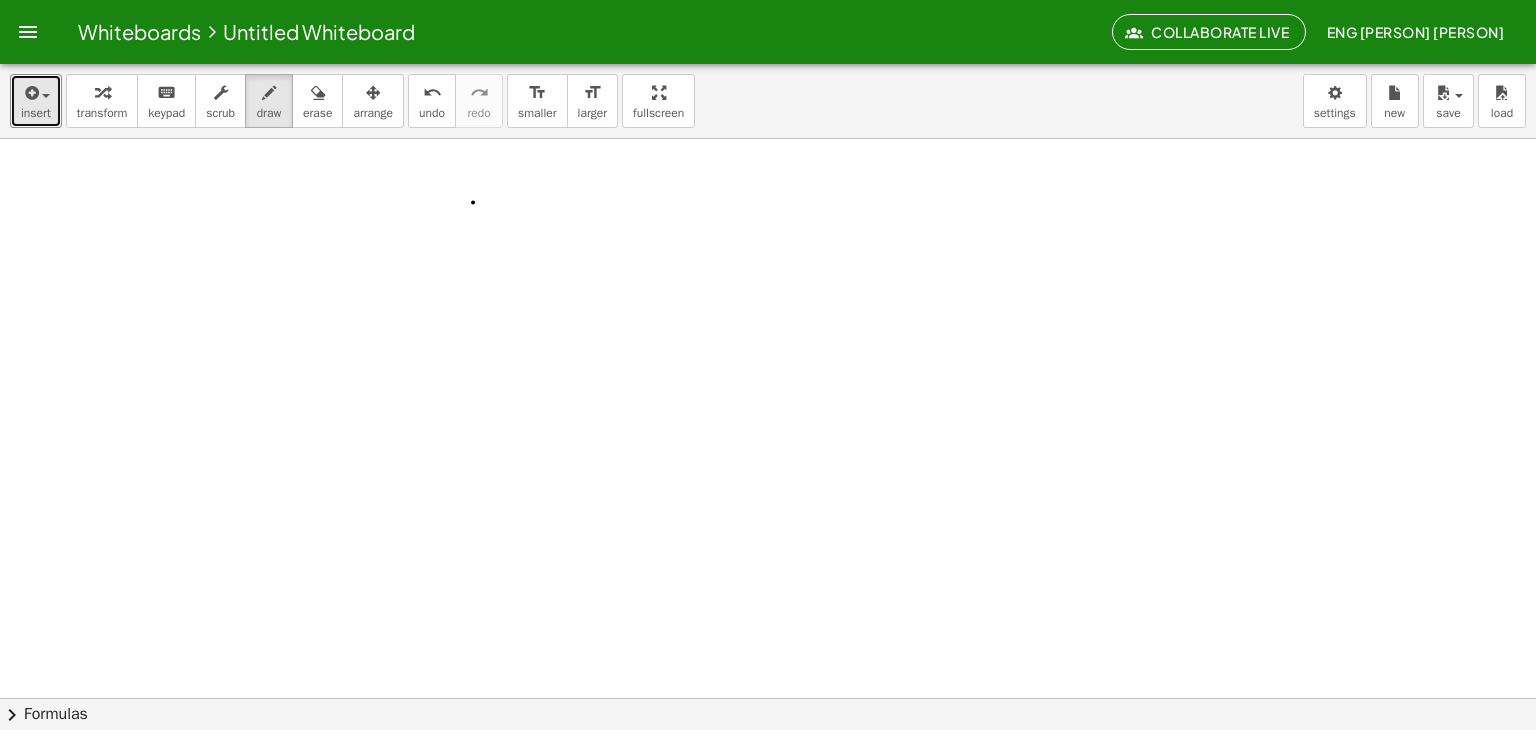 type 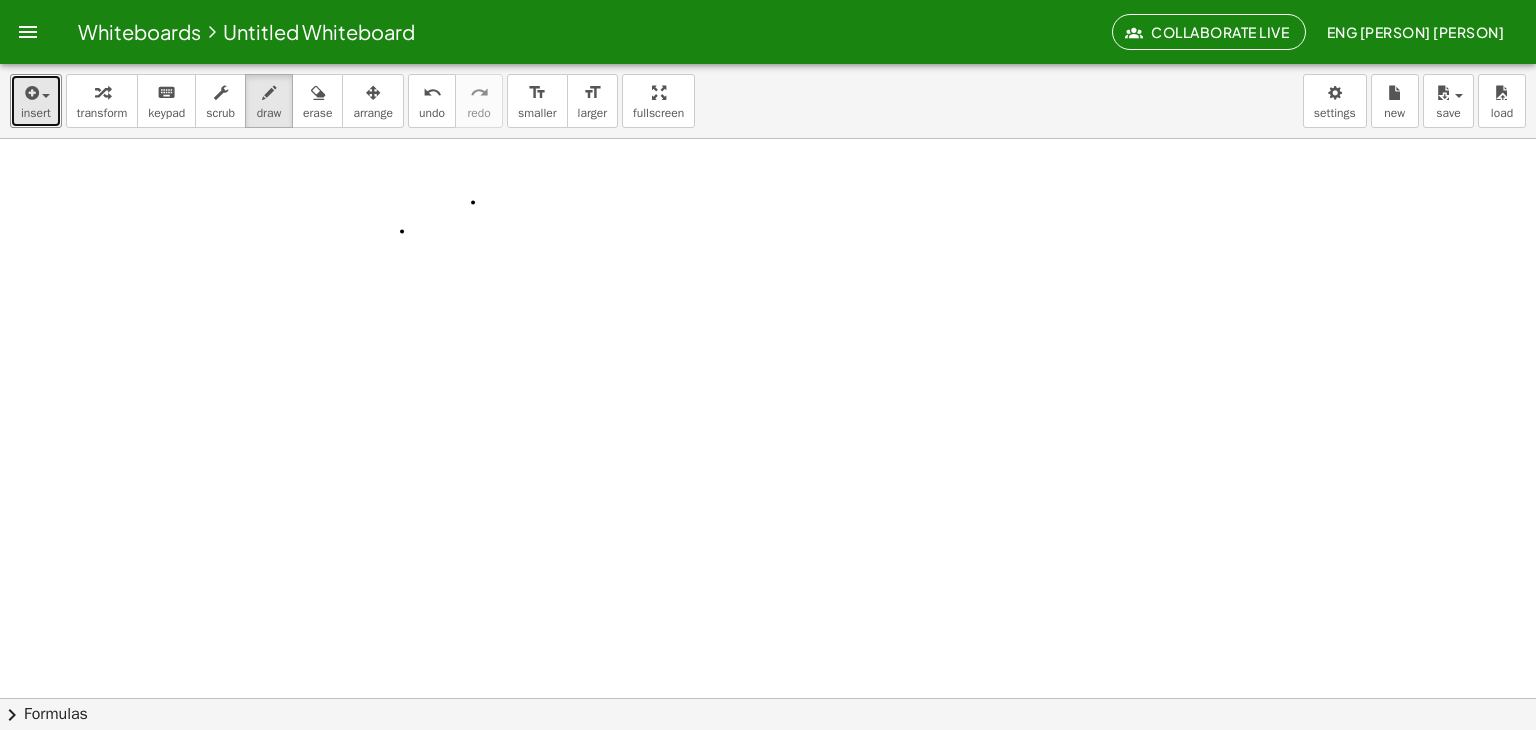 click at bounding box center [768, 698] 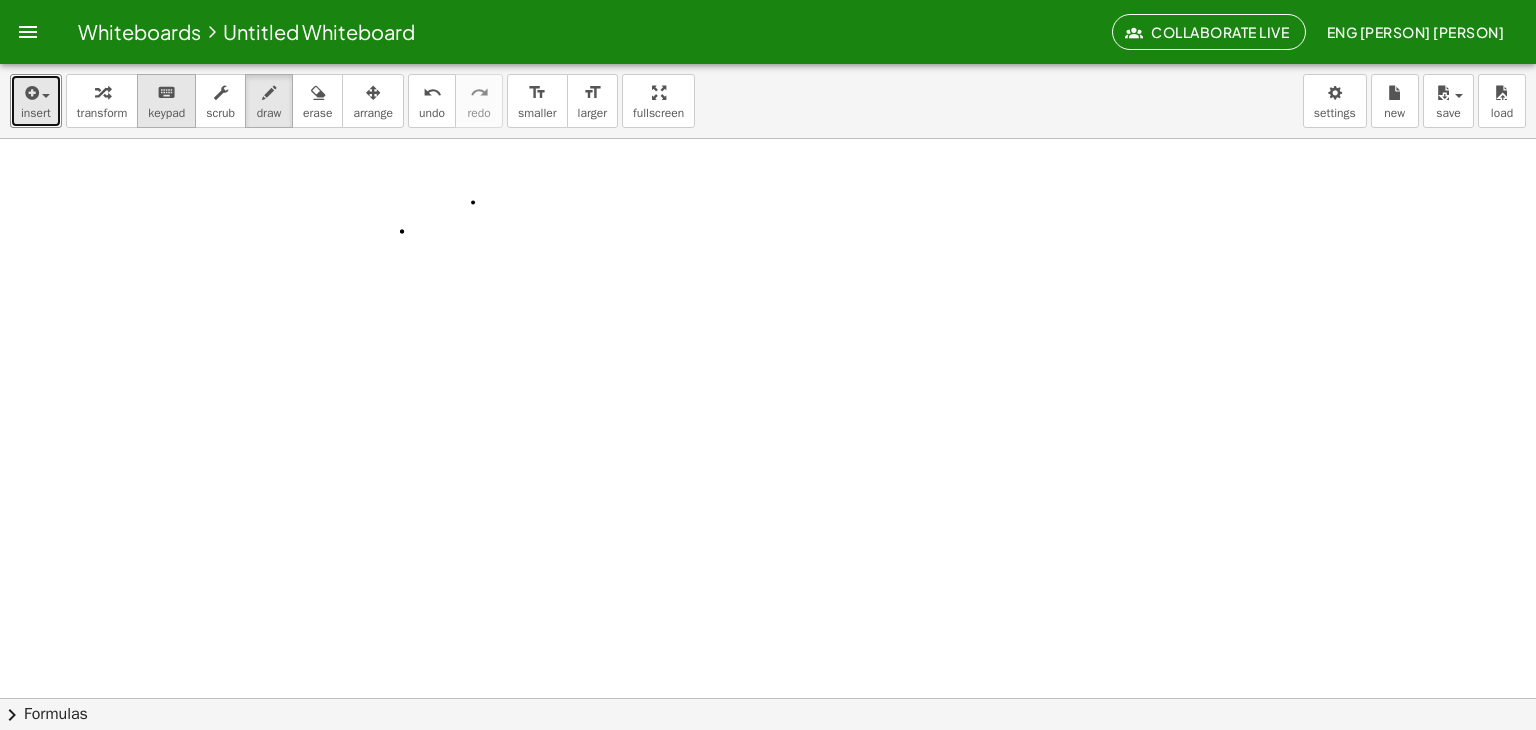 click on "keypad" at bounding box center (166, 113) 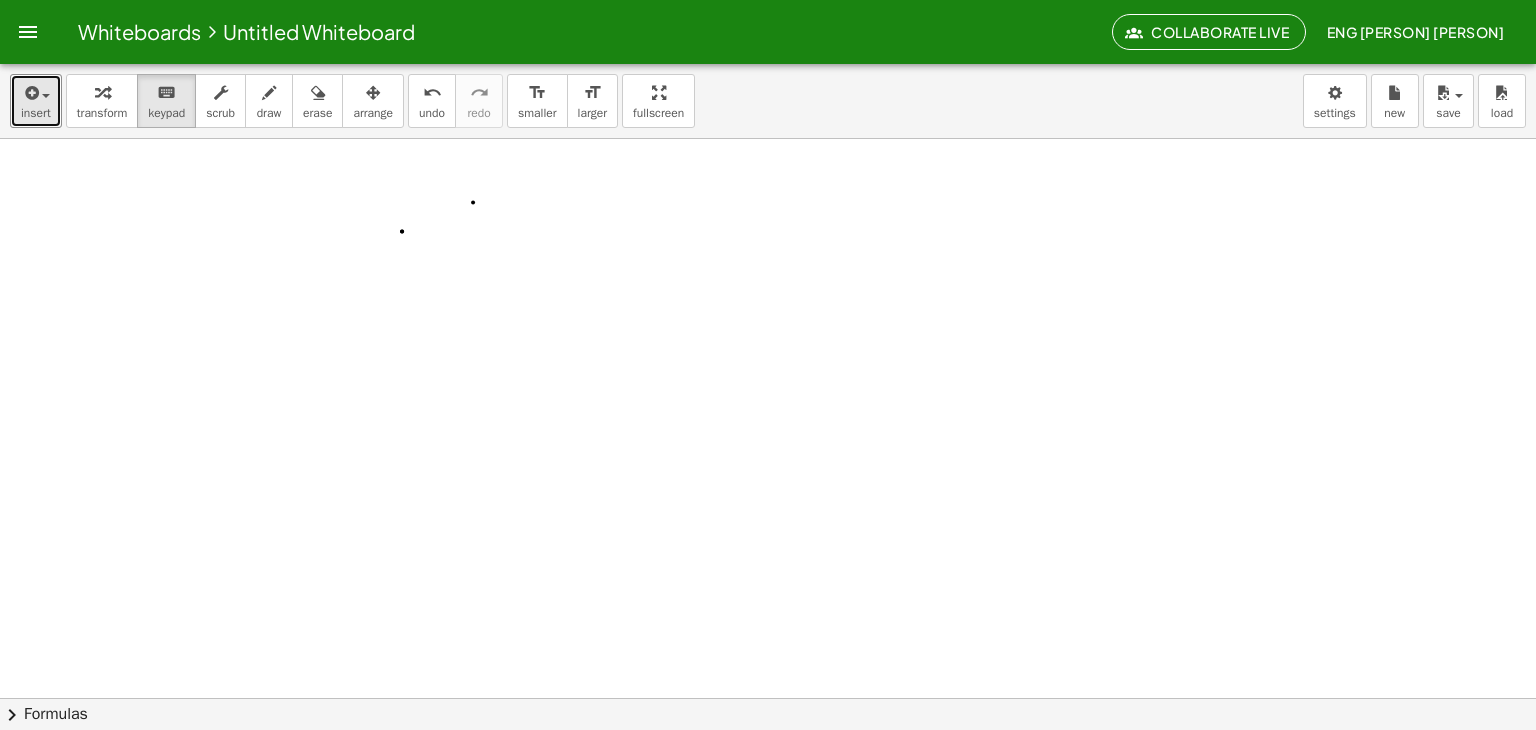 click at bounding box center [768, 698] 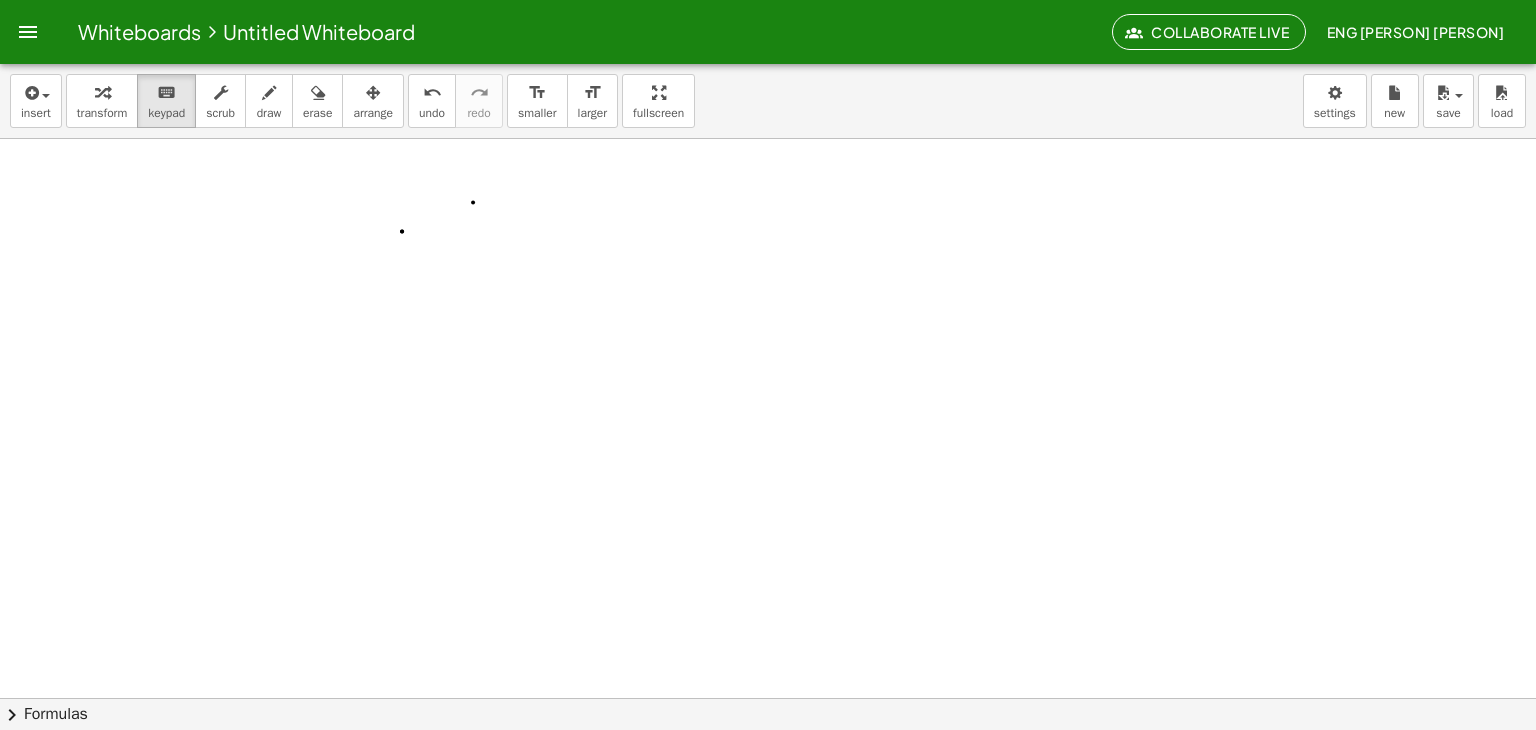 click on "insert select one: Math Expression Function Text Youtube Video Graphing Geometry Geometry 3D transform keyboard keypad scrub draw erase arrange undo undo redo redo format_size smaller format_size larger fullscreen load   save new settings" at bounding box center (768, 101) 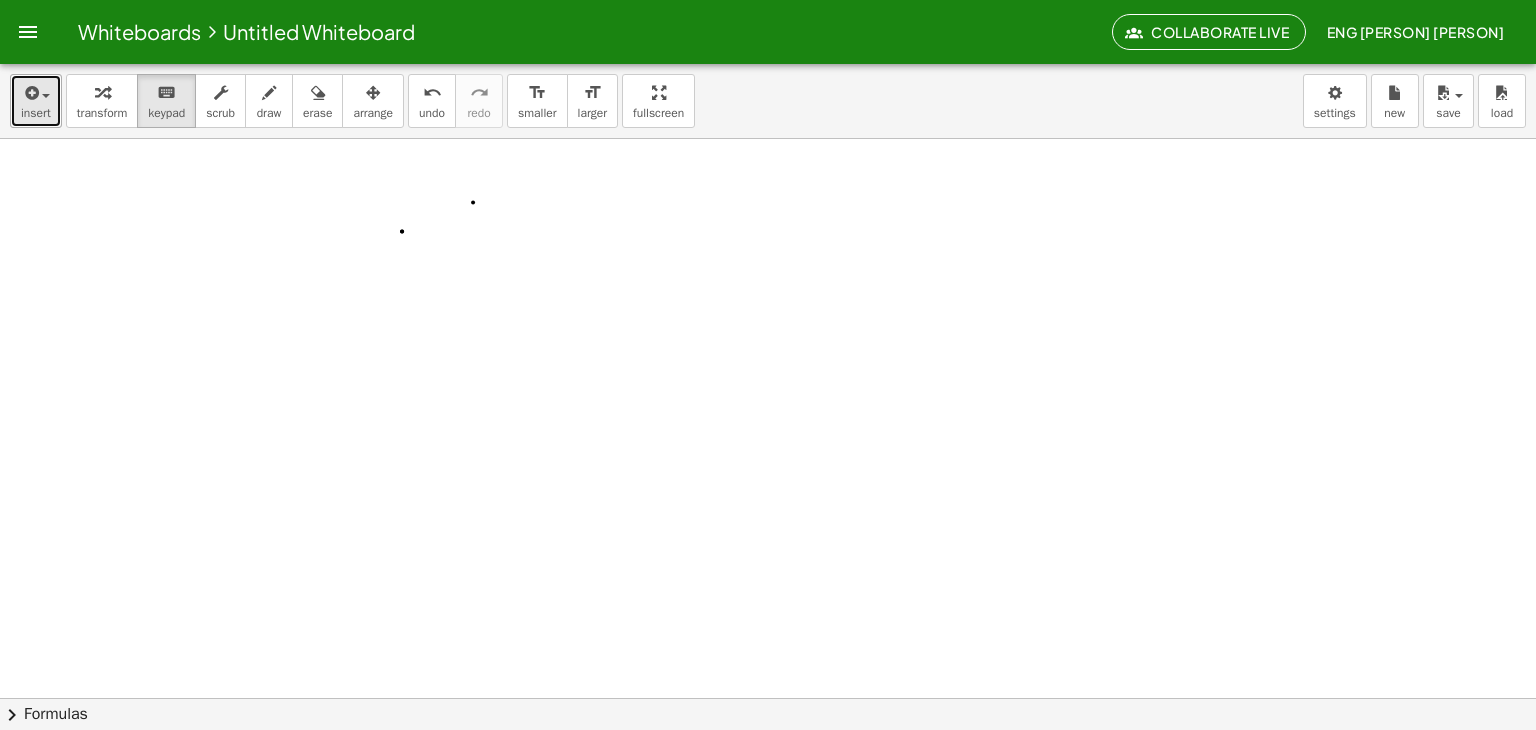 click at bounding box center (30, 93) 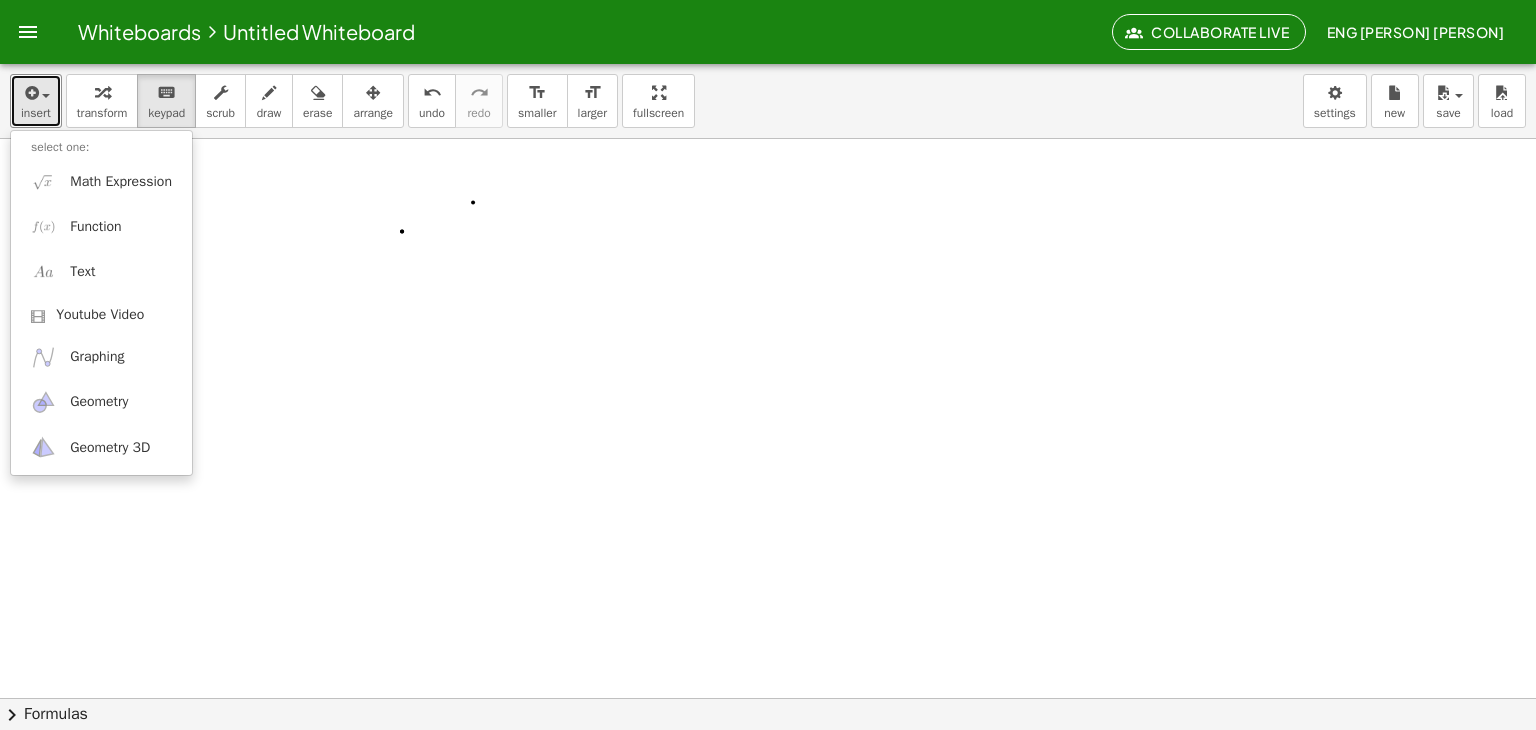 click at bounding box center (768, 698) 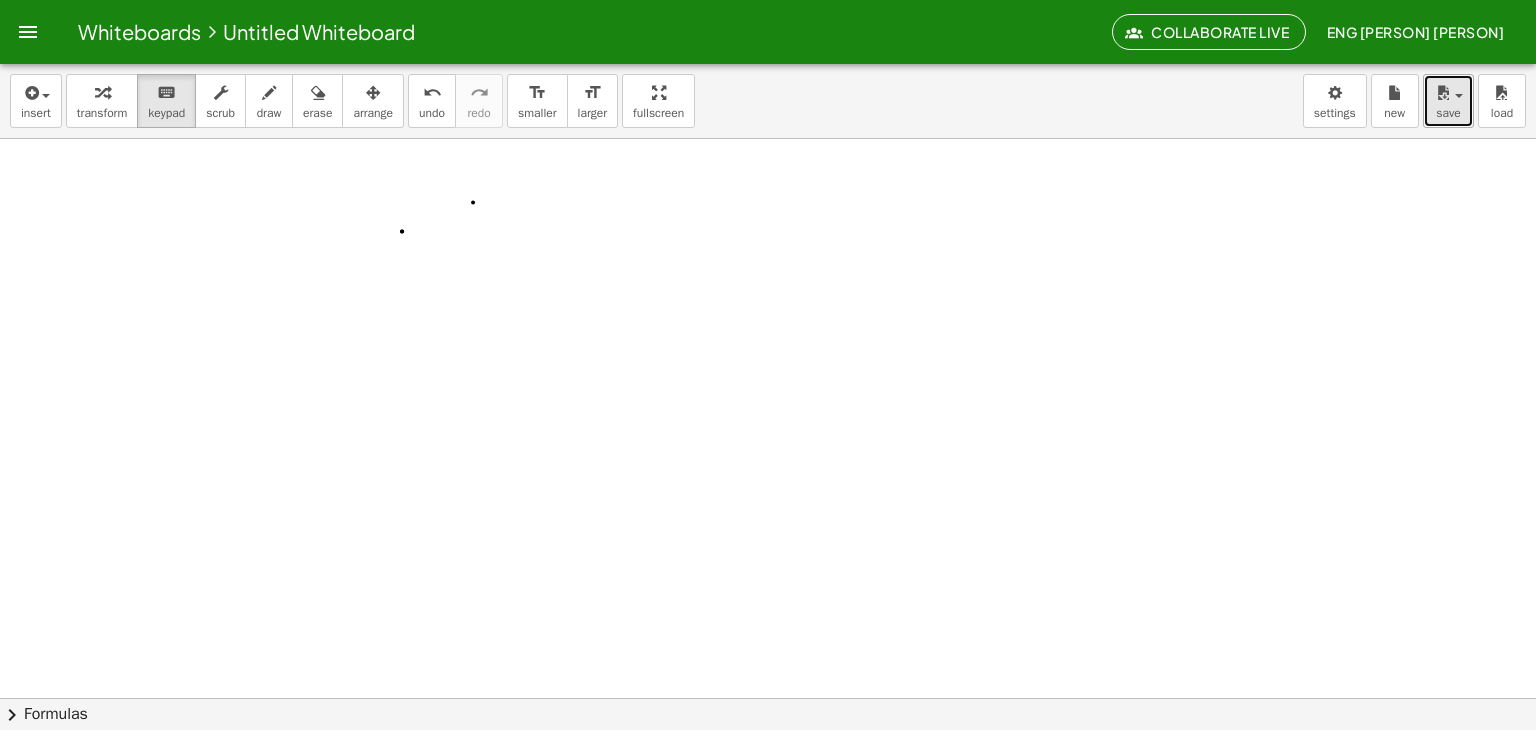 click on "save" at bounding box center [1448, 113] 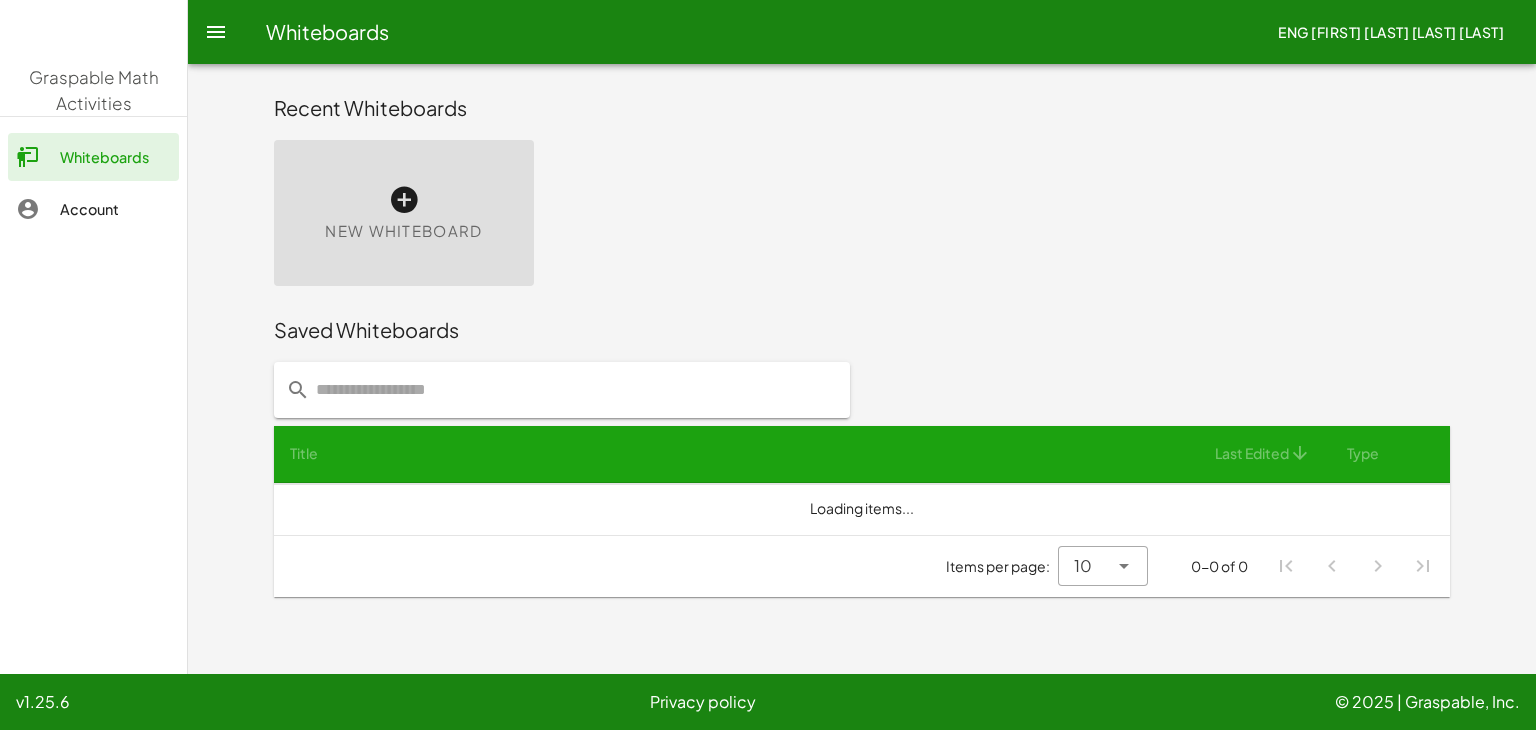 scroll, scrollTop: 0, scrollLeft: 0, axis: both 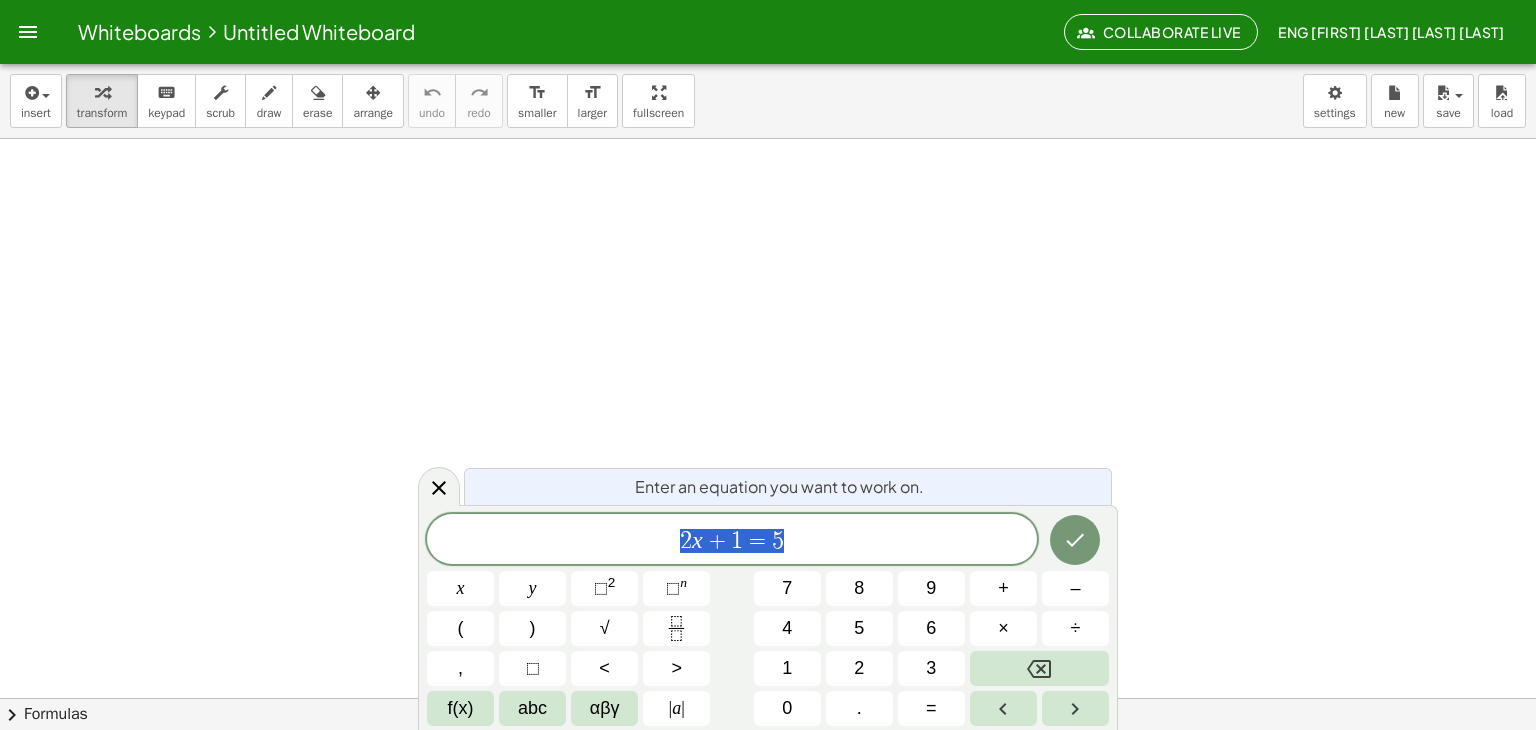click at bounding box center [768, 762] 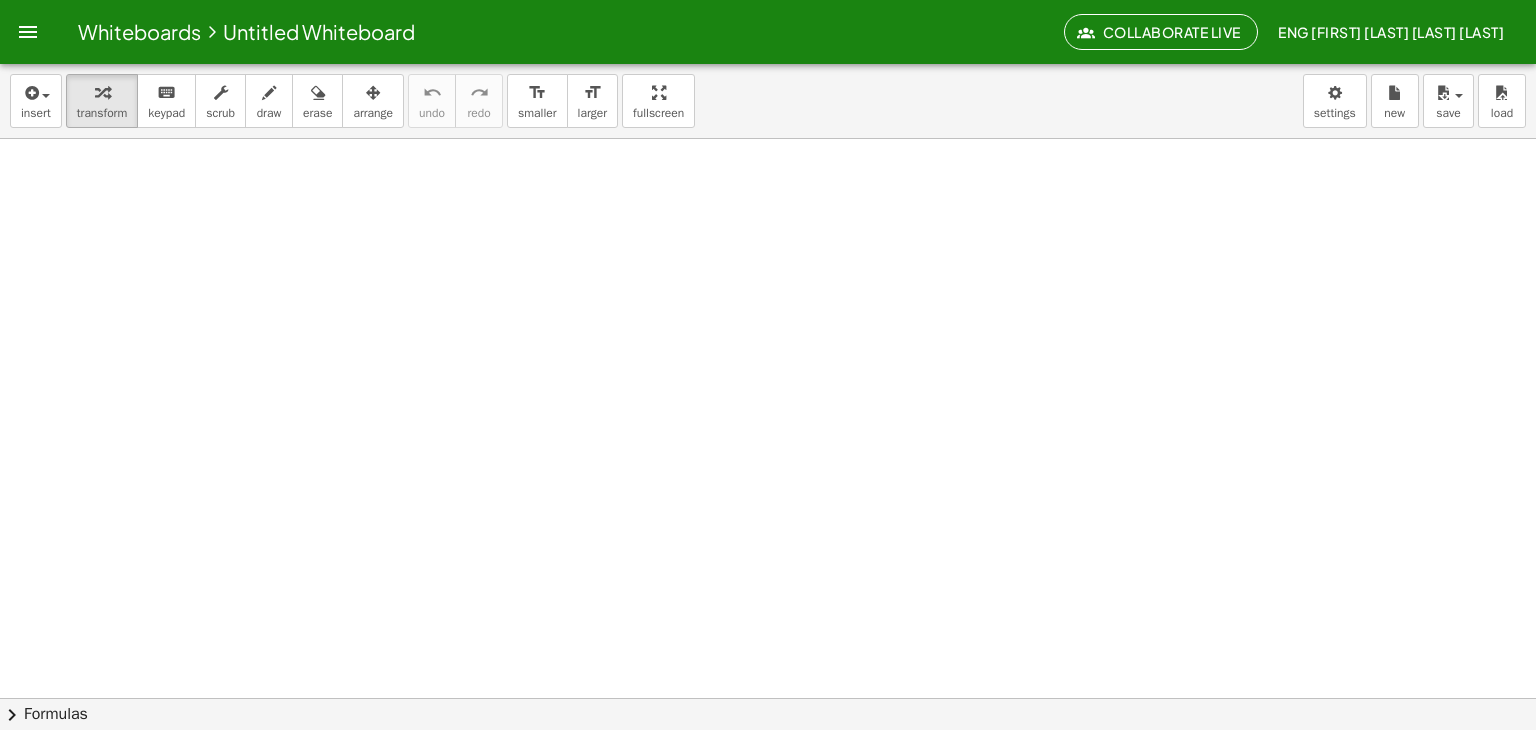 click at bounding box center (768, 762) 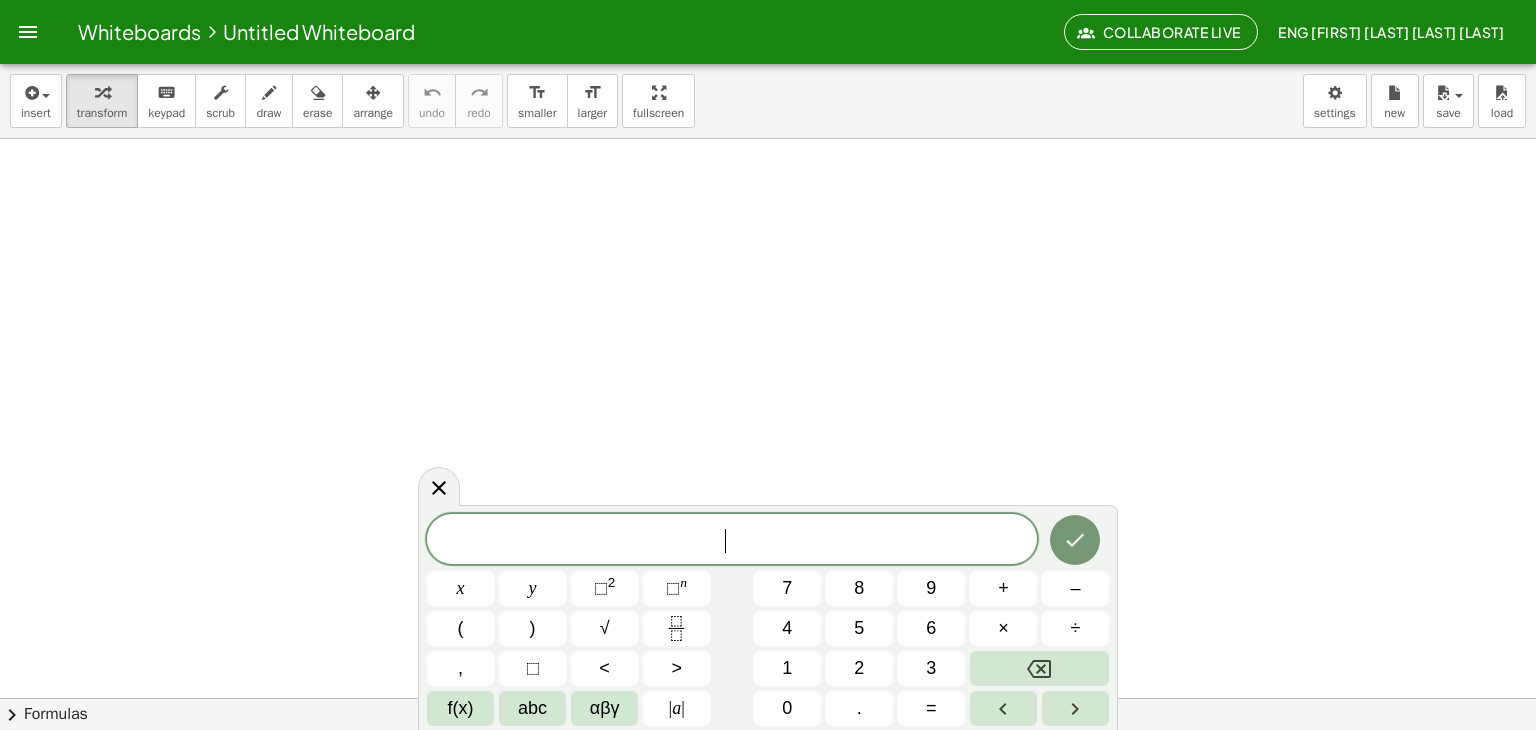 click at bounding box center (768, 762) 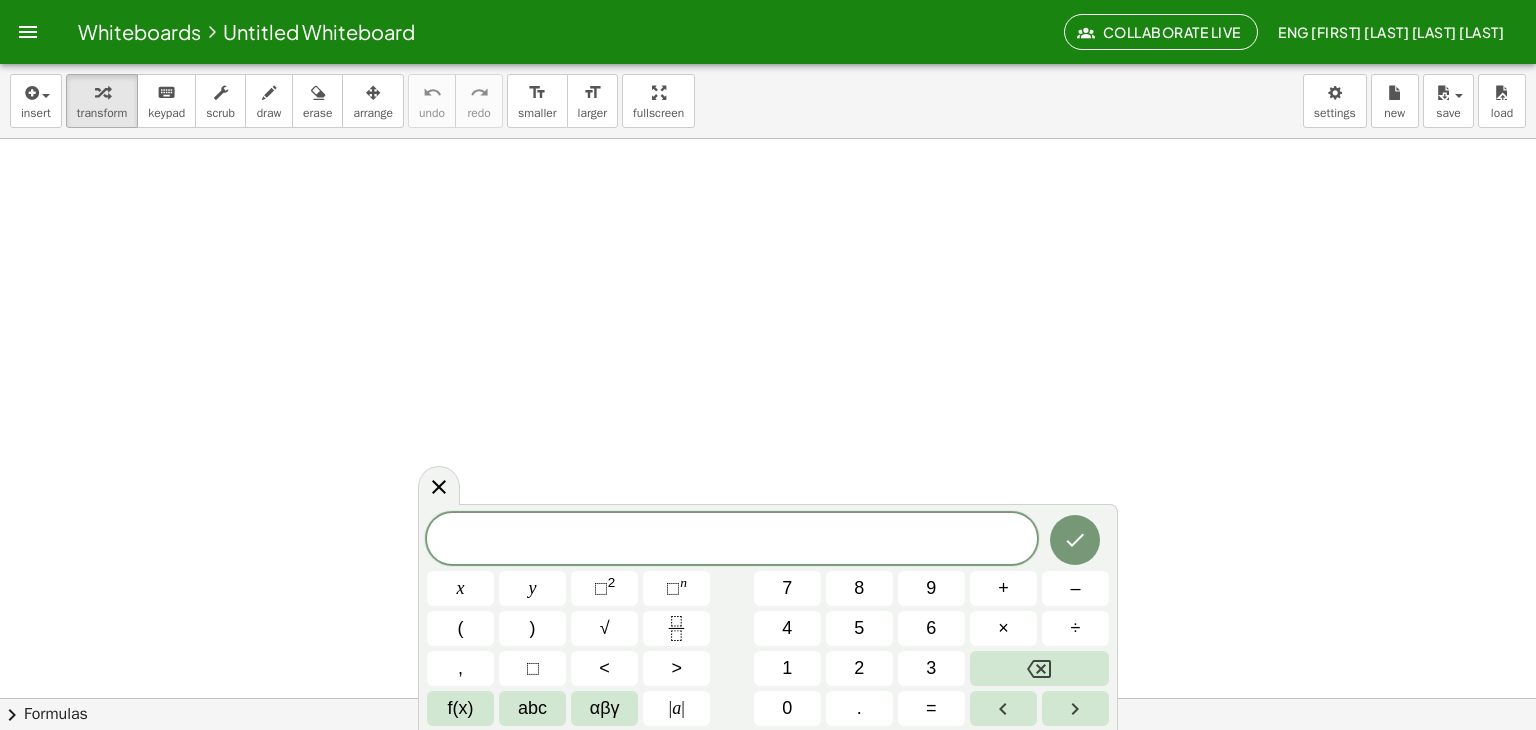 drag, startPoint x: 597, startPoint y: 237, endPoint x: 459, endPoint y: 401, distance: 214.33618 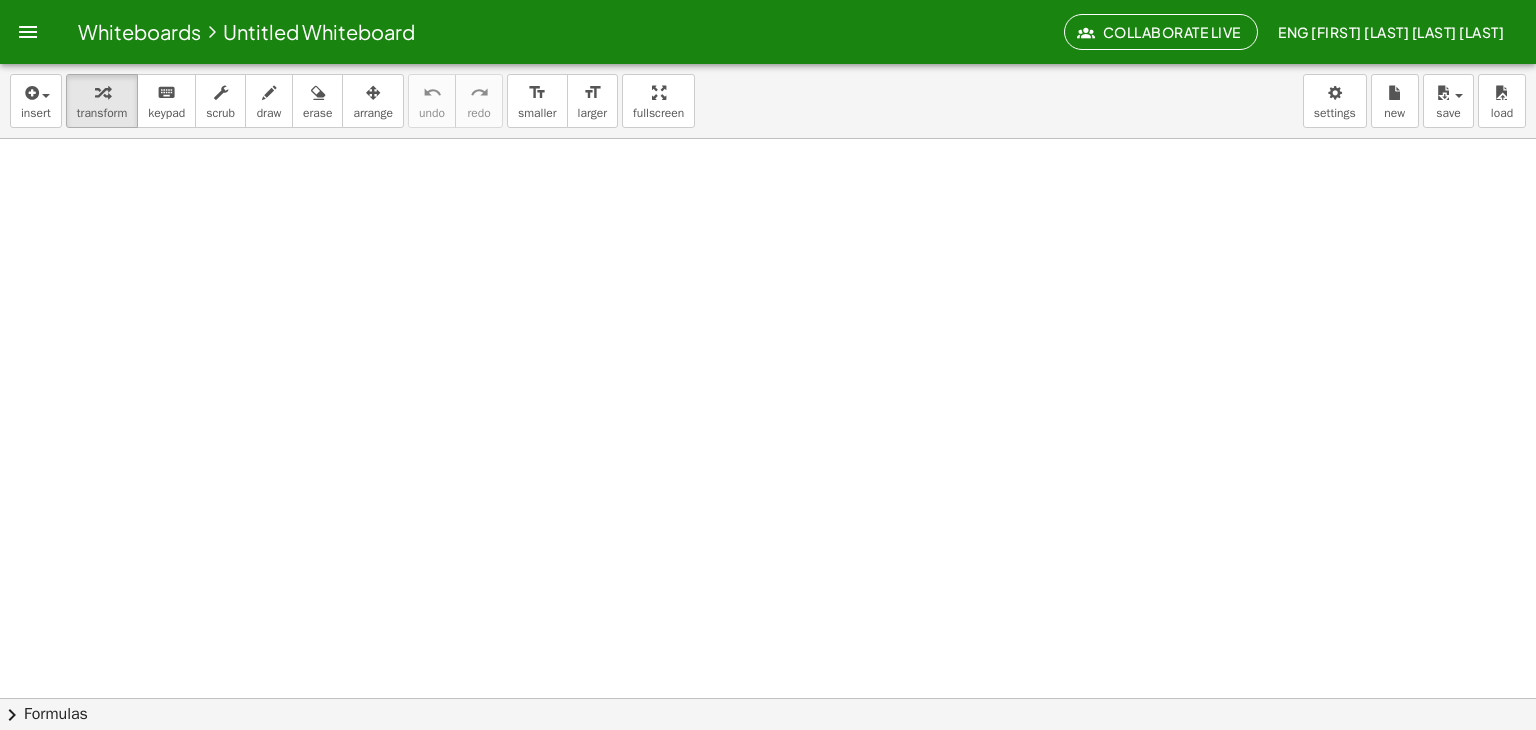 drag, startPoint x: 459, startPoint y: 401, endPoint x: 288, endPoint y: 320, distance: 189.21416 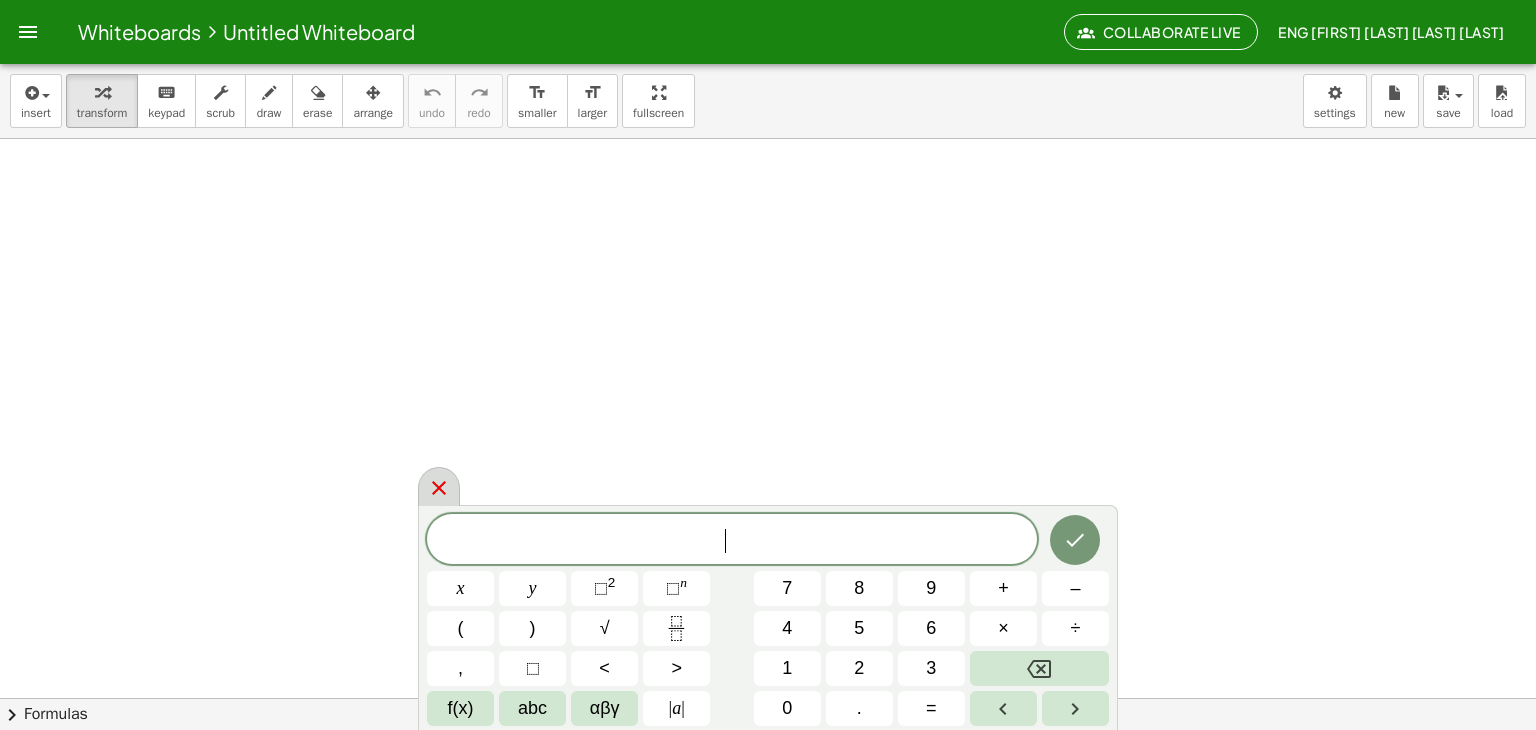 click 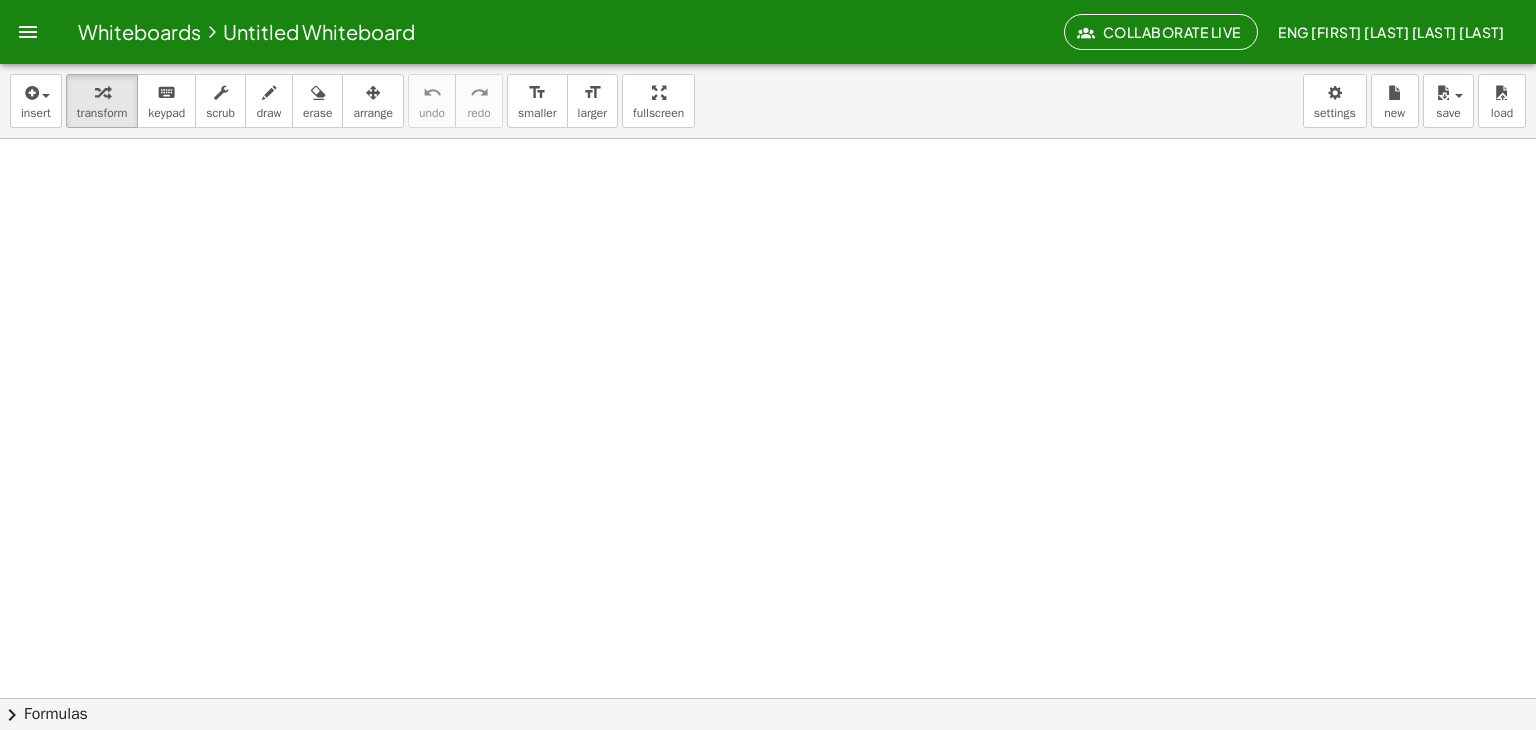 drag, startPoint x: 242, startPoint y: 213, endPoint x: 312, endPoint y: 237, distance: 74 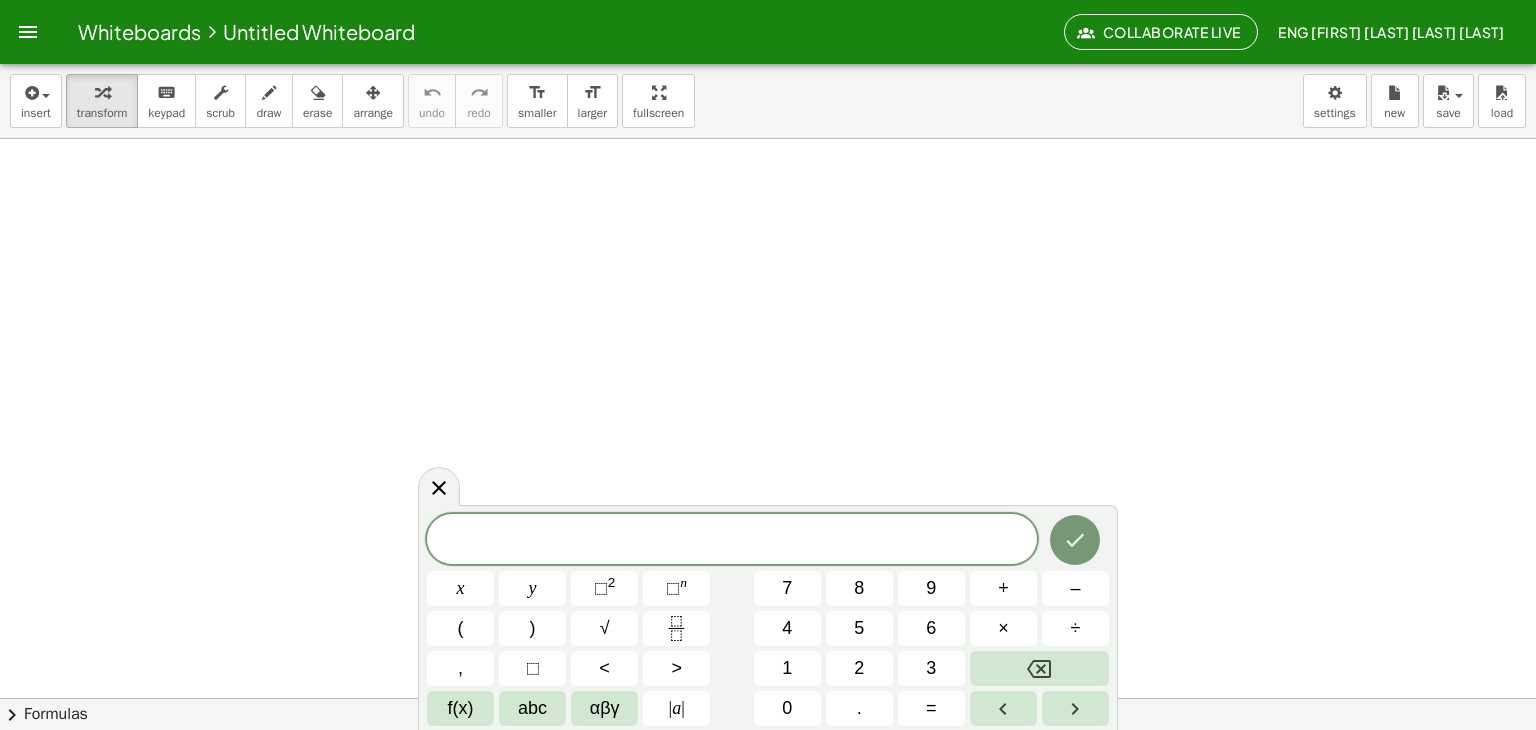 click at bounding box center [768, 762] 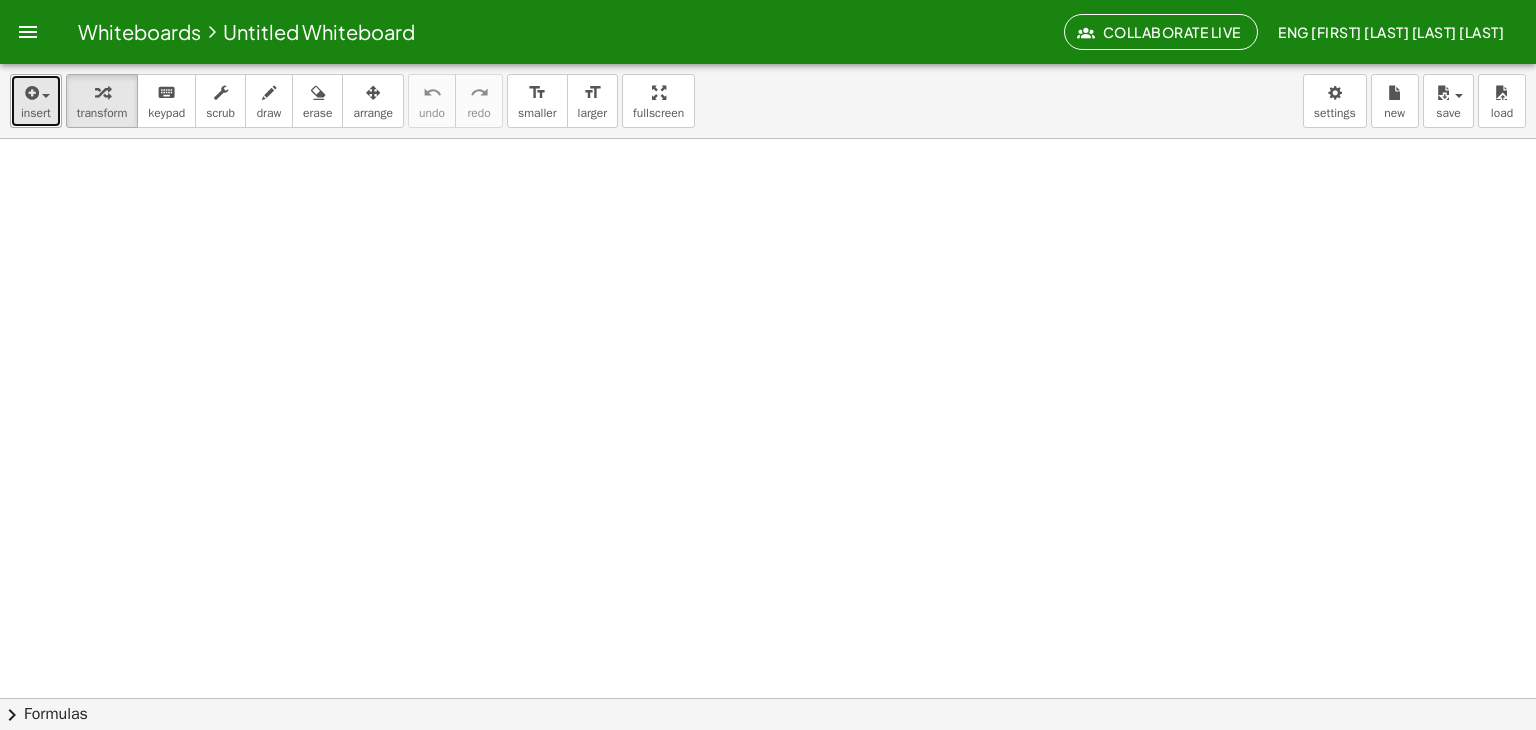 click at bounding box center (30, 93) 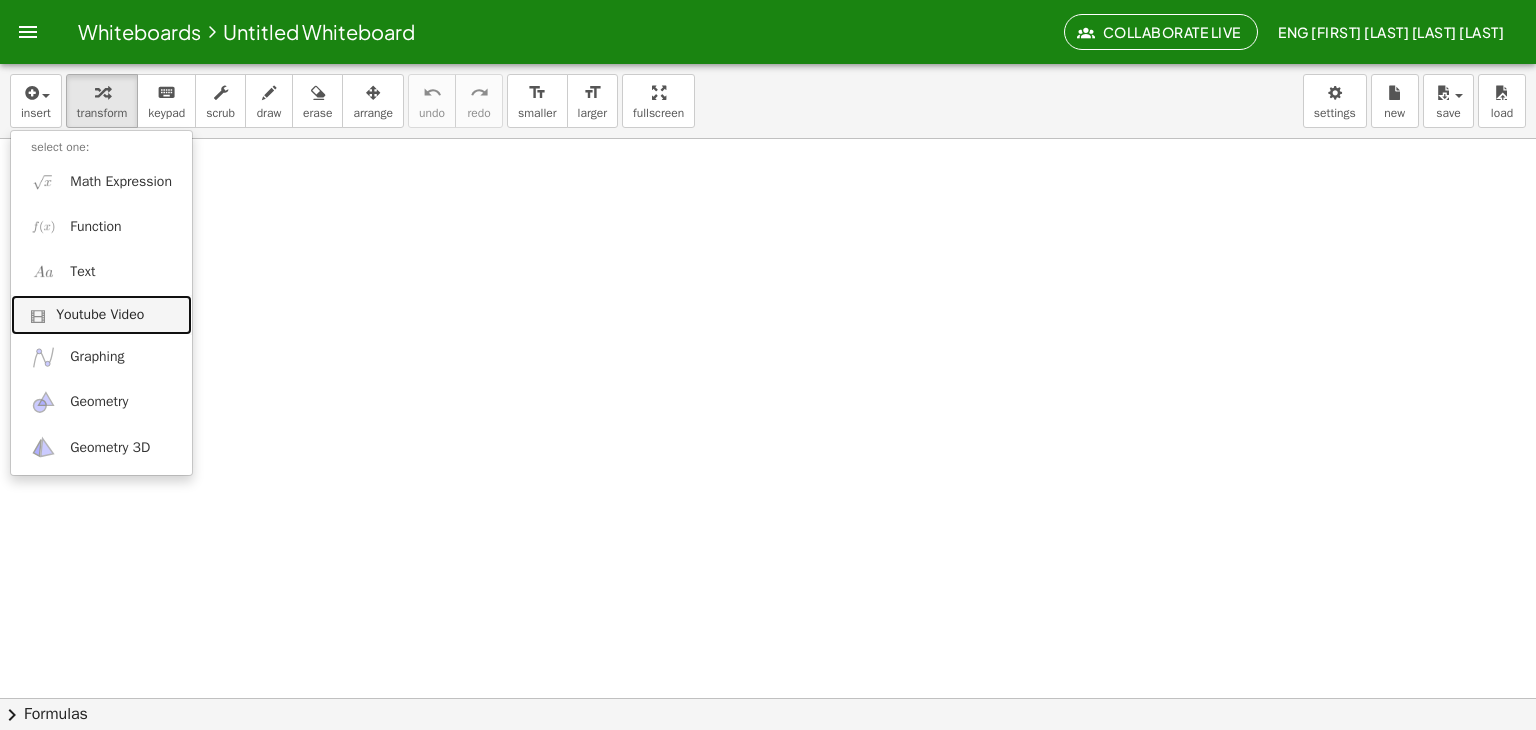 click on "Youtube Video" at bounding box center (100, 315) 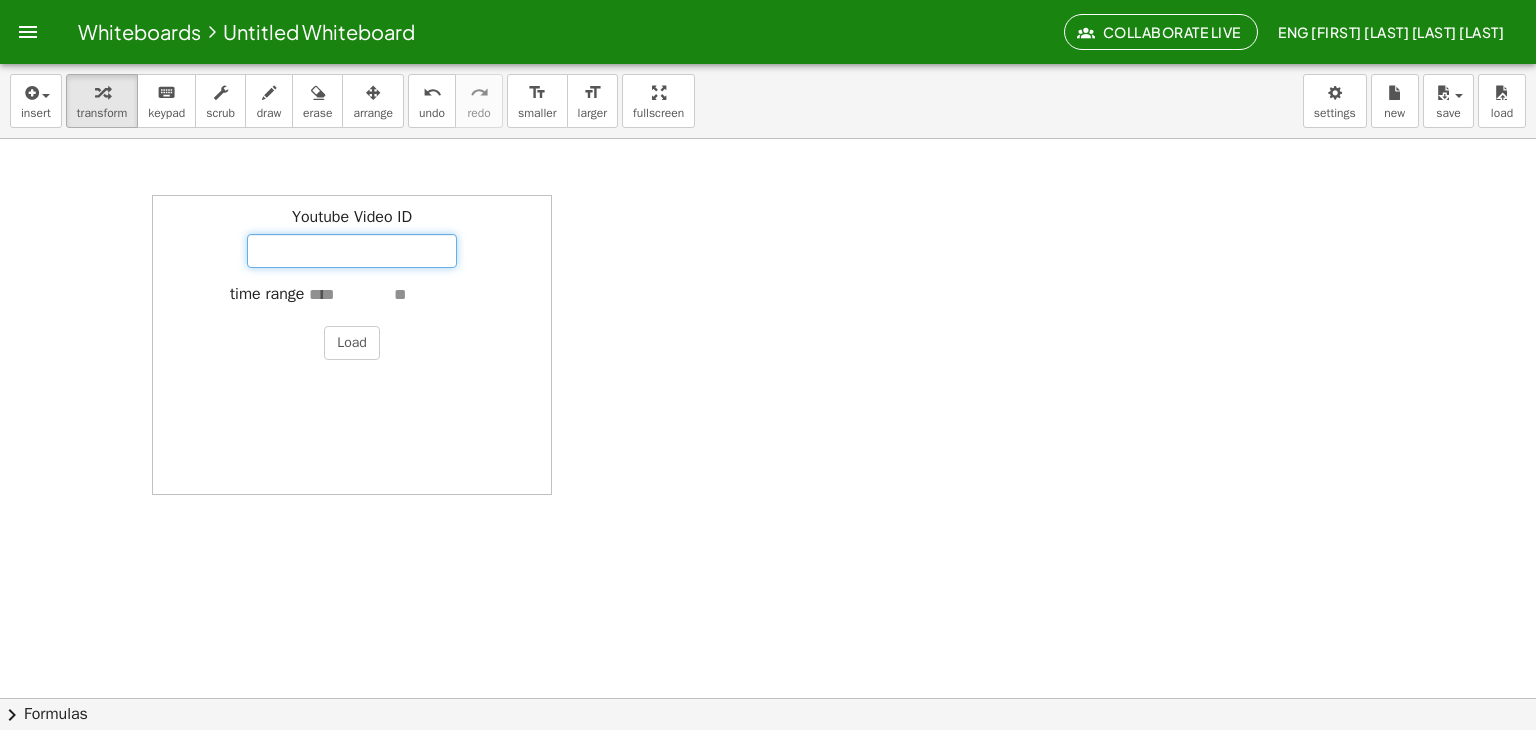 click on "Youtube Video ID" at bounding box center [352, 251] 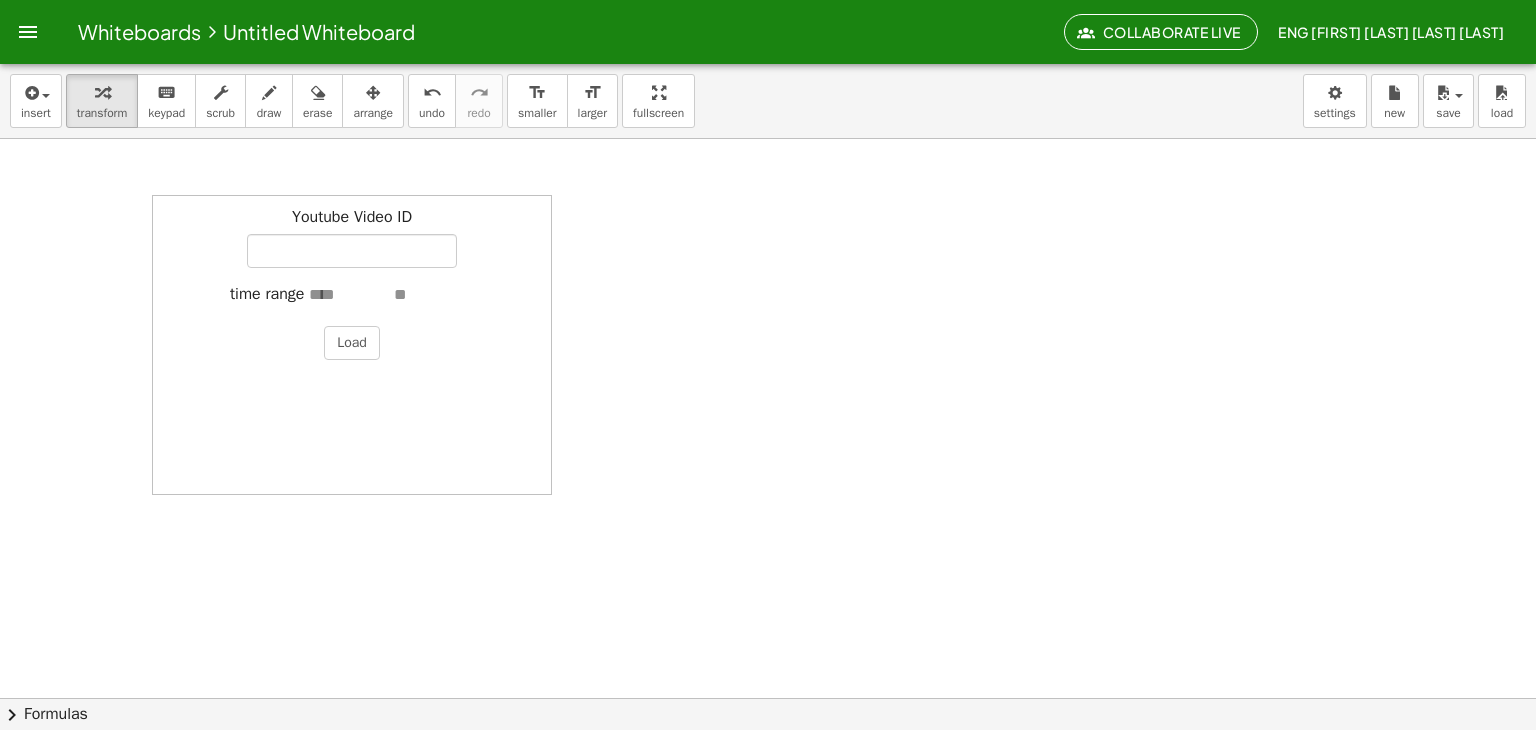click on "Youtube Video ID
time range
Load" at bounding box center [352, 345] 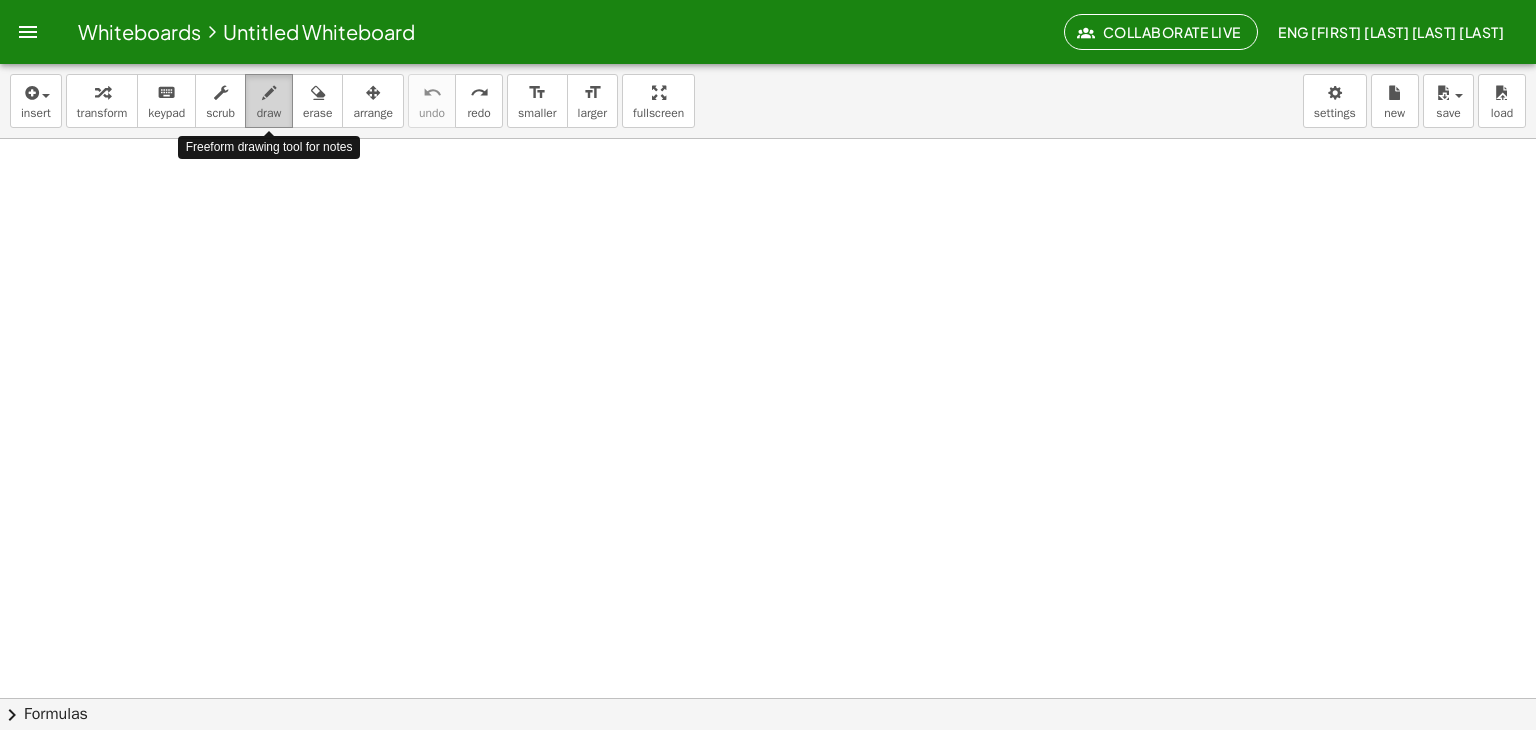 click on "draw" at bounding box center [269, 101] 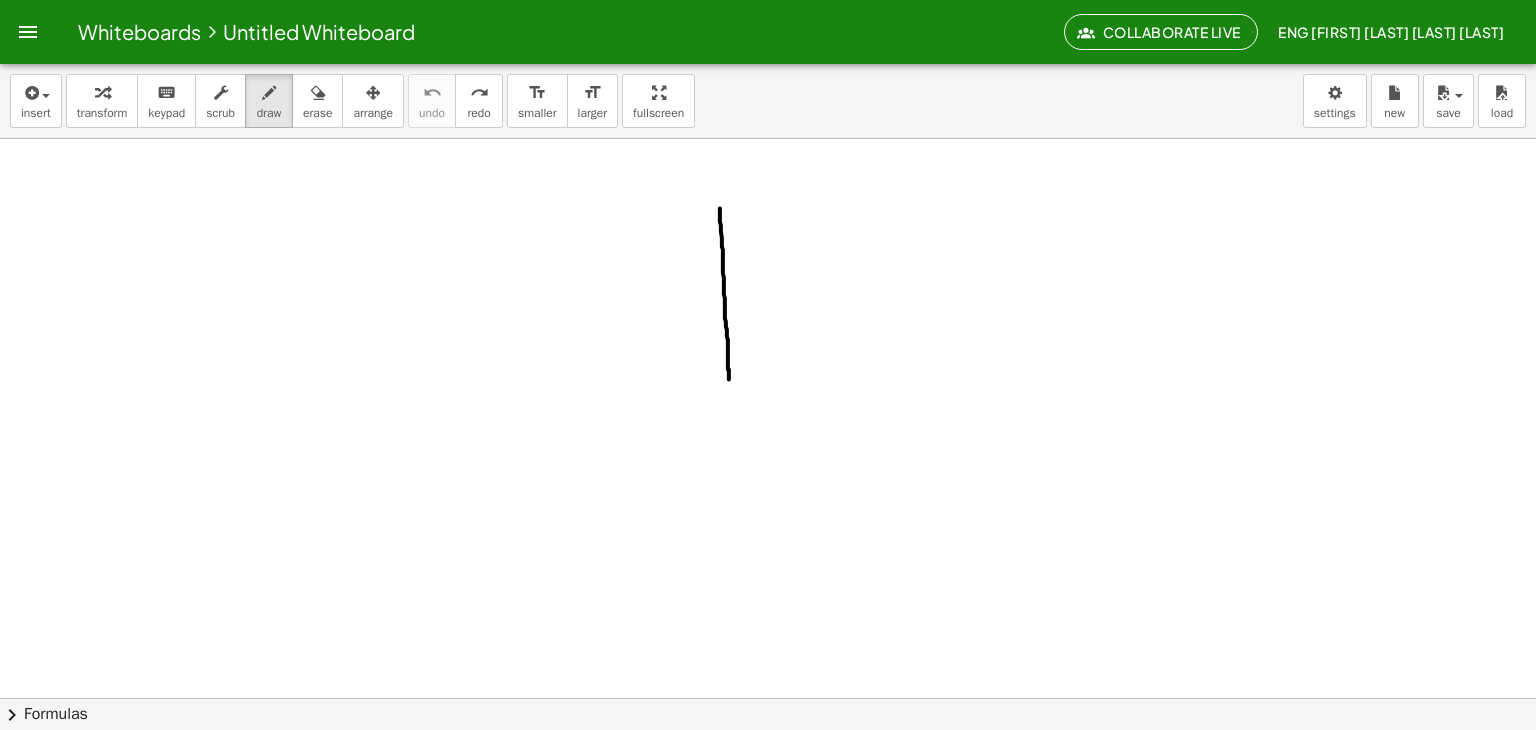 drag, startPoint x: 720, startPoint y: 208, endPoint x: 732, endPoint y: 395, distance: 187.38463 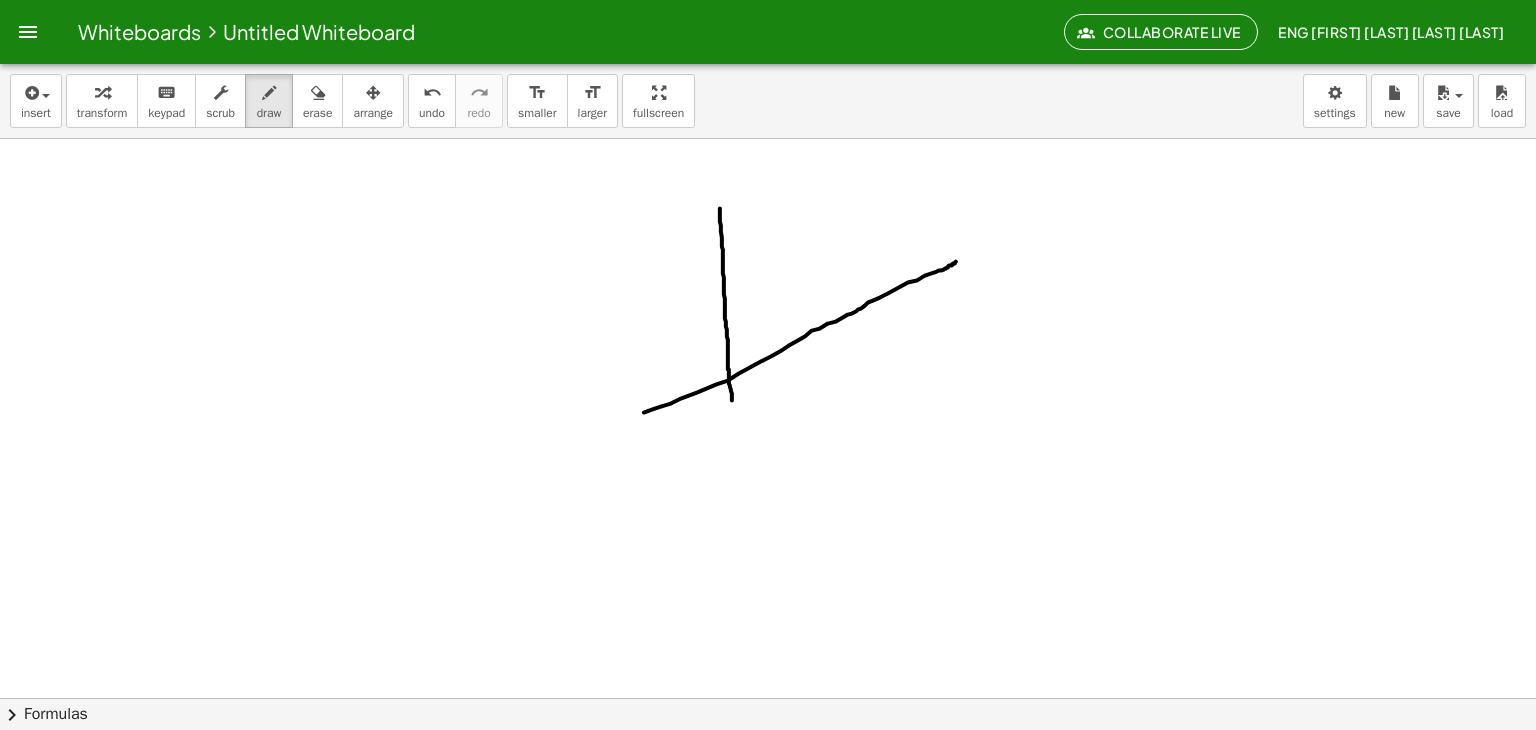 drag, startPoint x: 644, startPoint y: 412, endPoint x: 948, endPoint y: 266, distance: 337.24176 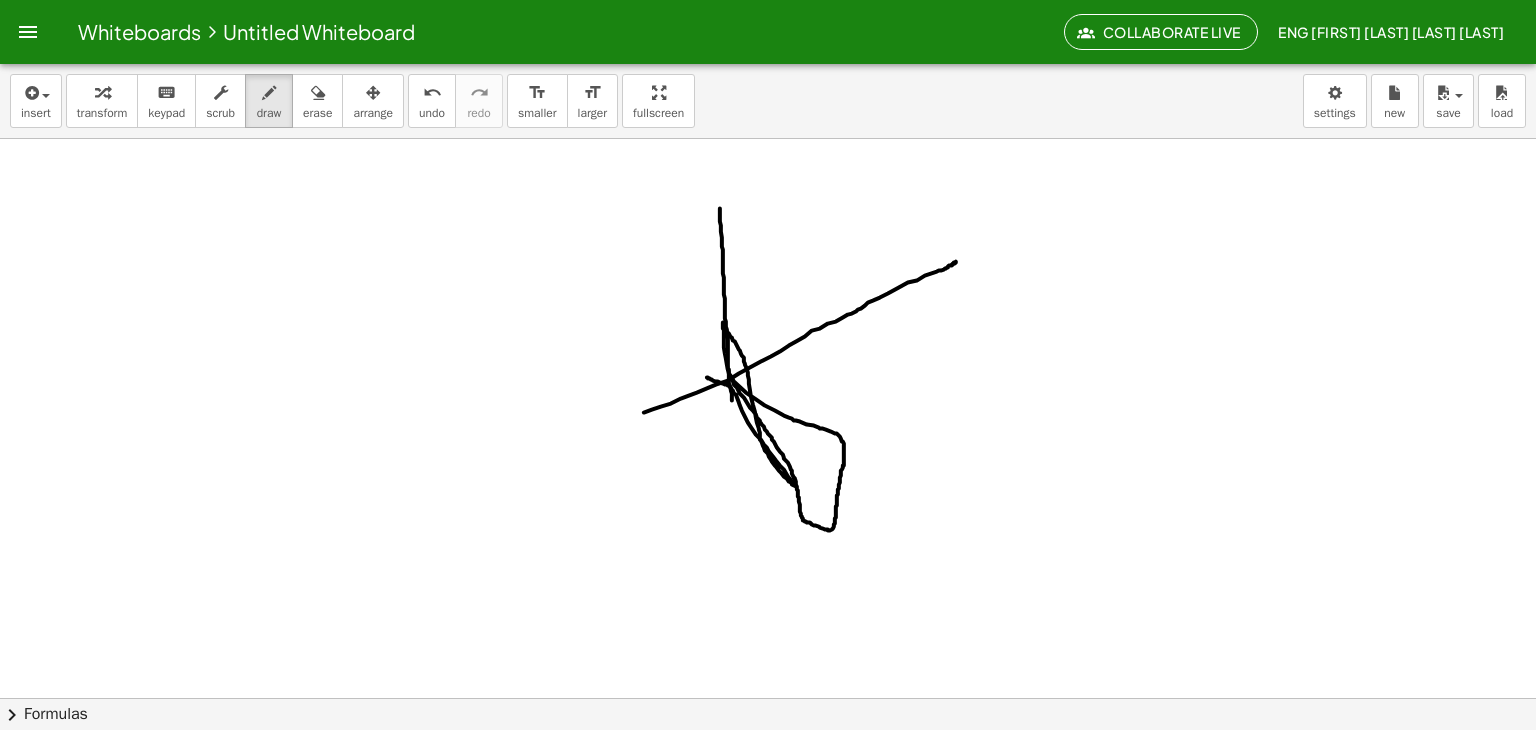 drag, startPoint x: 730, startPoint y: 376, endPoint x: 673, endPoint y: 350, distance: 62.649822 